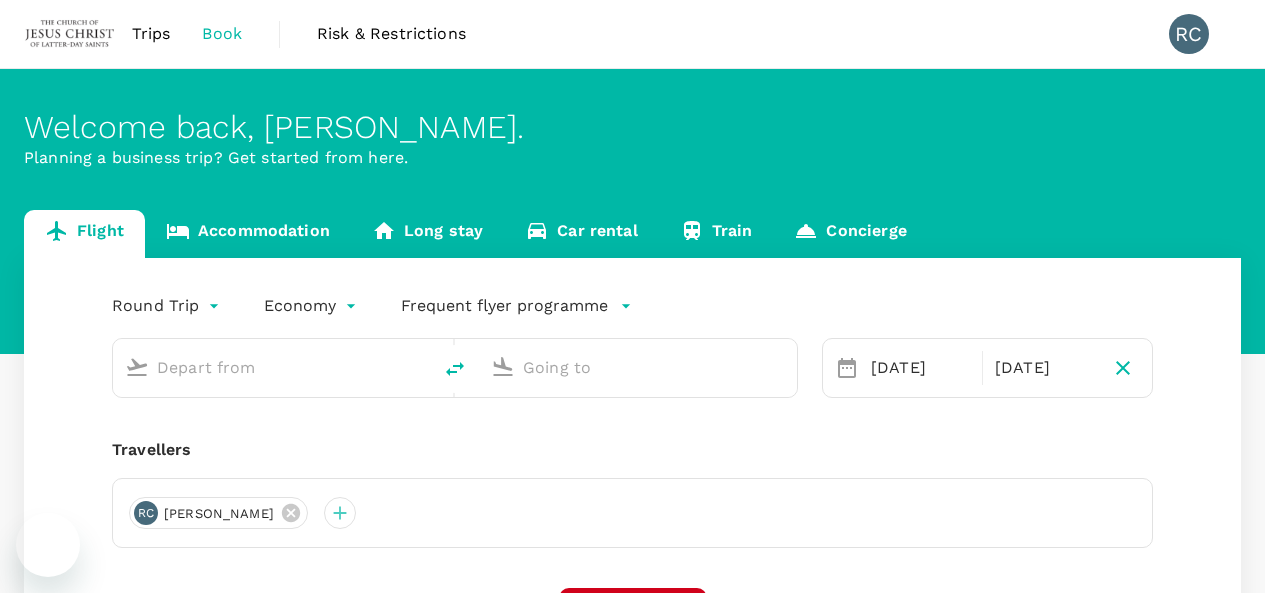 scroll, scrollTop: 0, scrollLeft: 0, axis: both 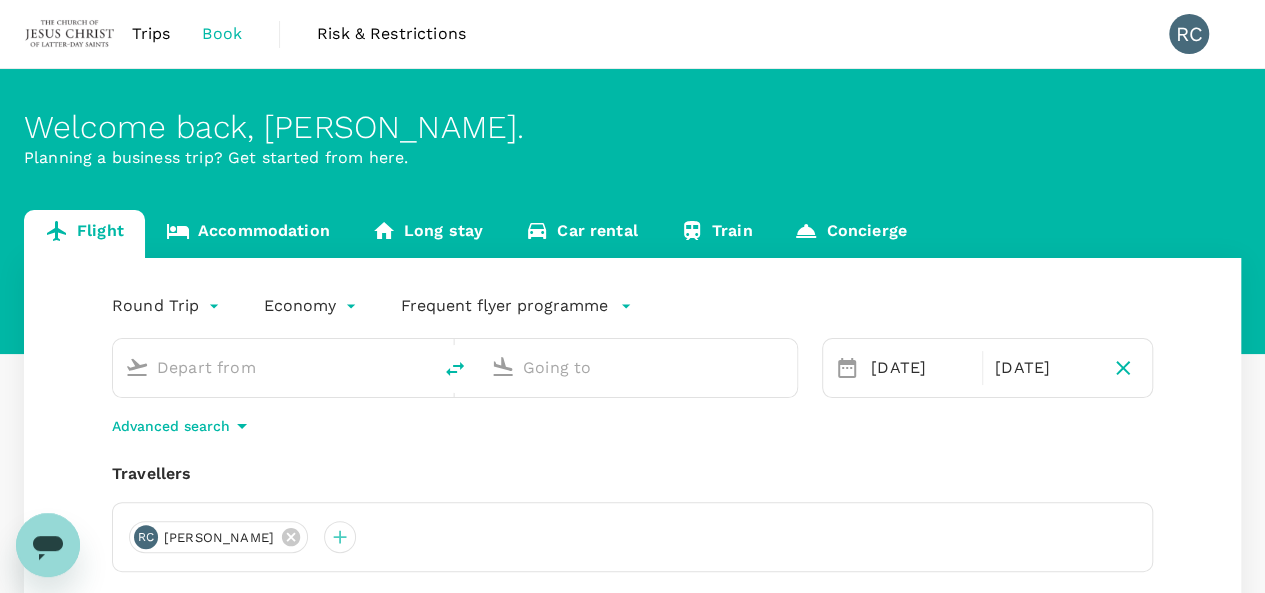 type on "Singapore Changi (SIN)" 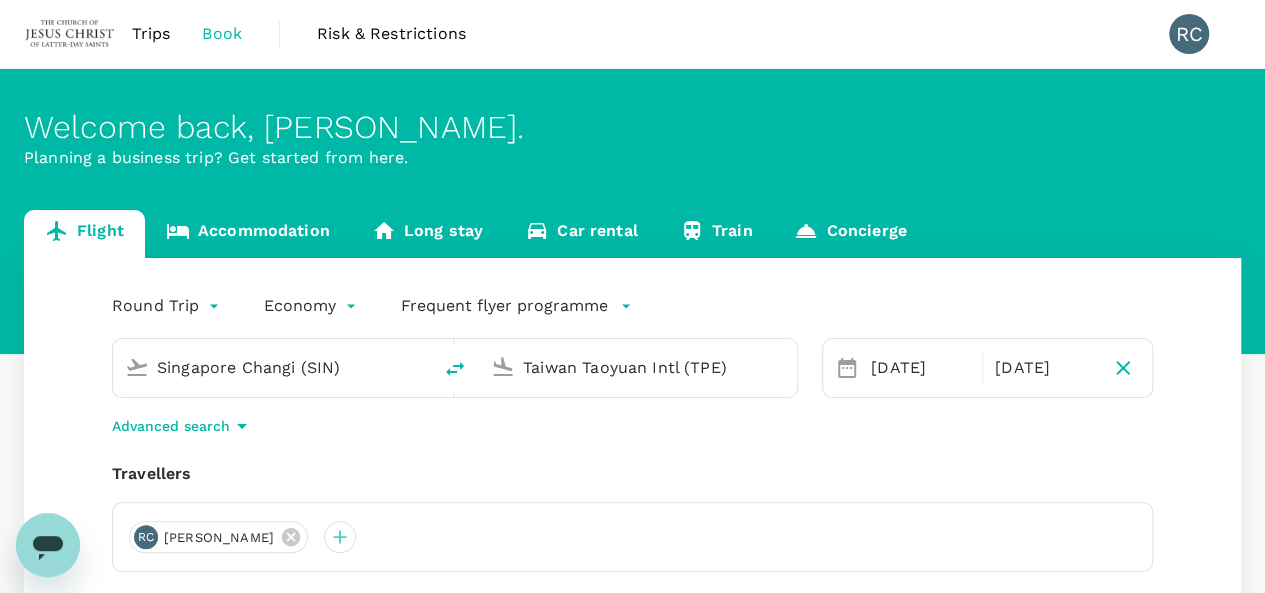 type 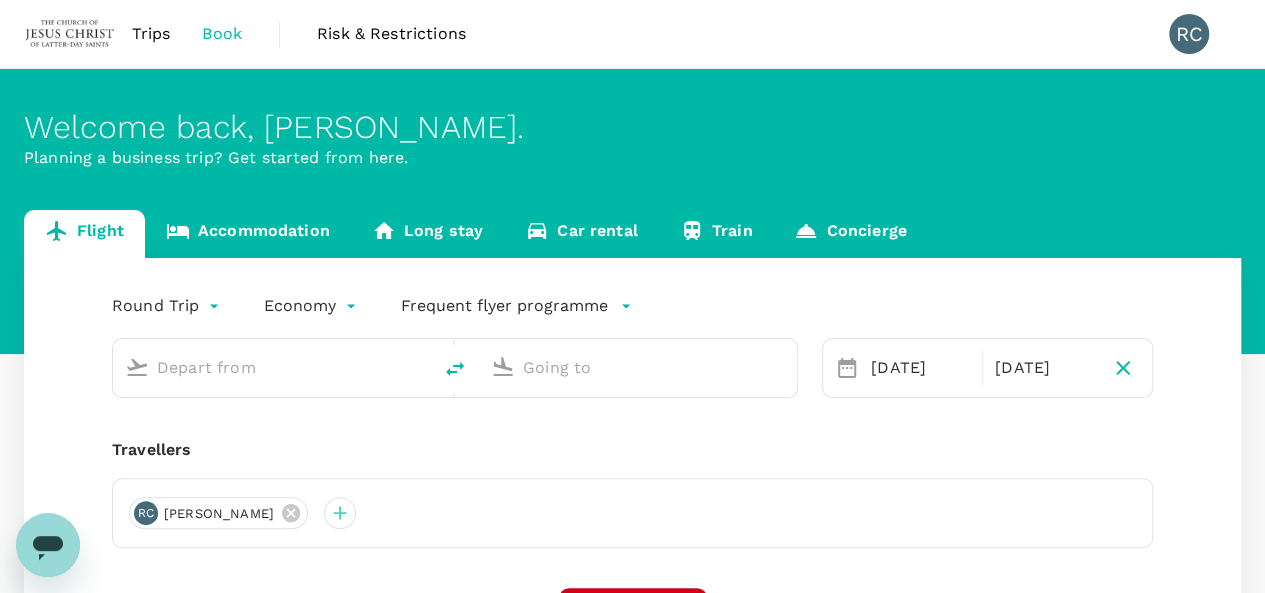 type on "Singapore Changi (SIN)" 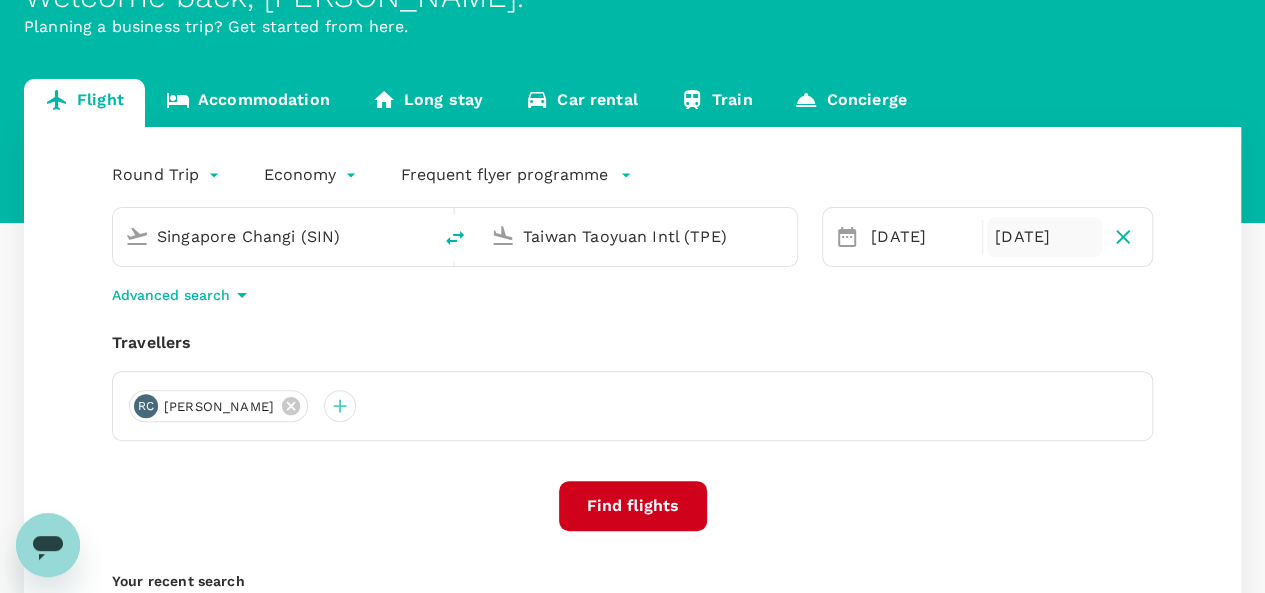 scroll, scrollTop: 100, scrollLeft: 0, axis: vertical 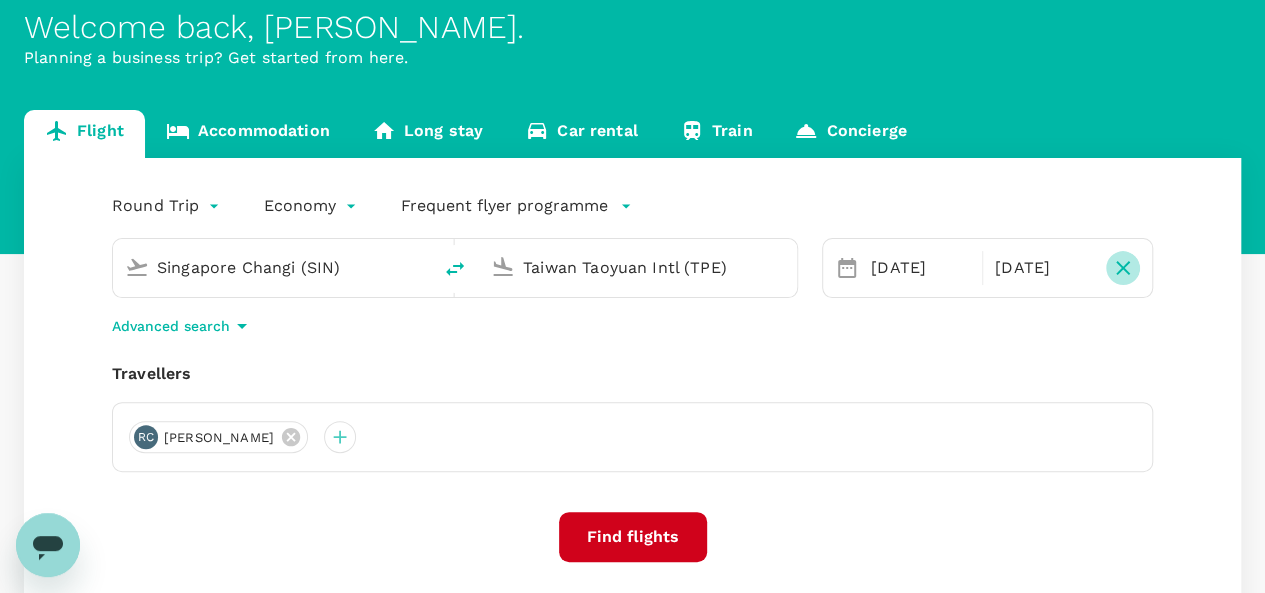 click 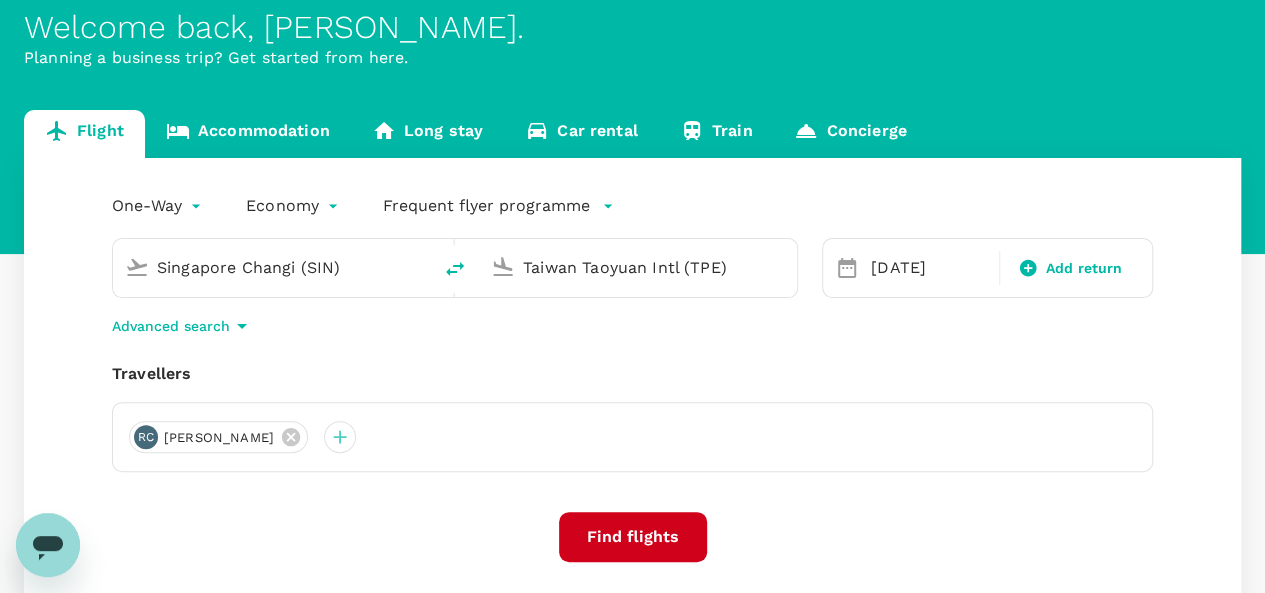scroll, scrollTop: 200, scrollLeft: 0, axis: vertical 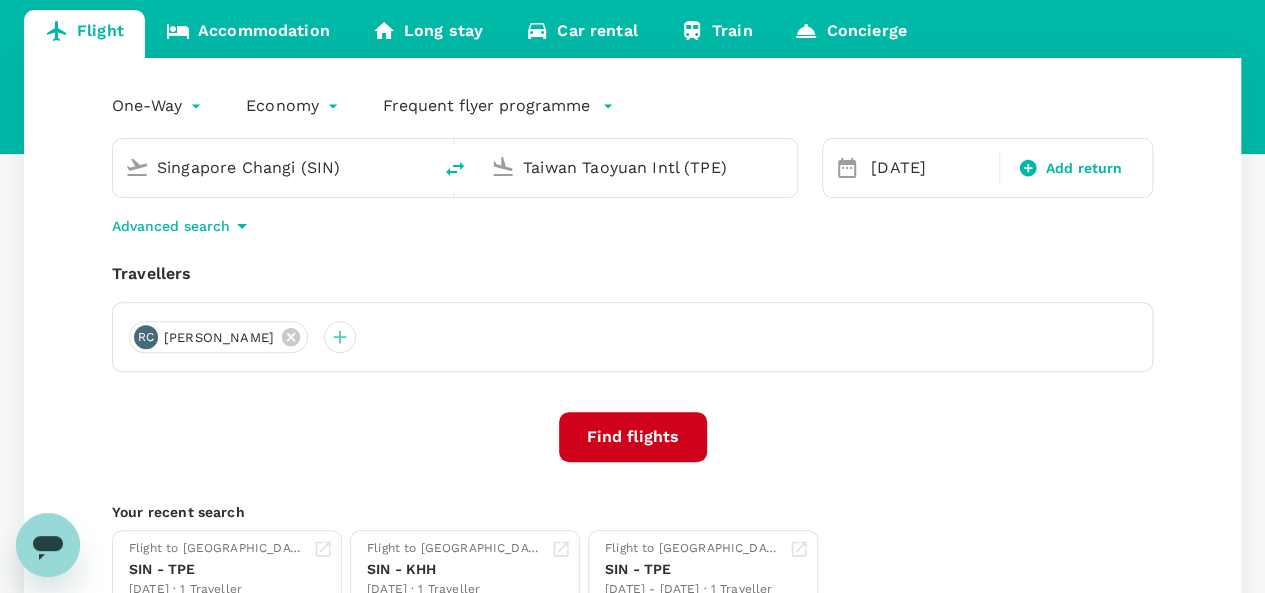 click on "Taiwan Taoyuan Intl (TPE)" at bounding box center [639, 167] 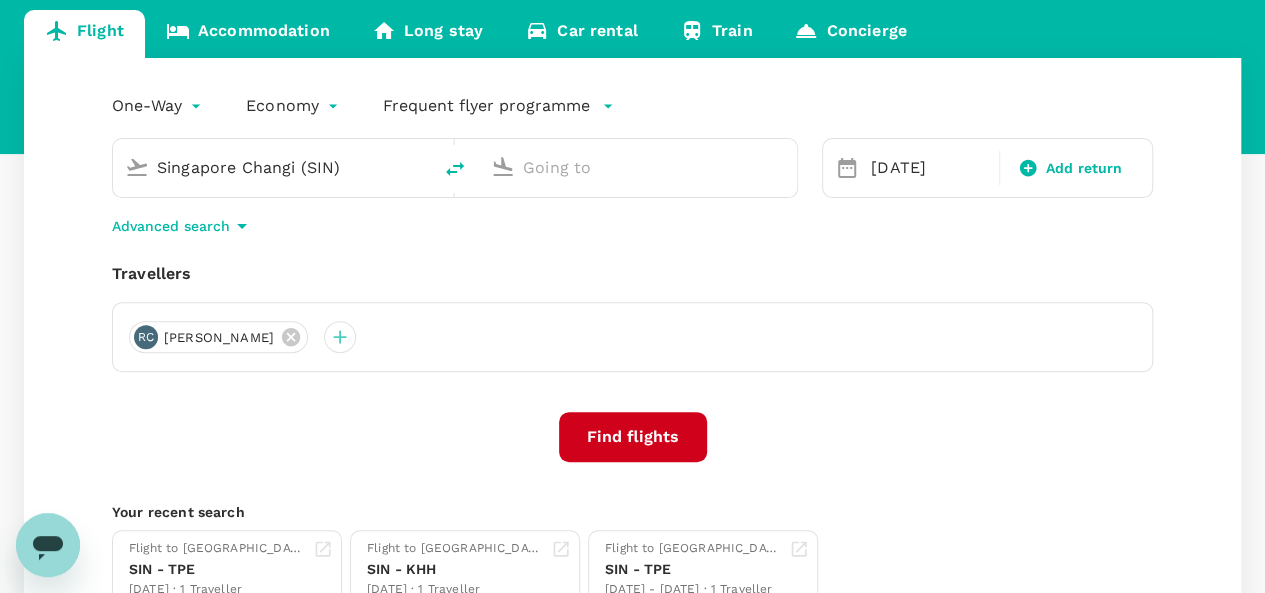 type on "Taiwan Taoyuan Intl (TPE)" 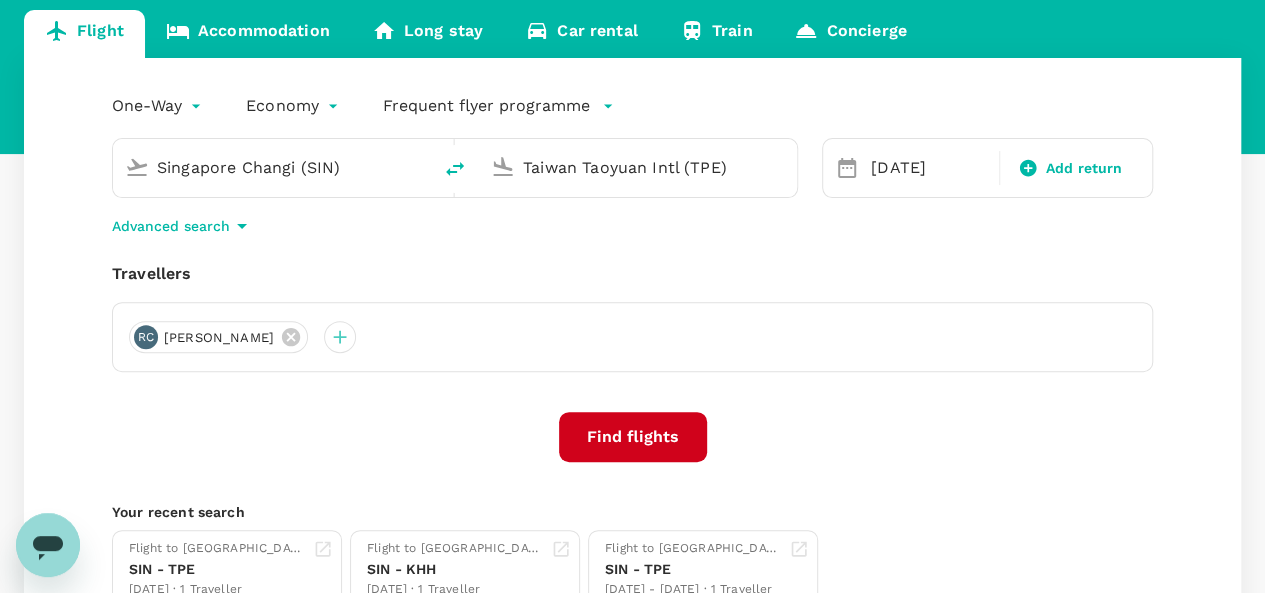click on "Travellers   RC Rogelio Cabalar Cortez" at bounding box center [632, 317] 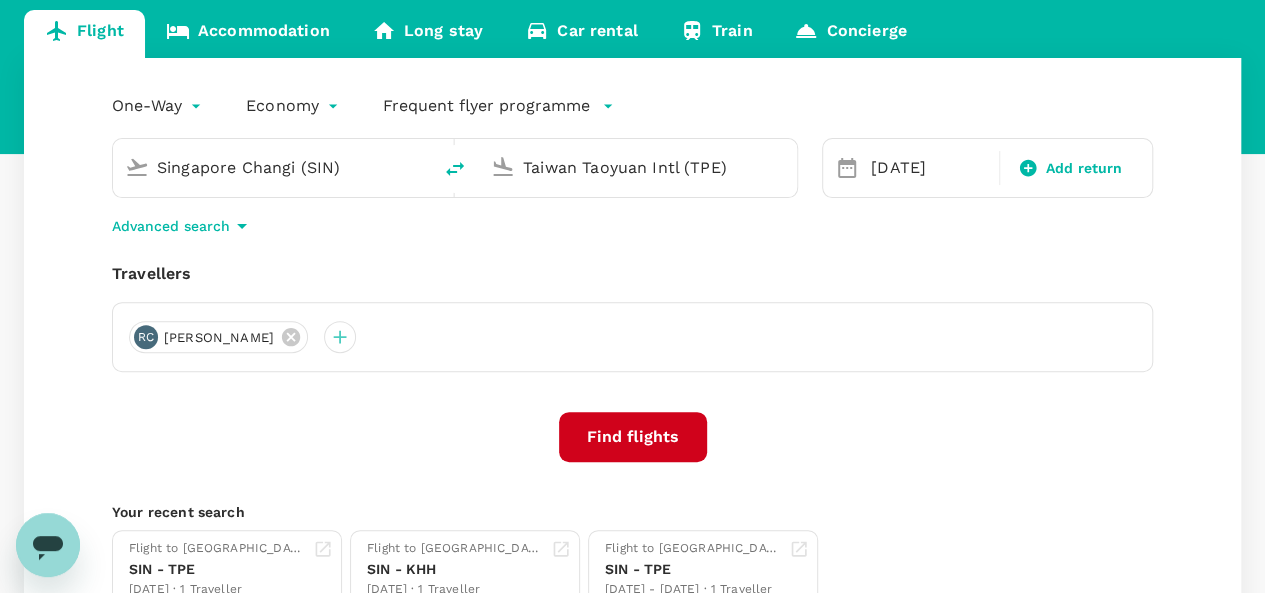 click on "Taiwan Taoyuan Intl (TPE)" at bounding box center (639, 167) 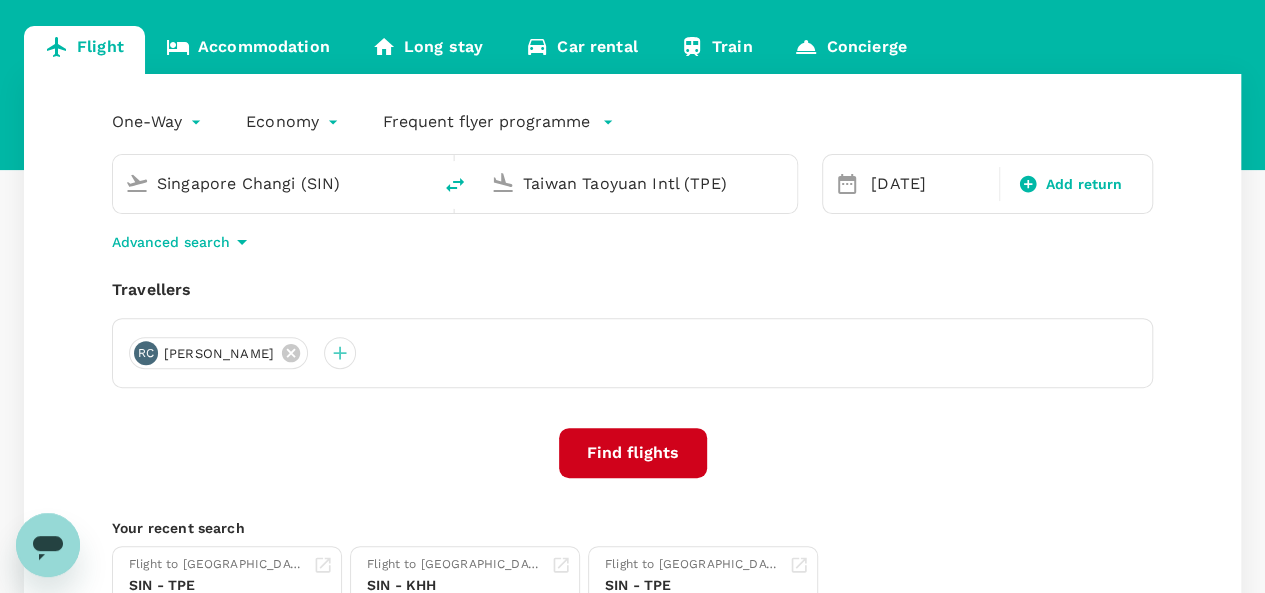 scroll, scrollTop: 0, scrollLeft: 0, axis: both 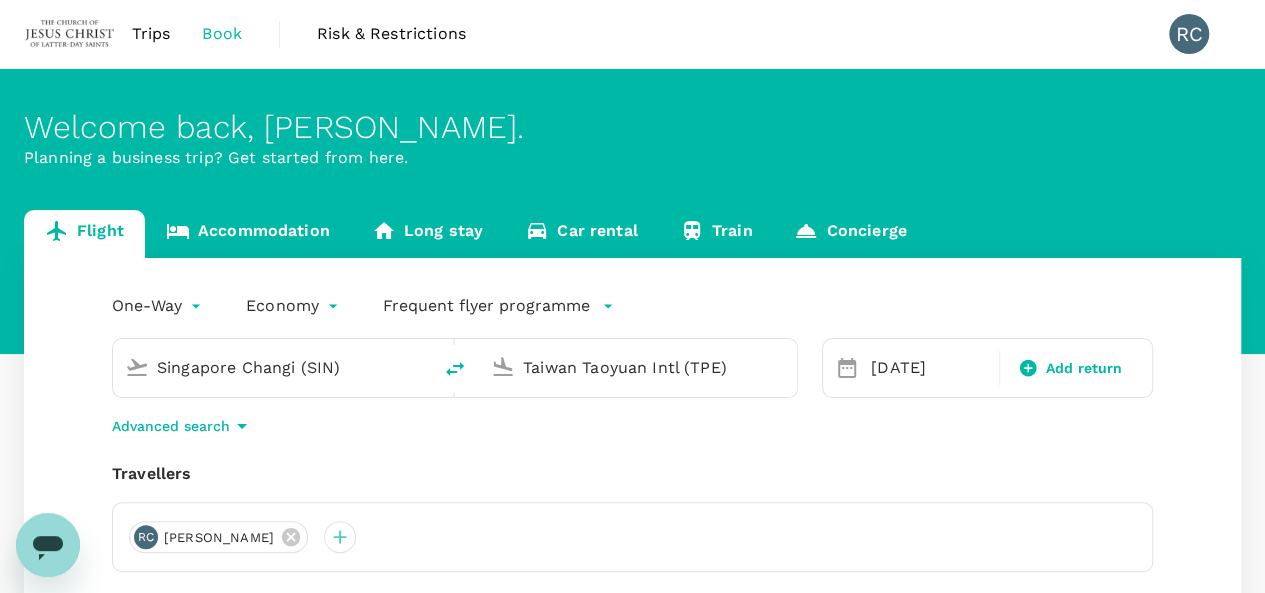 click at bounding box center [70, 34] 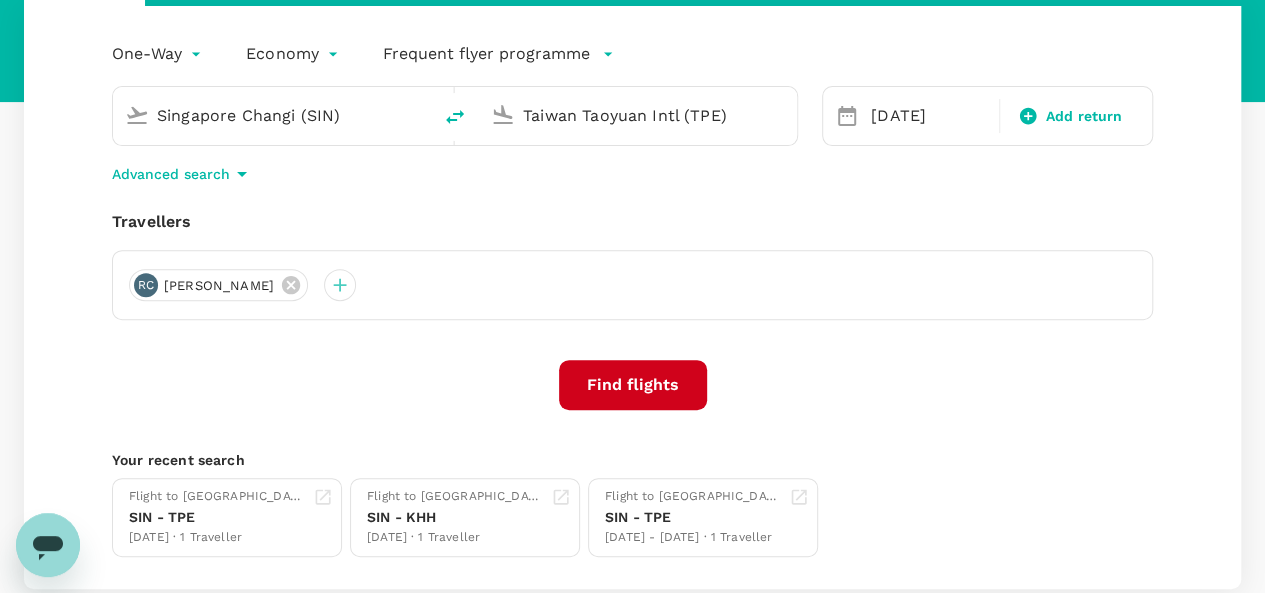 scroll, scrollTop: 371, scrollLeft: 0, axis: vertical 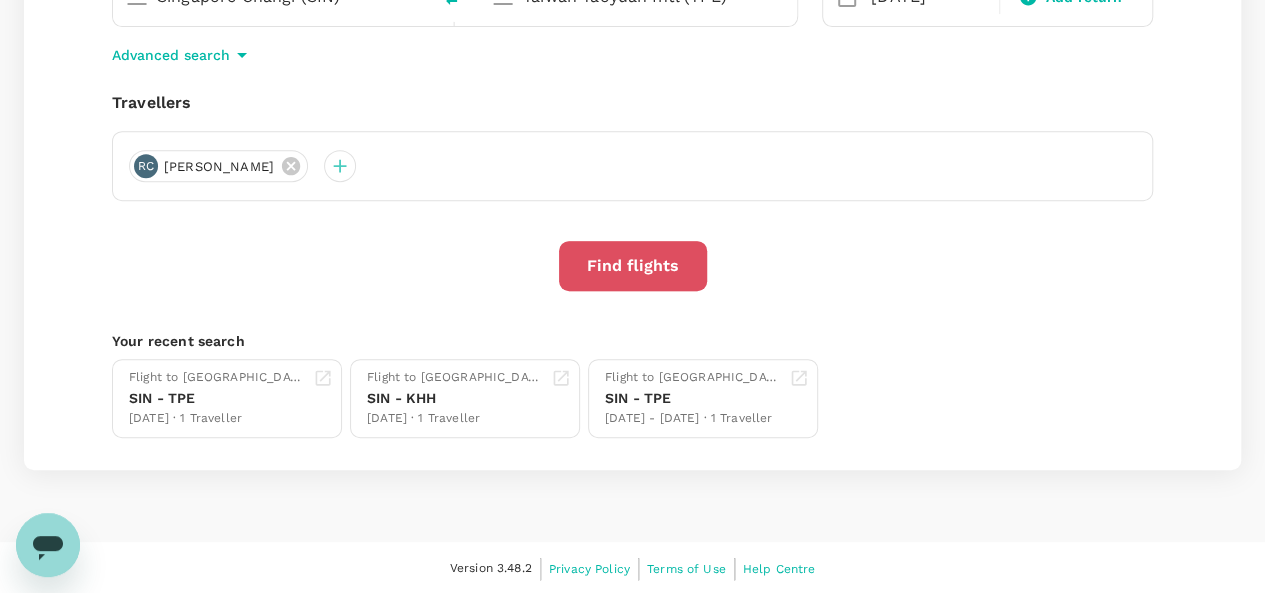 click on "Find flights" at bounding box center [633, 266] 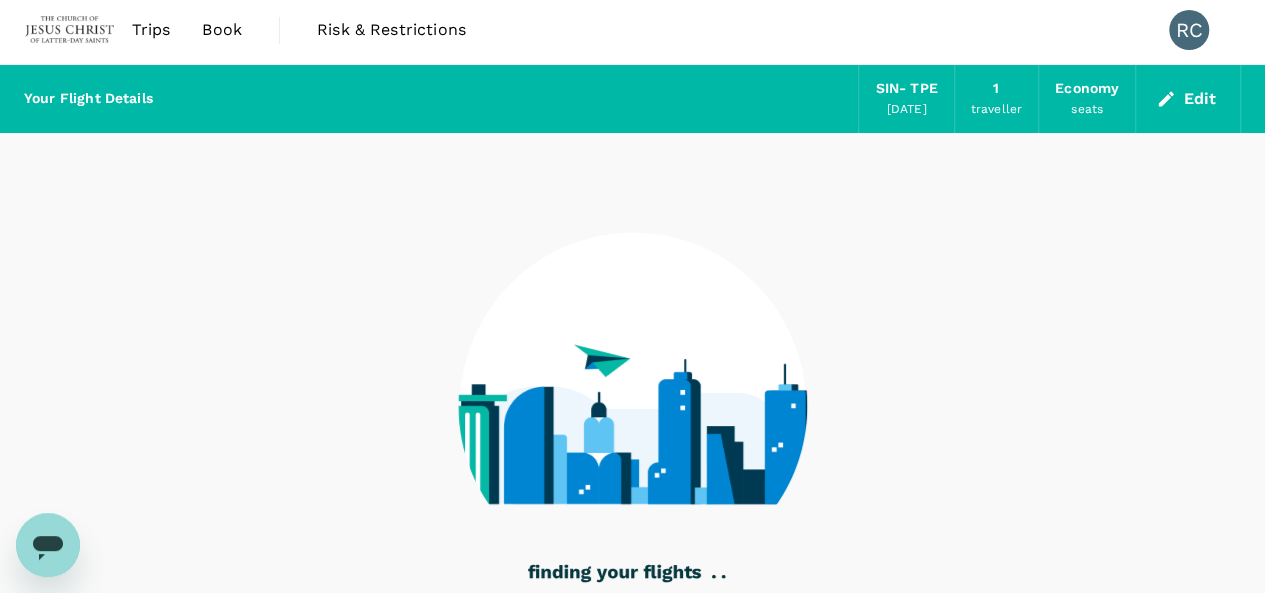 scroll, scrollTop: 0, scrollLeft: 0, axis: both 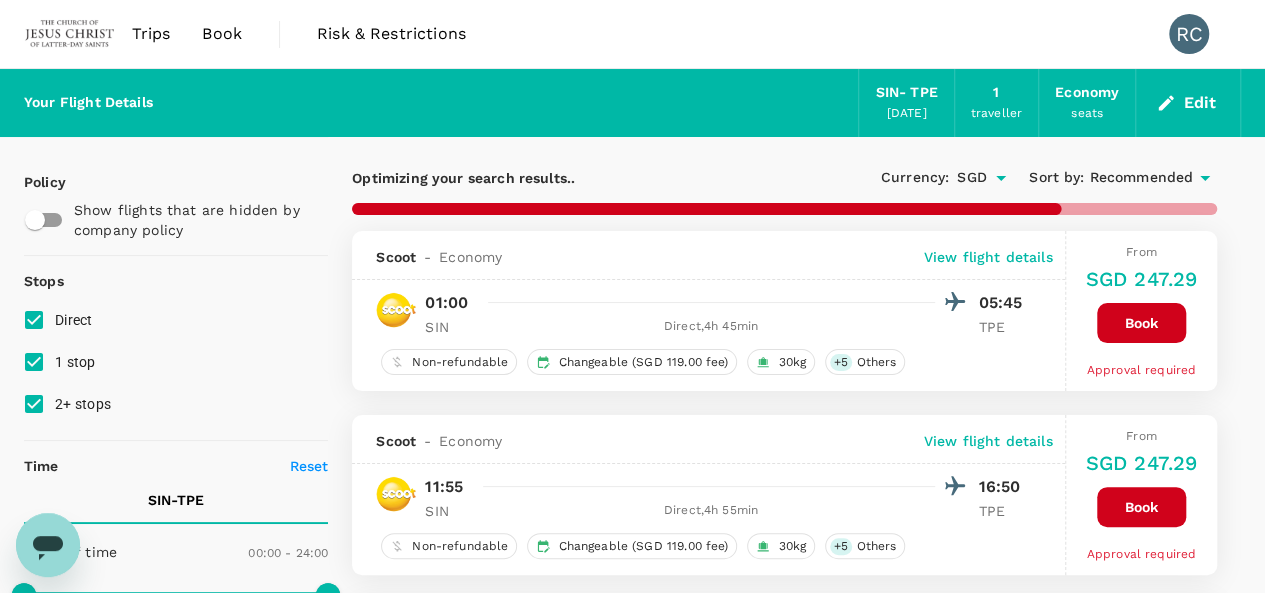 click at bounding box center [70, 34] 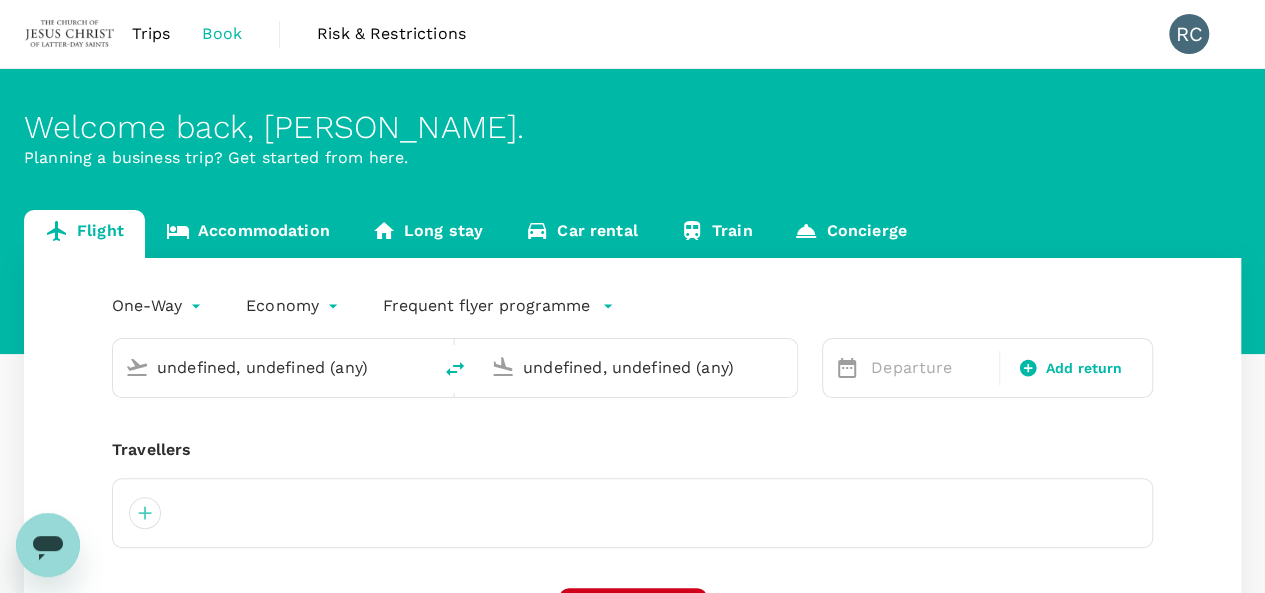 type 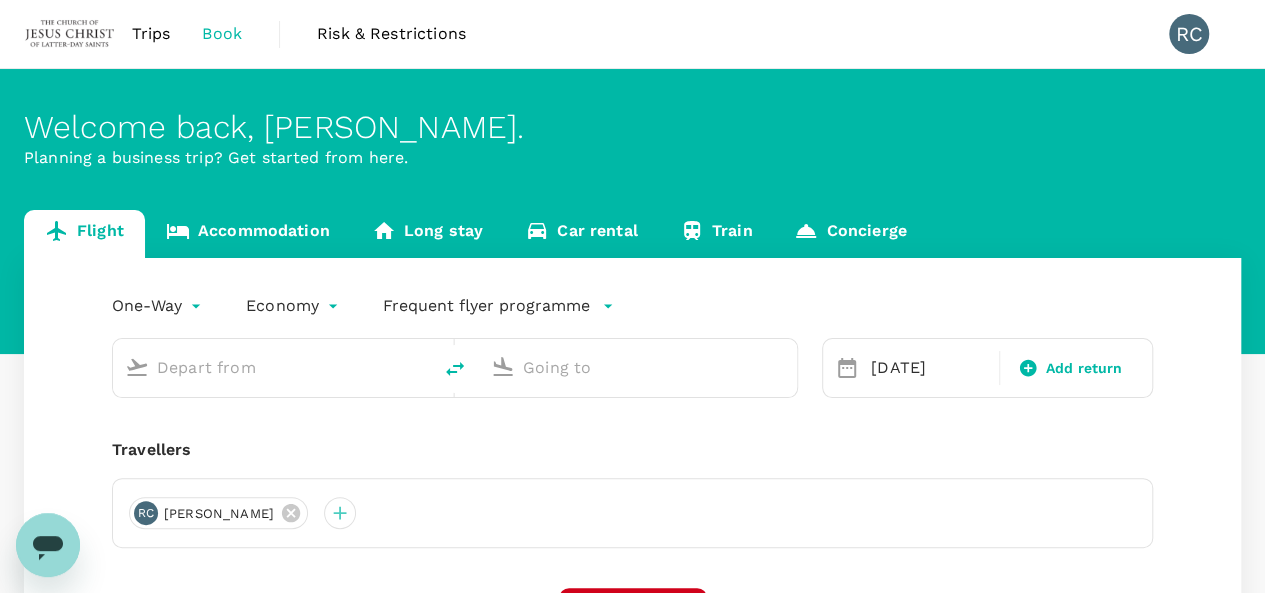 type on "Singapore Changi (SIN)" 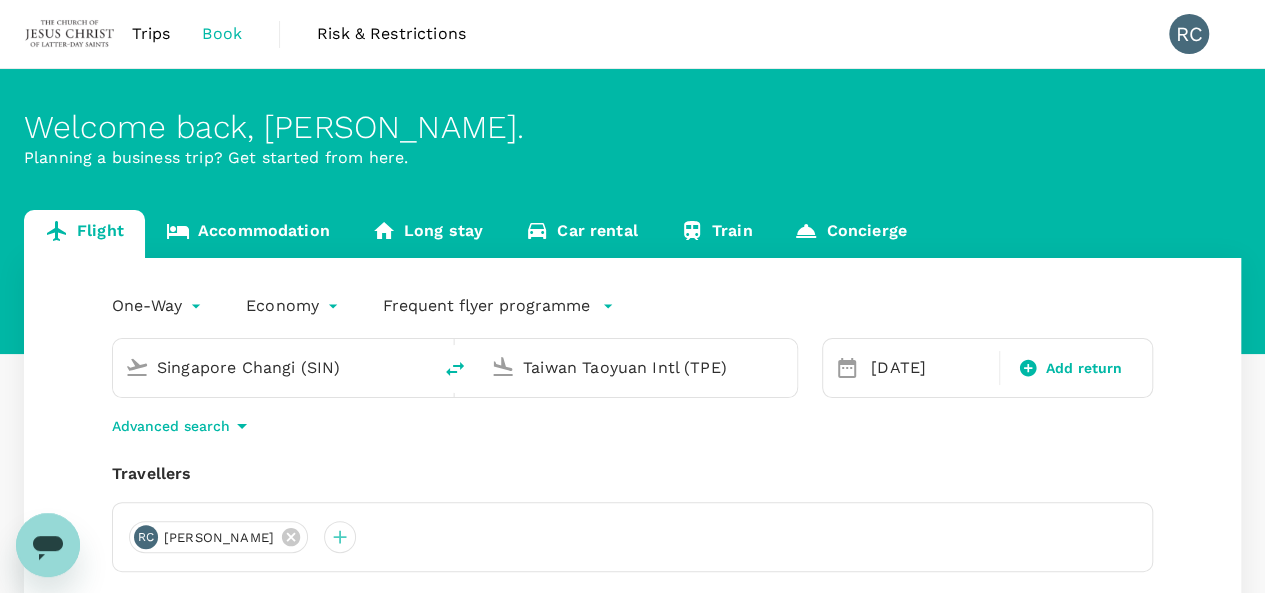 type 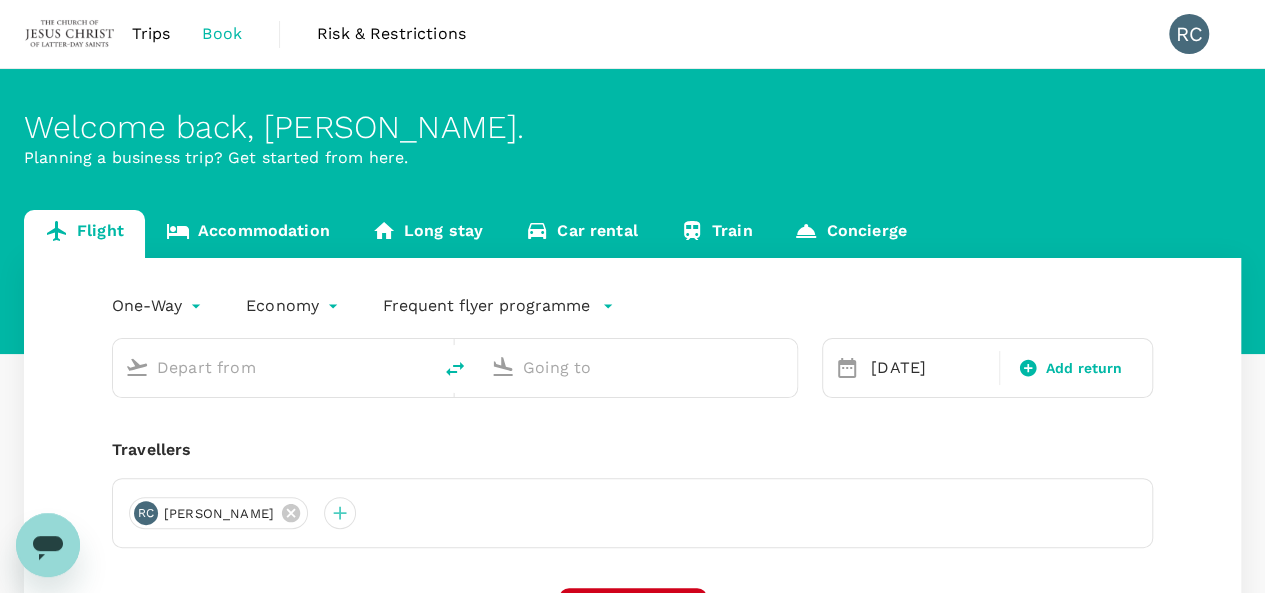 type on "Singapore Changi (SIN)" 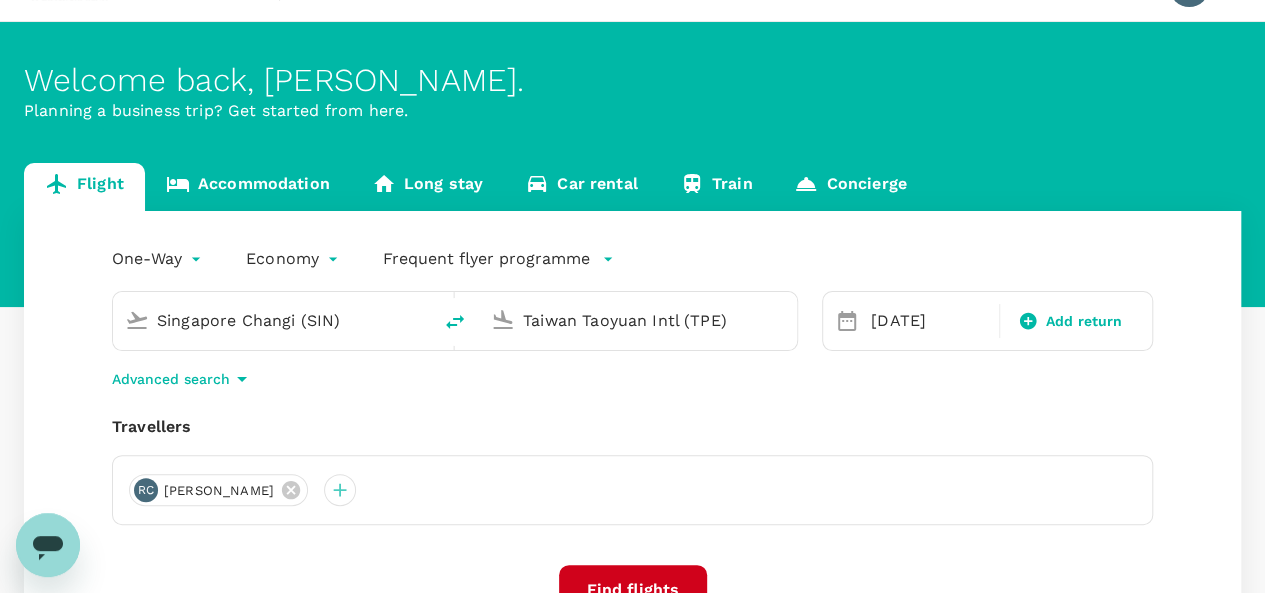 scroll, scrollTop: 0, scrollLeft: 0, axis: both 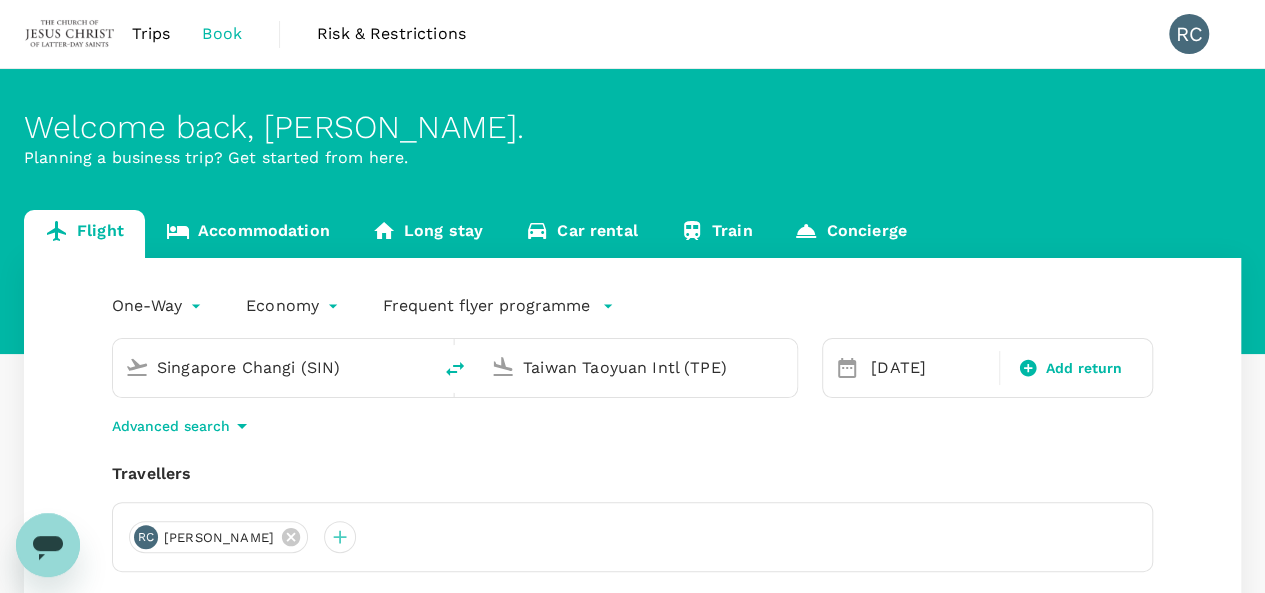 click on "Taiwan Taoyuan Intl (TPE)" at bounding box center [639, 367] 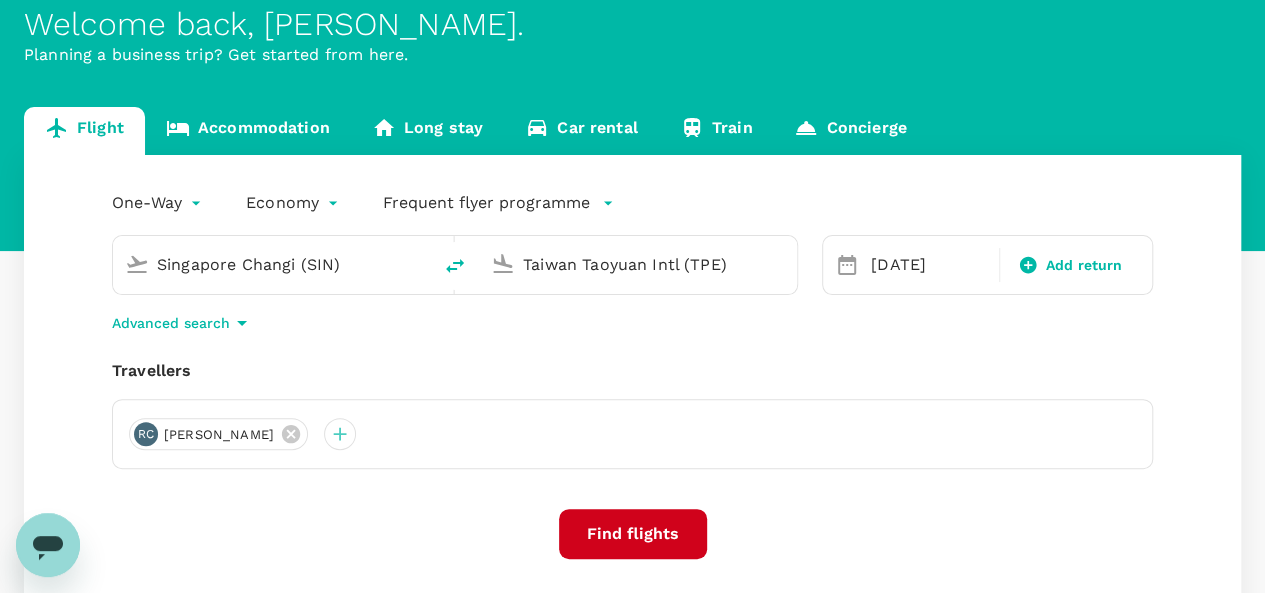 scroll, scrollTop: 200, scrollLeft: 0, axis: vertical 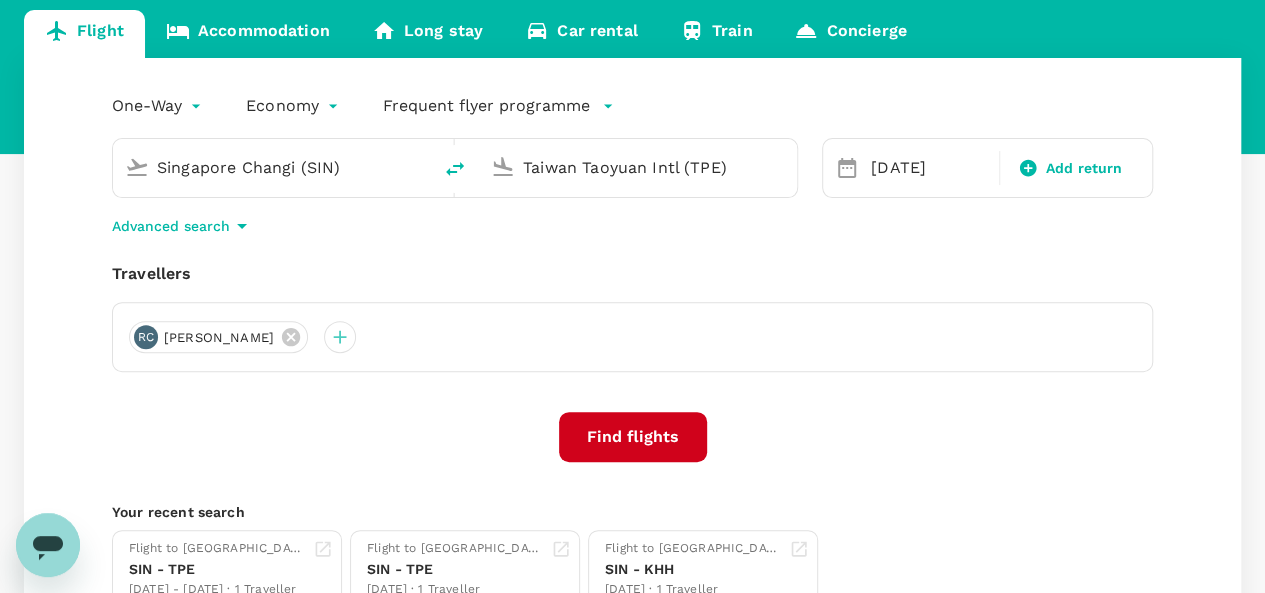 click on "Taiwan Taoyuan Intl (TPE)" at bounding box center [639, 167] 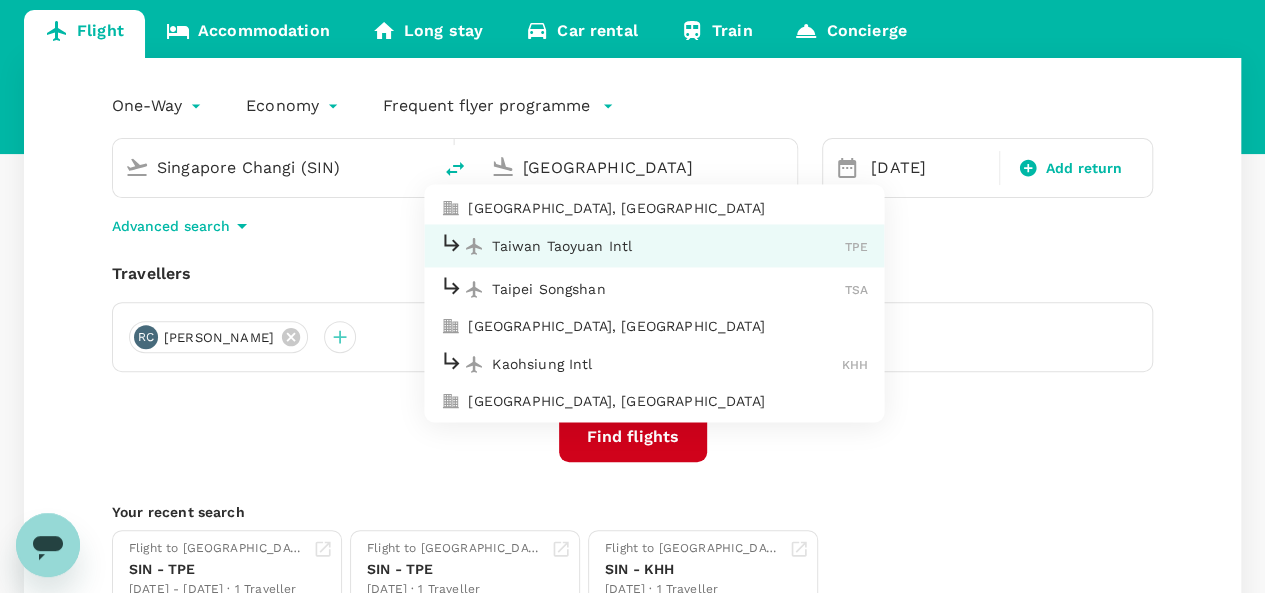 click on "Kaohsiung Intl" at bounding box center [667, 364] 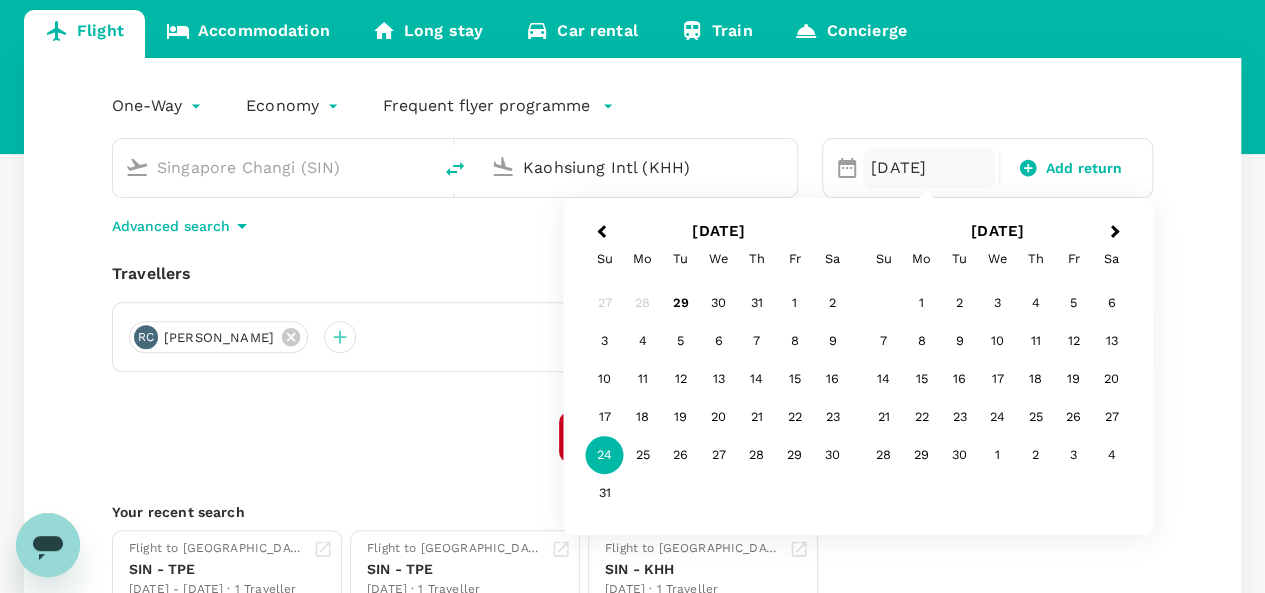 type on "Kaohsiung Intl (KHH)" 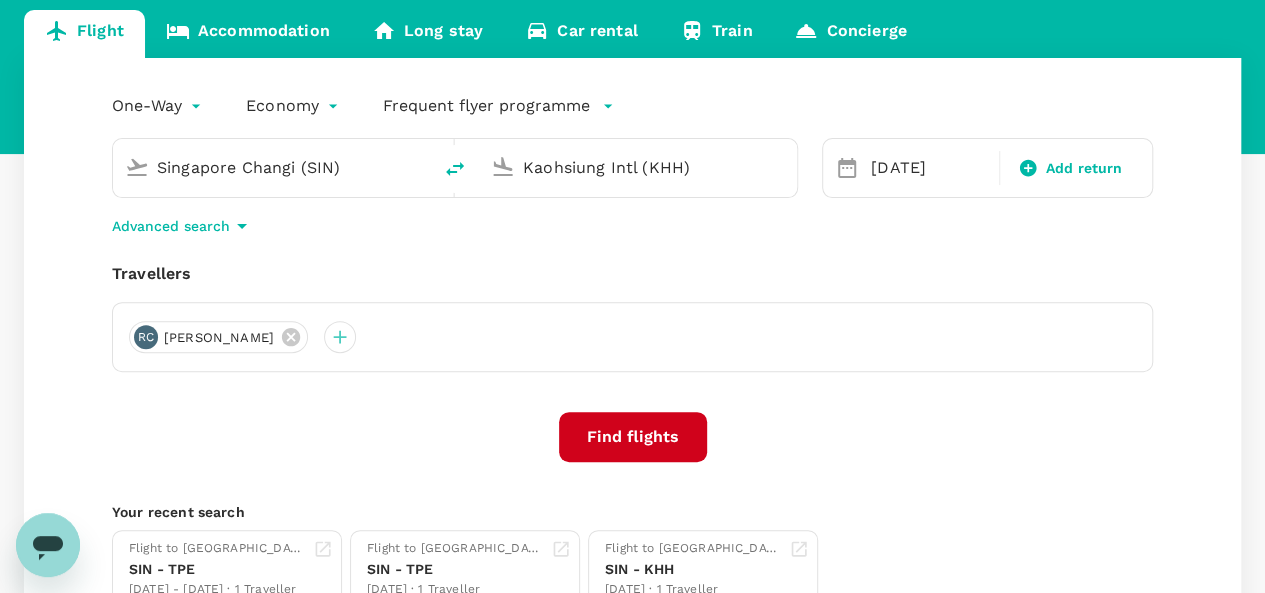 click on "Find flights" at bounding box center [633, 437] 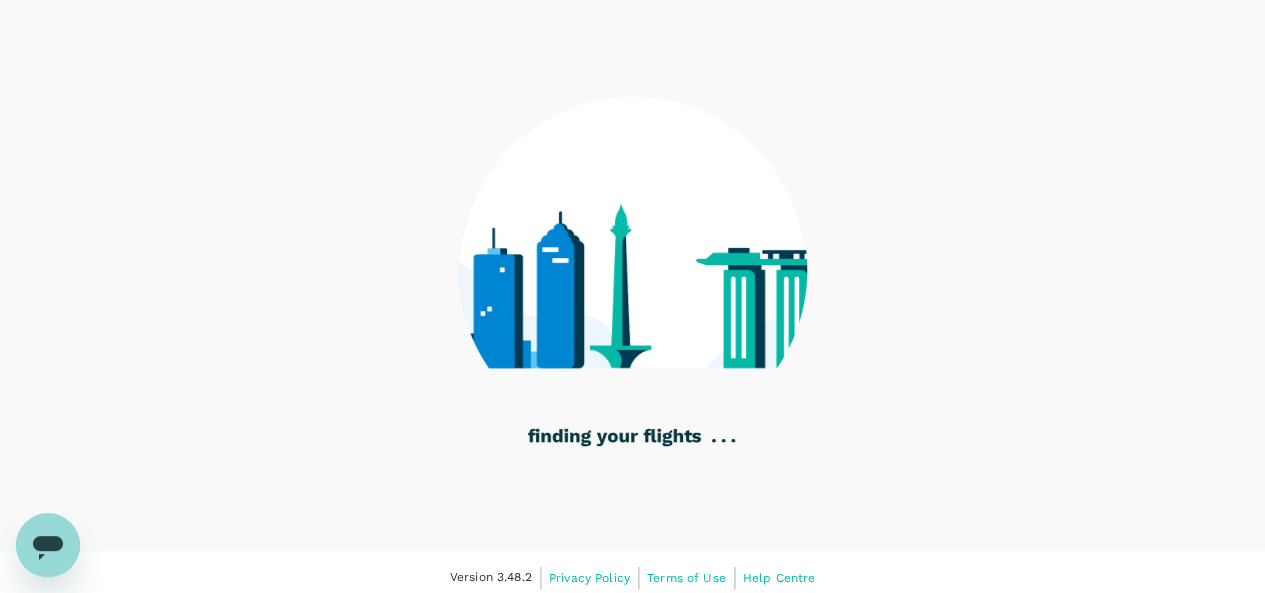 scroll, scrollTop: 150, scrollLeft: 0, axis: vertical 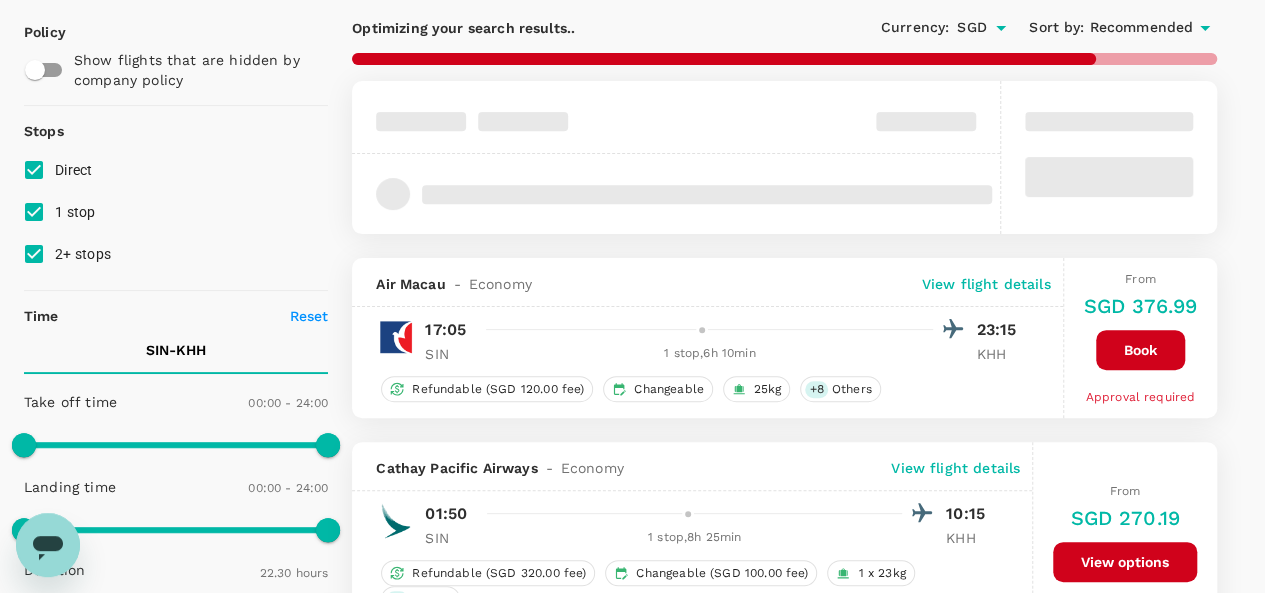 type on "1375" 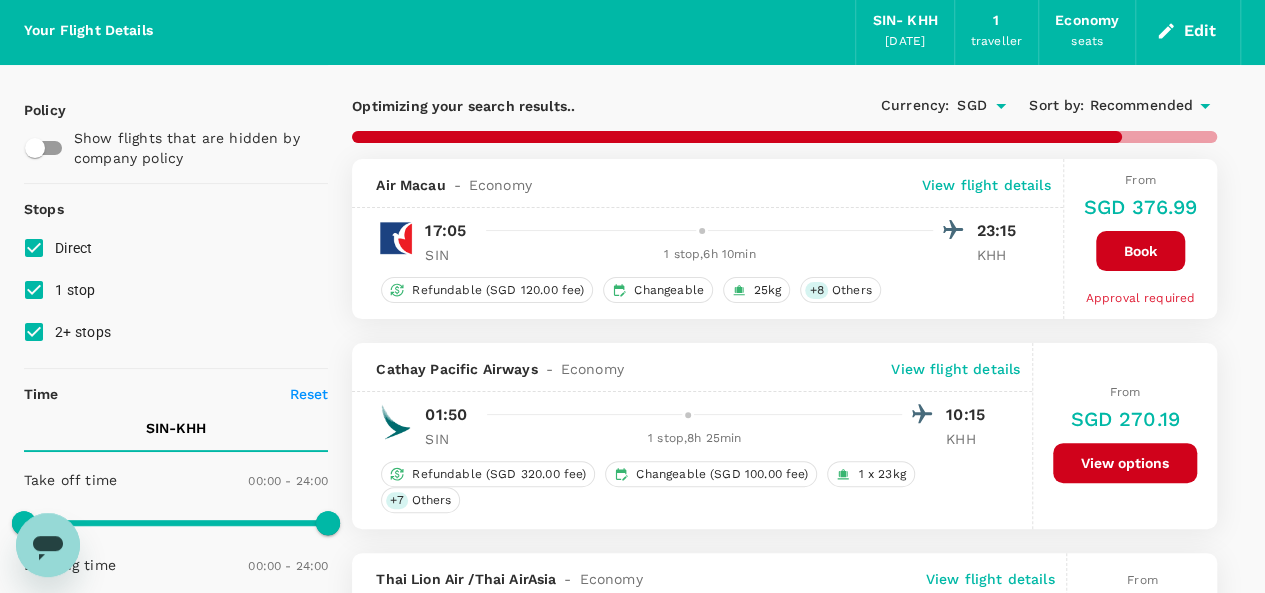 scroll, scrollTop: 0, scrollLeft: 0, axis: both 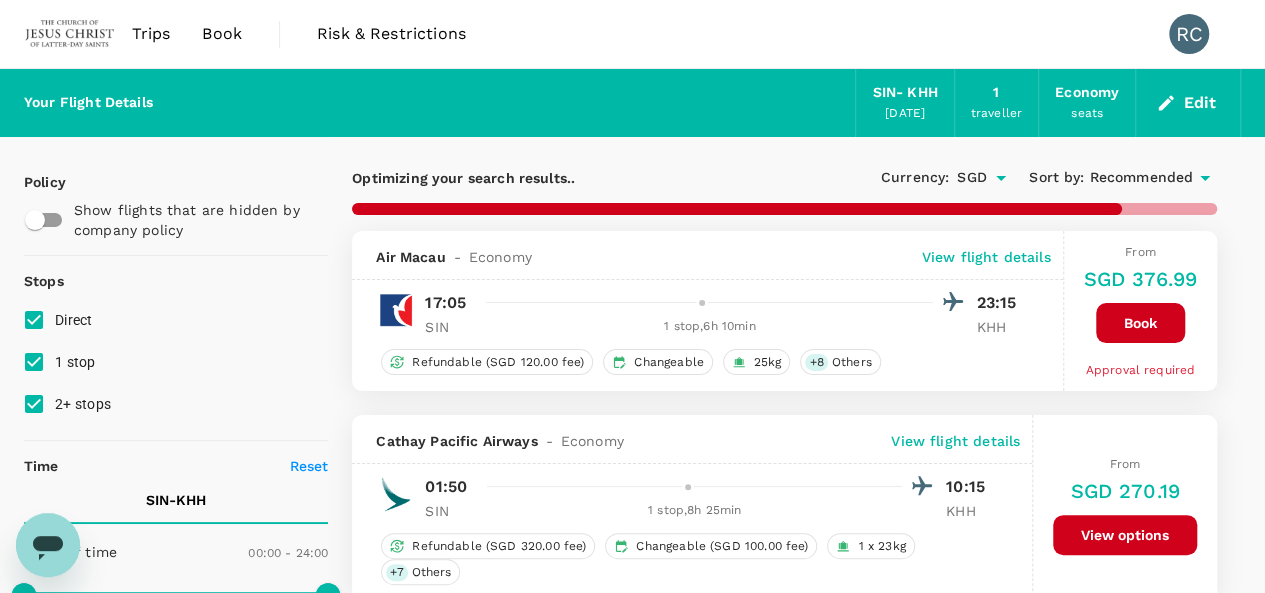 drag, startPoint x: 32, startPoint y: 361, endPoint x: 32, endPoint y: 400, distance: 39 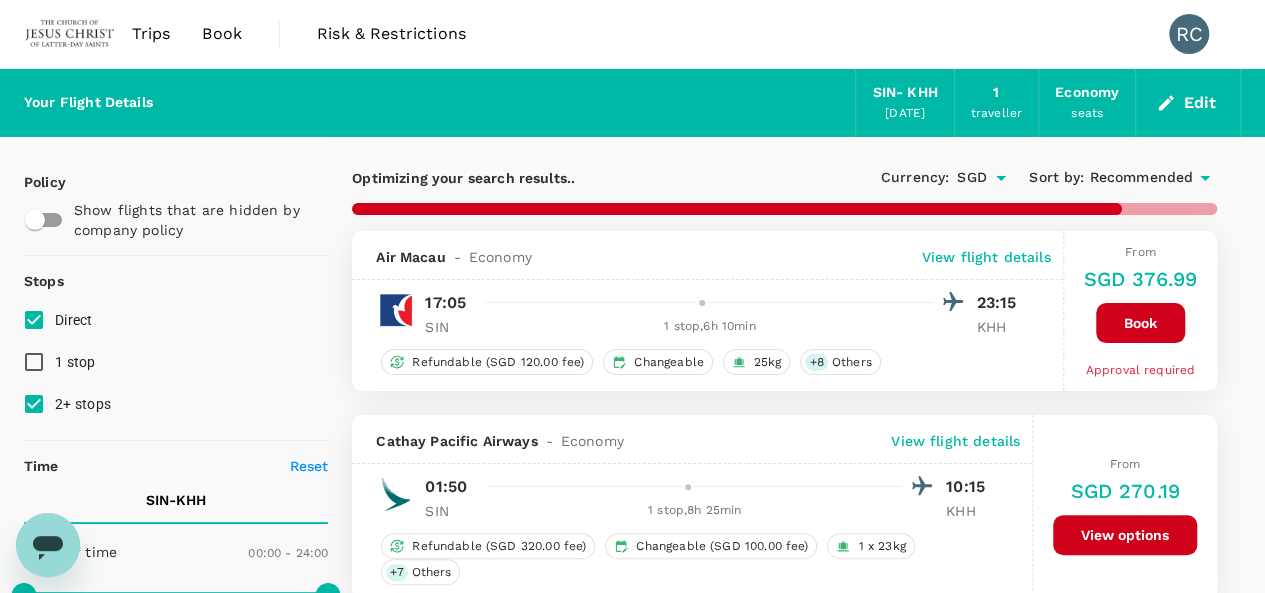 click on "2+ stops" at bounding box center (34, 404) 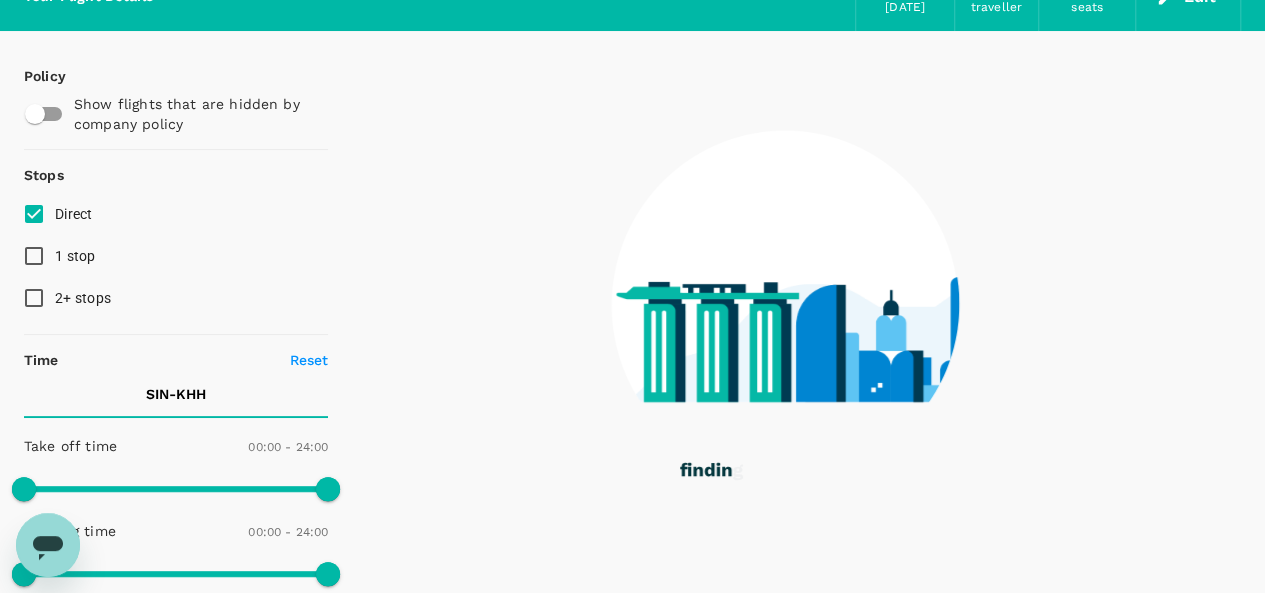 scroll, scrollTop: 0, scrollLeft: 0, axis: both 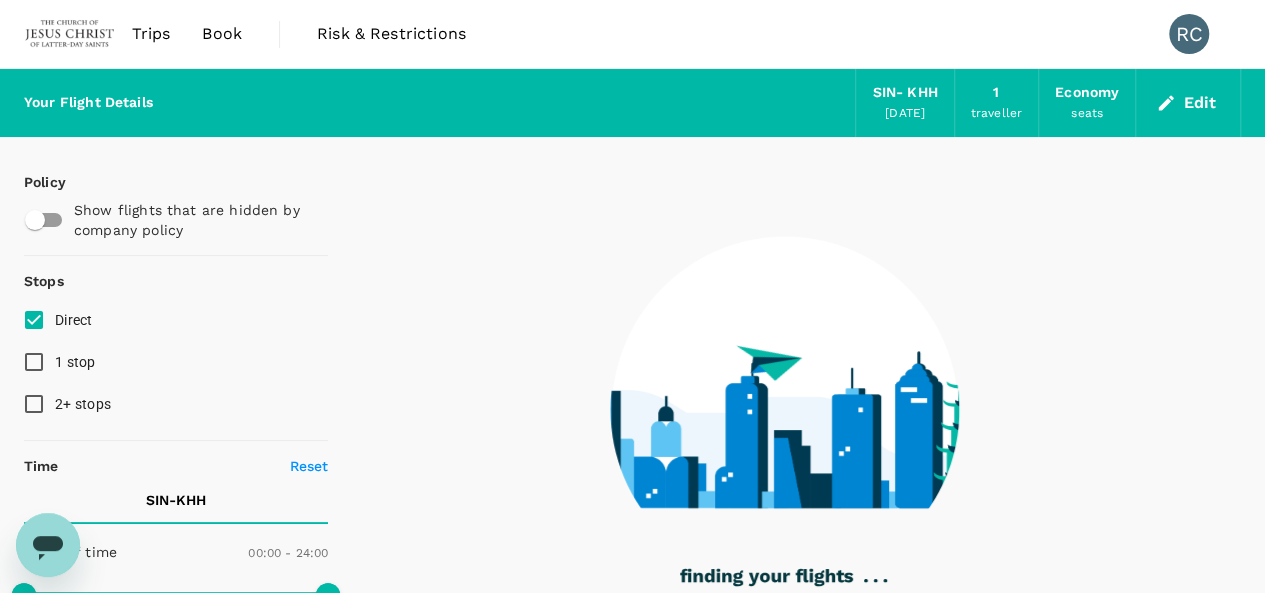 type on "1435" 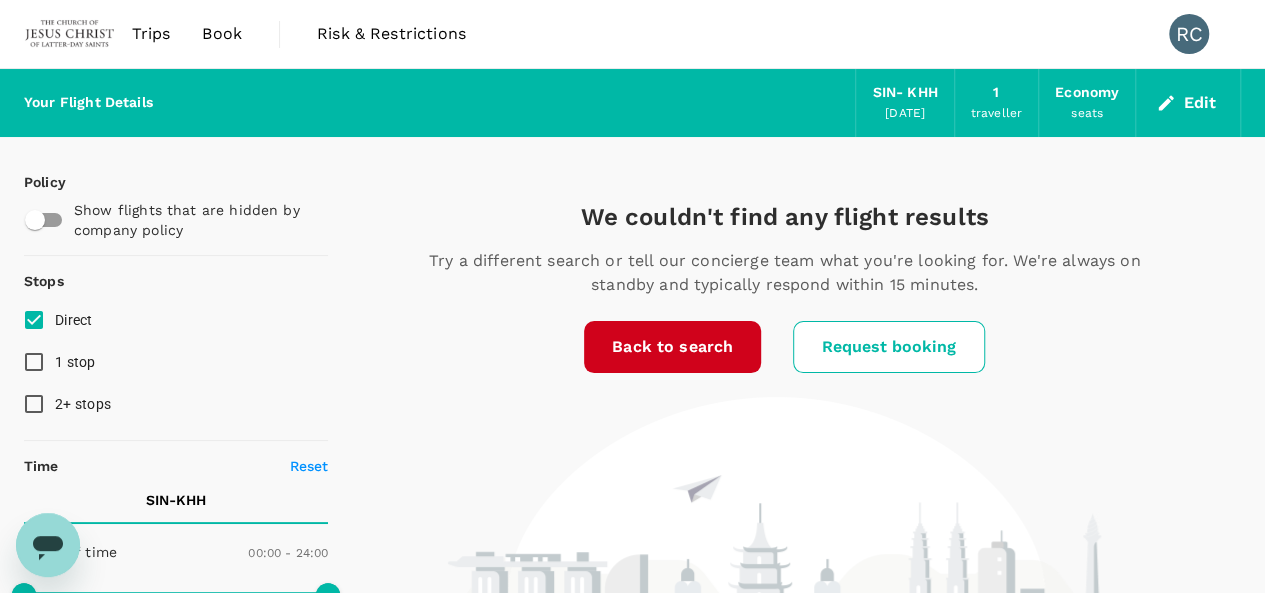 click on "24 Aug 2025" at bounding box center (905, 114) 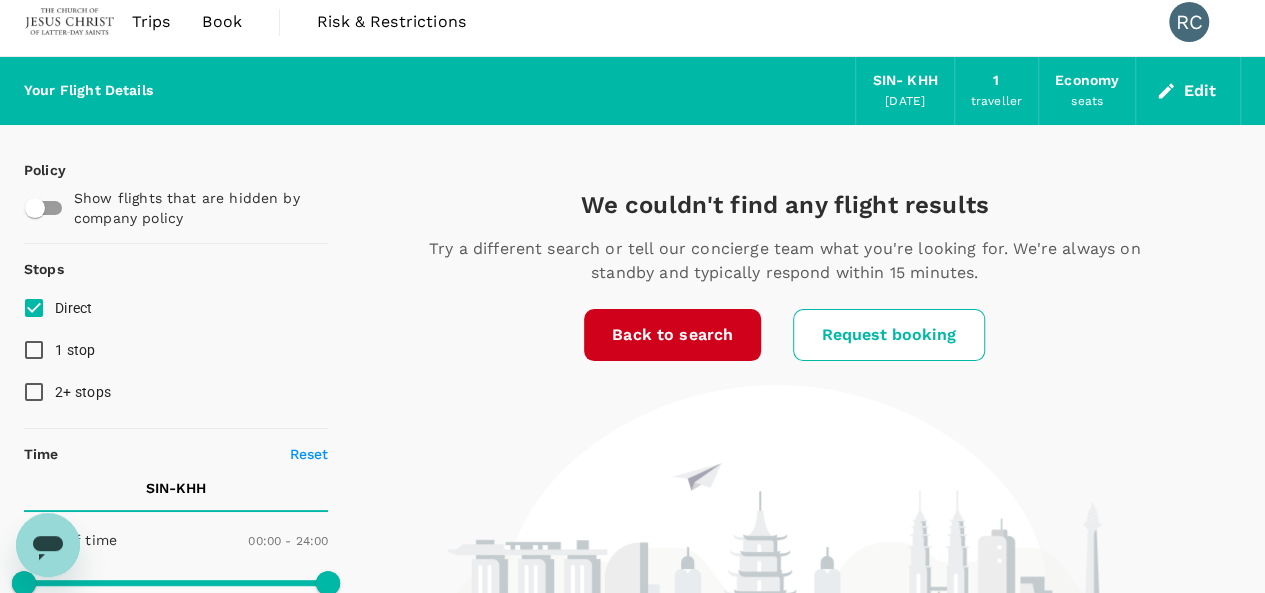scroll, scrollTop: 0, scrollLeft: 0, axis: both 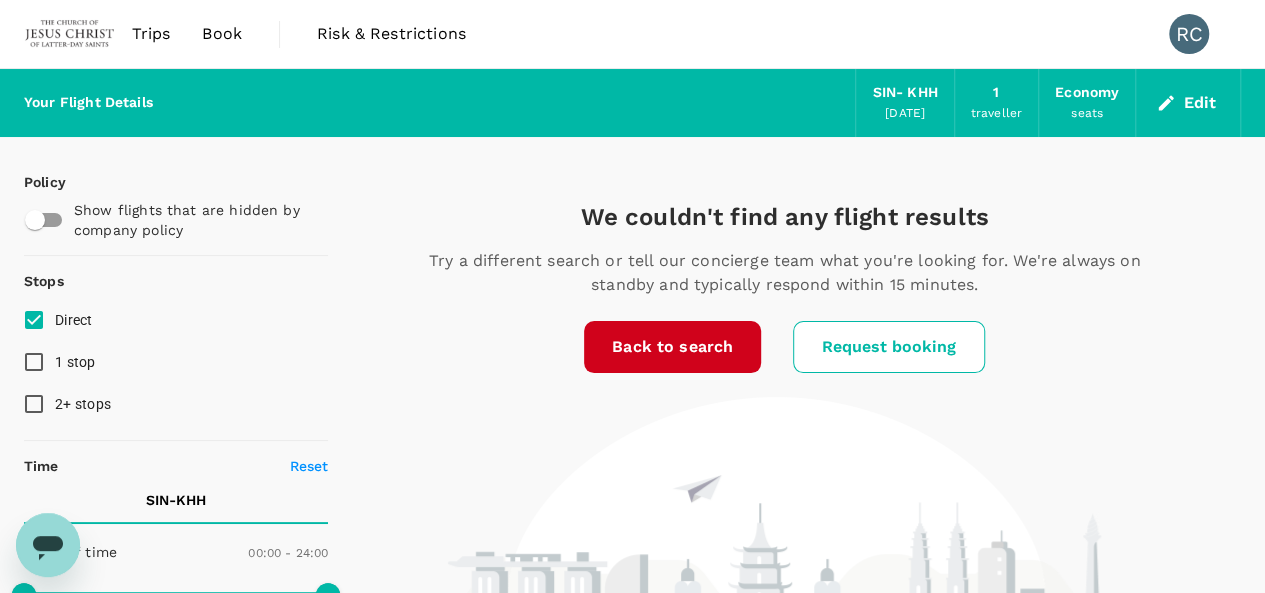 click at bounding box center [70, 34] 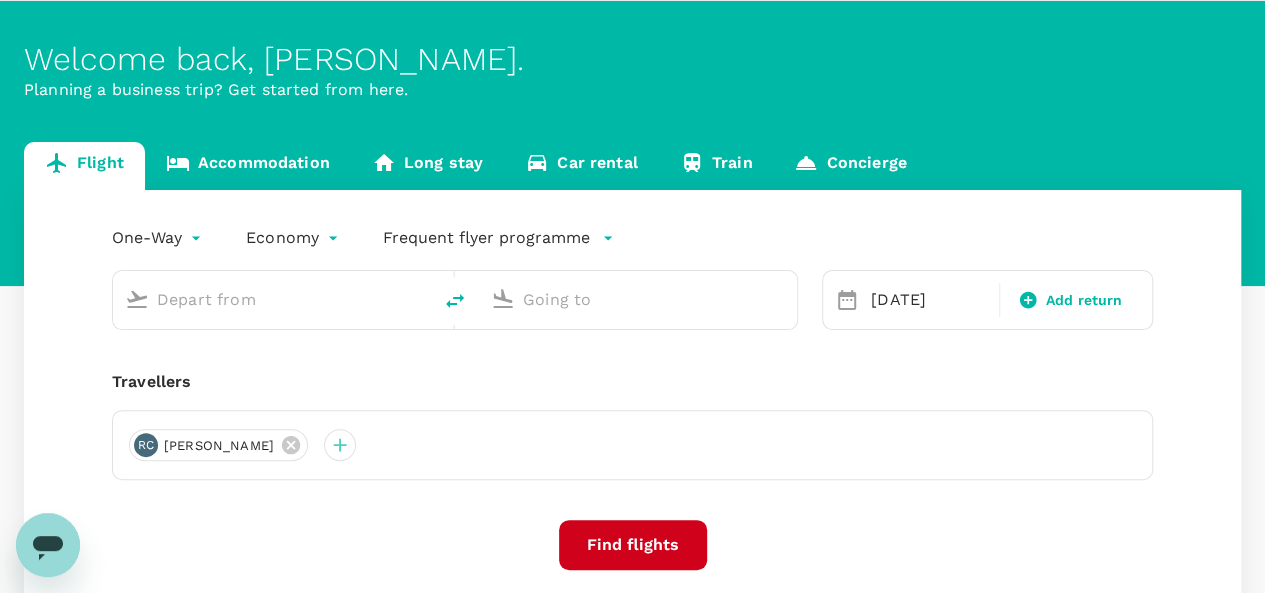 scroll, scrollTop: 100, scrollLeft: 0, axis: vertical 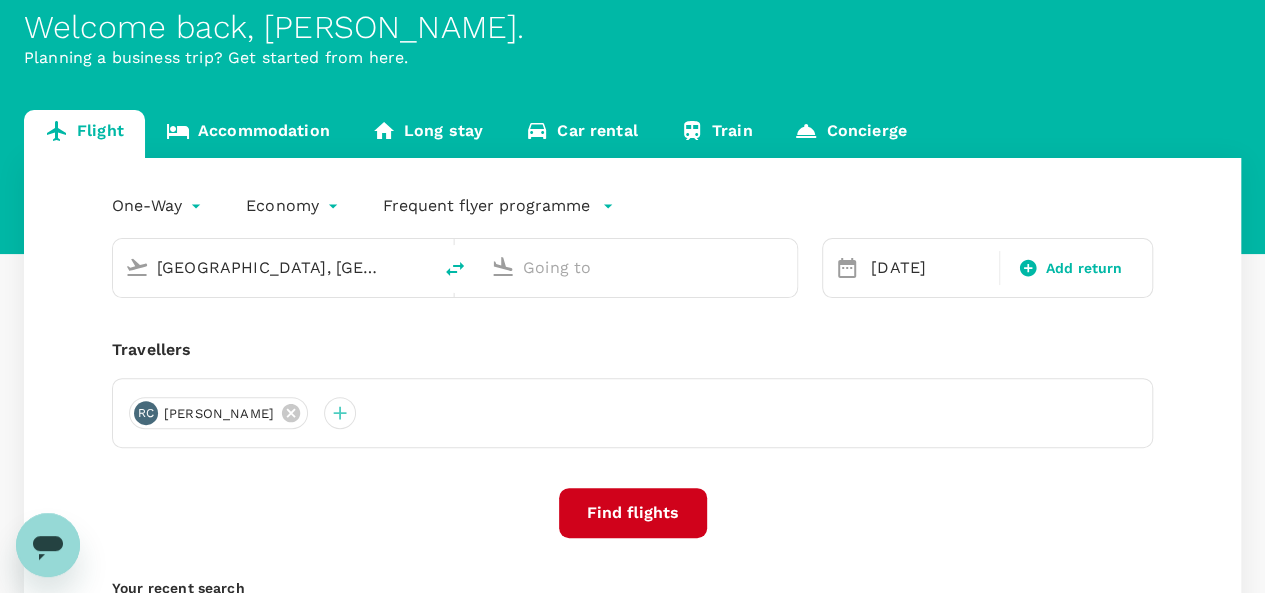 click on "Taipei, Taiwan (any)" at bounding box center (273, 267) 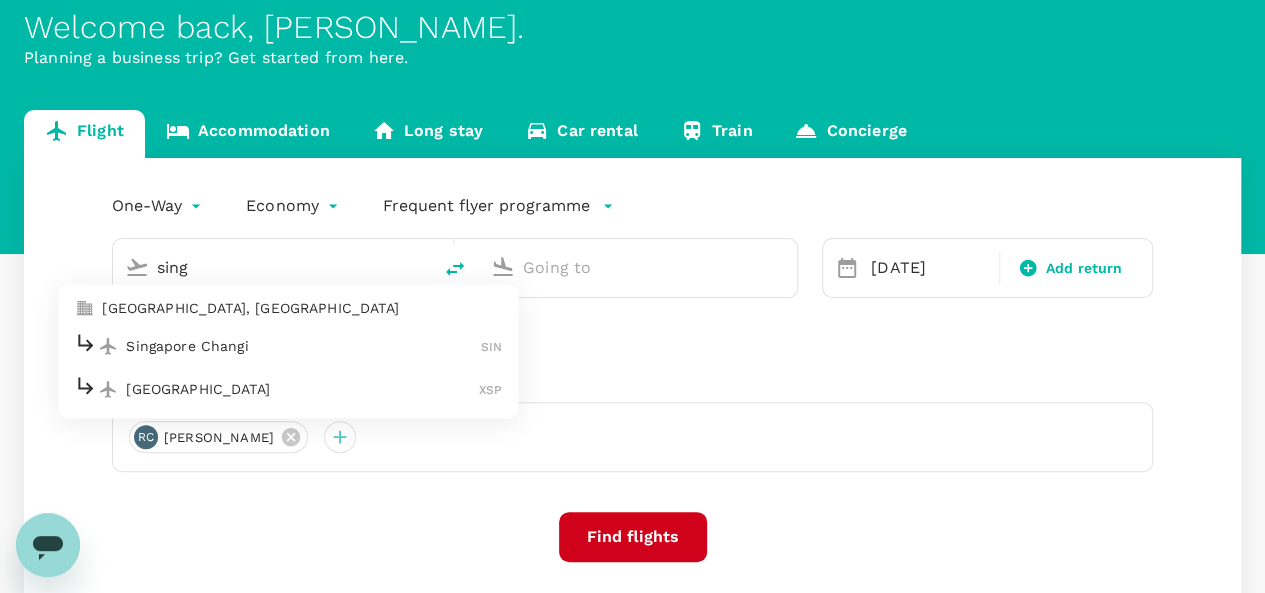 type on "Singapore Changi (SIN)" 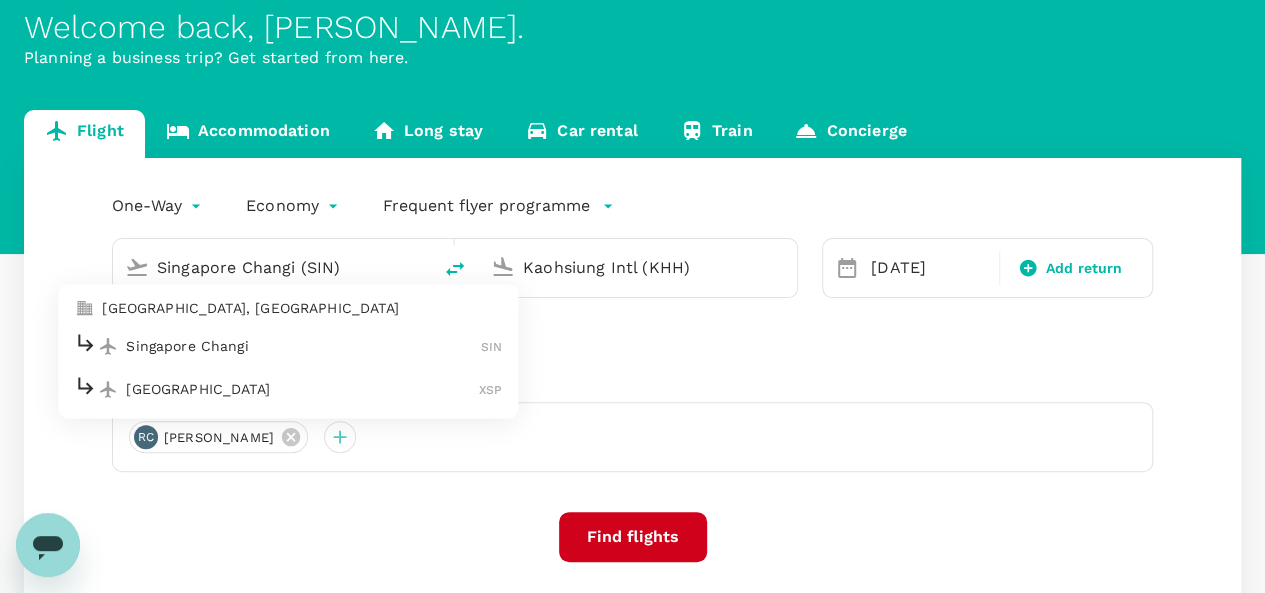 type 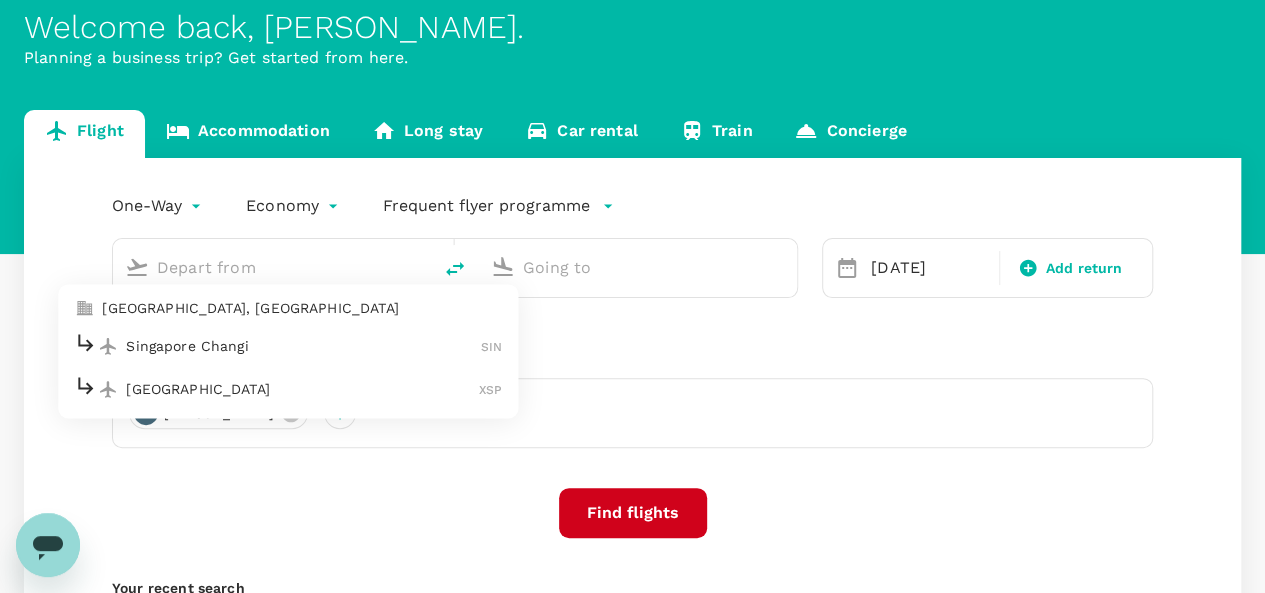 type on "Singapore Changi (SIN)" 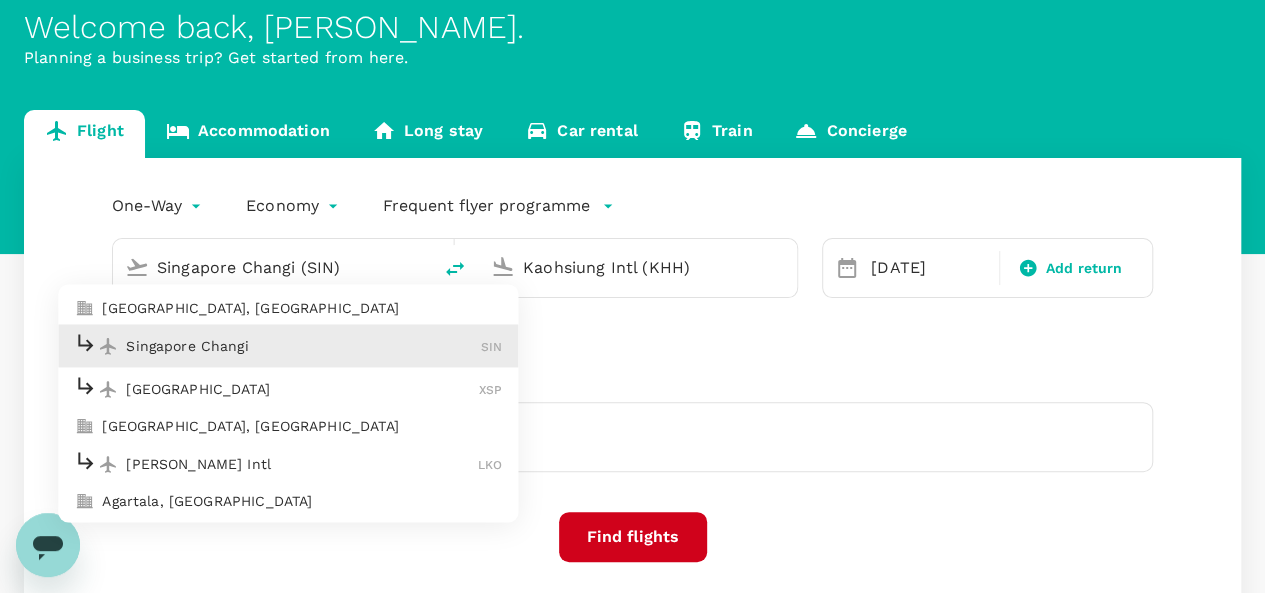 click on "Singapore Changi" at bounding box center [303, 346] 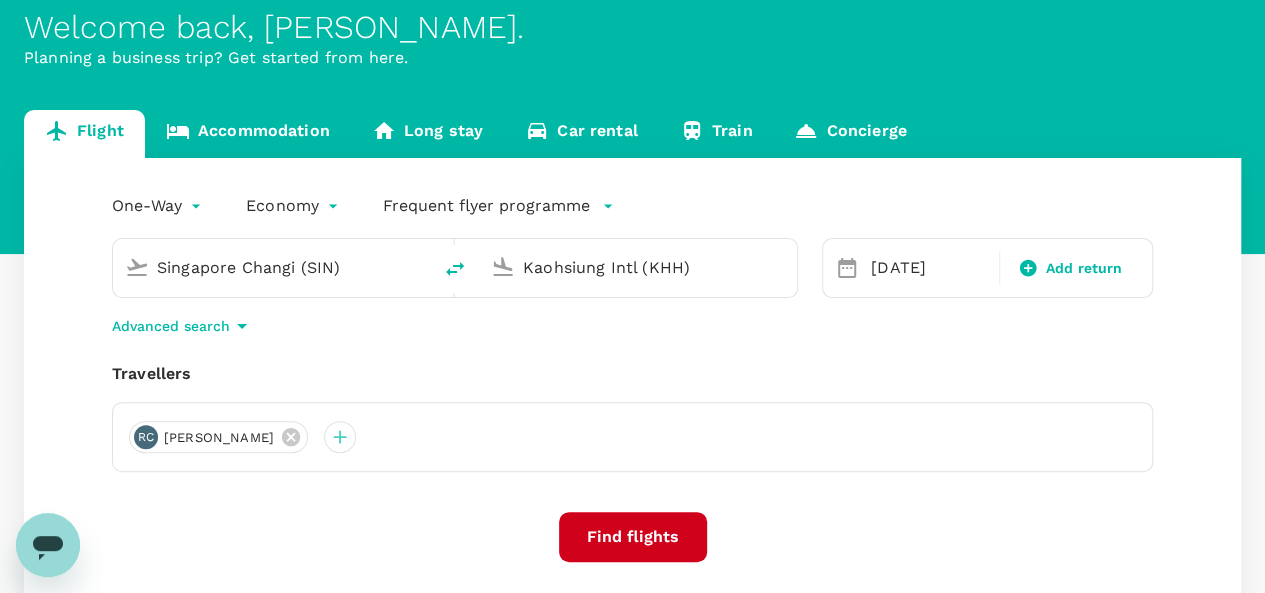 drag, startPoint x: 706, startPoint y: 273, endPoint x: 489, endPoint y: 280, distance: 217.11287 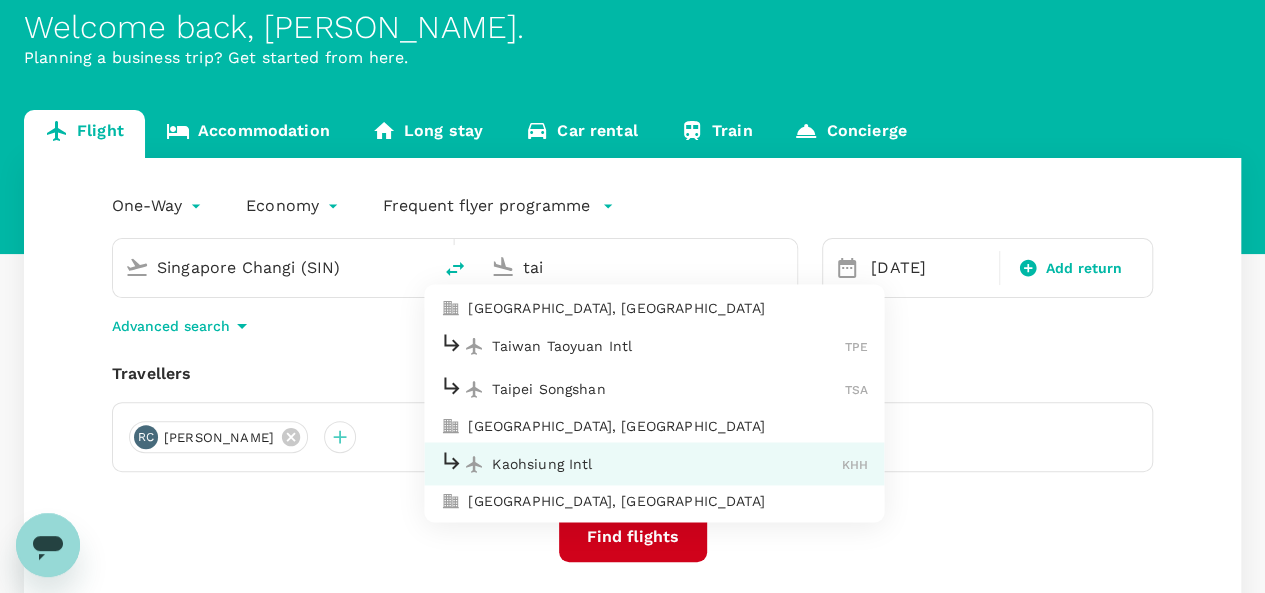 click on "Taiwan Taoyuan Intl" at bounding box center (668, 346) 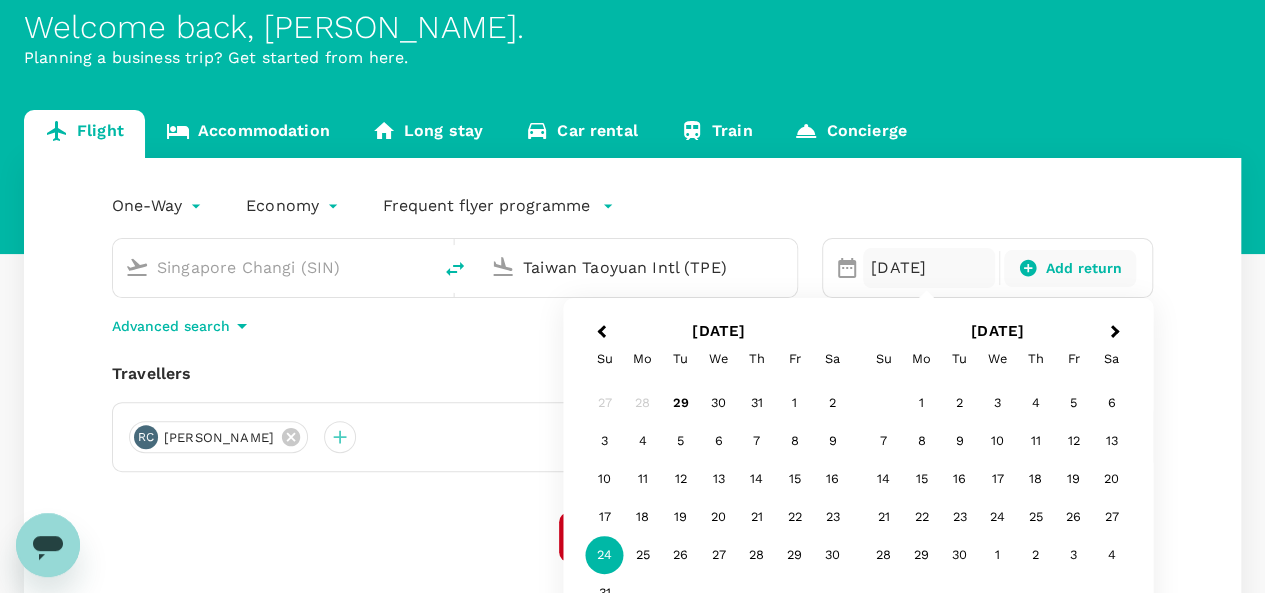 type on "Taiwan Taoyuan Intl (TPE)" 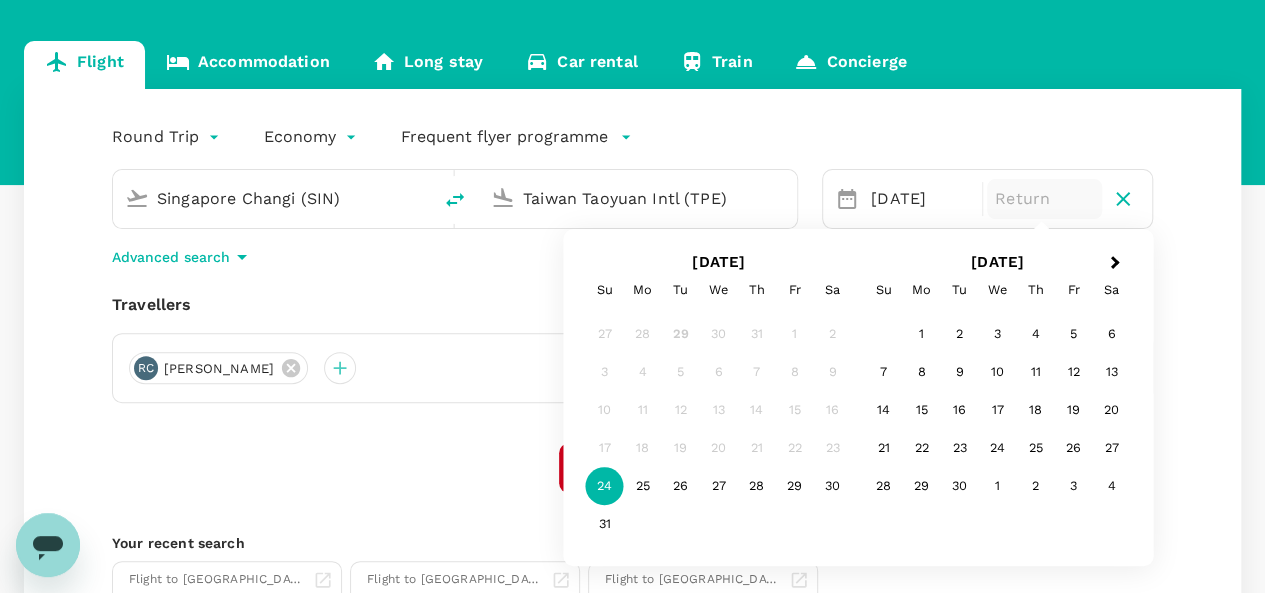 scroll, scrollTop: 200, scrollLeft: 0, axis: vertical 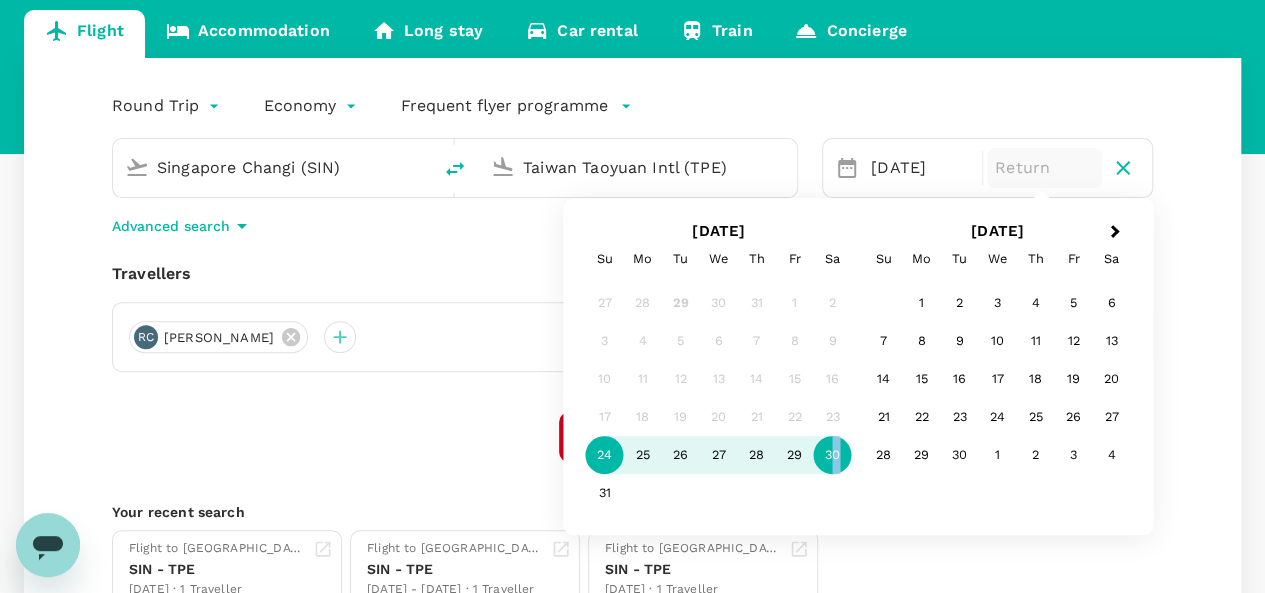 click on "30" at bounding box center (833, 455) 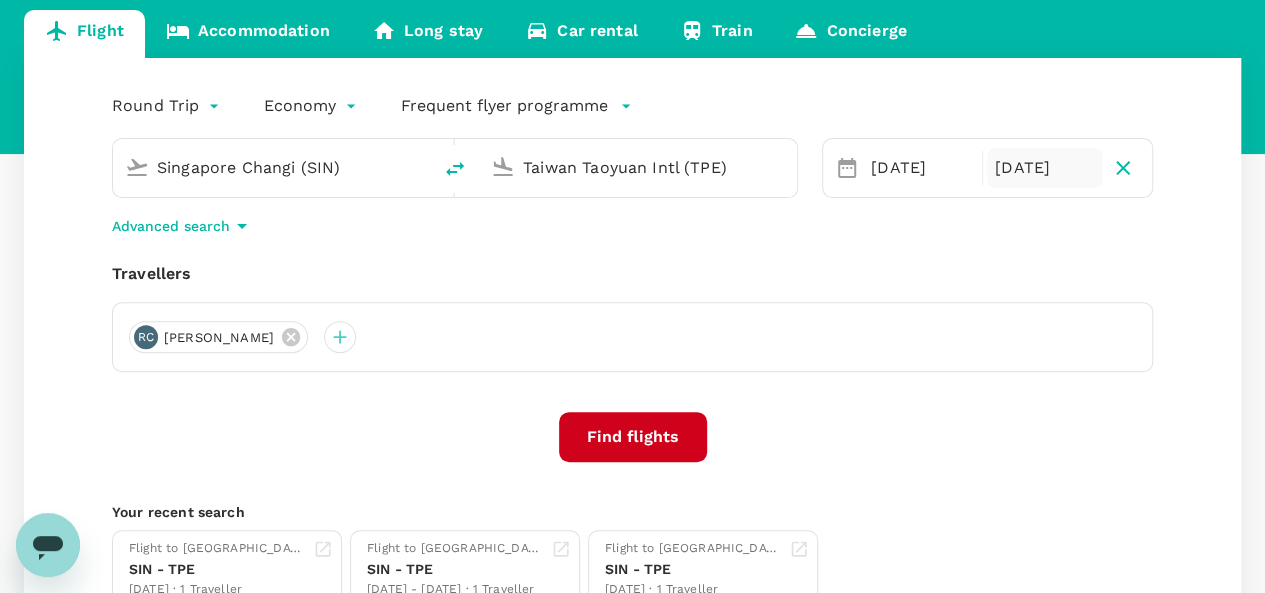 click on "[DATE]" at bounding box center (1044, 168) 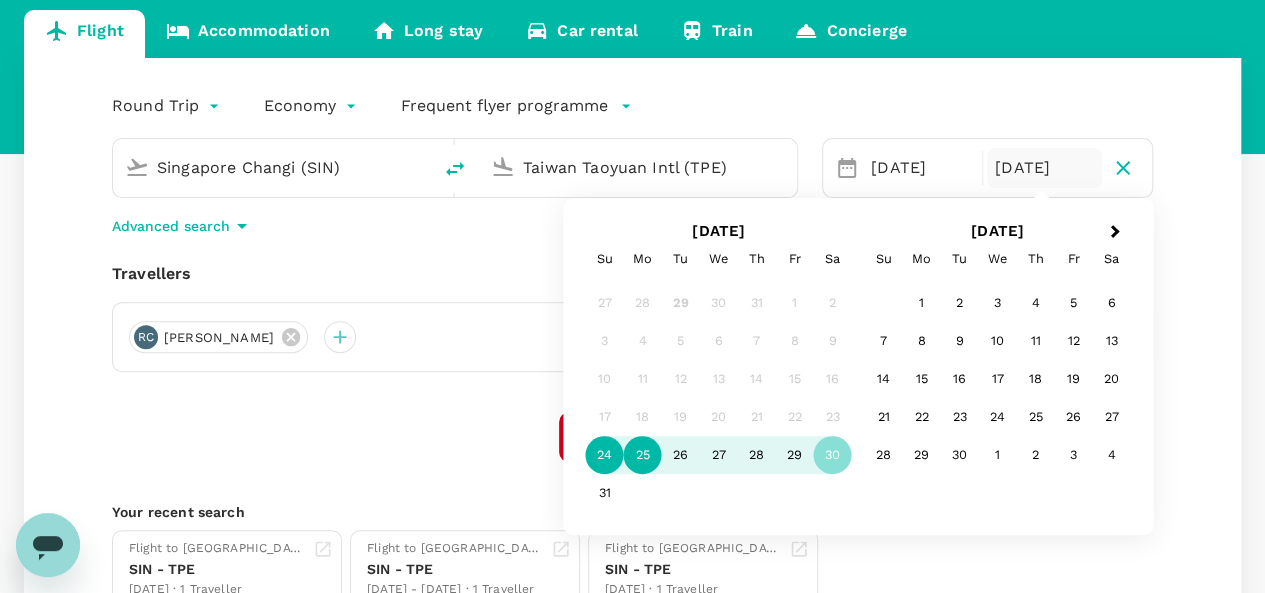click on "25" at bounding box center [643, 455] 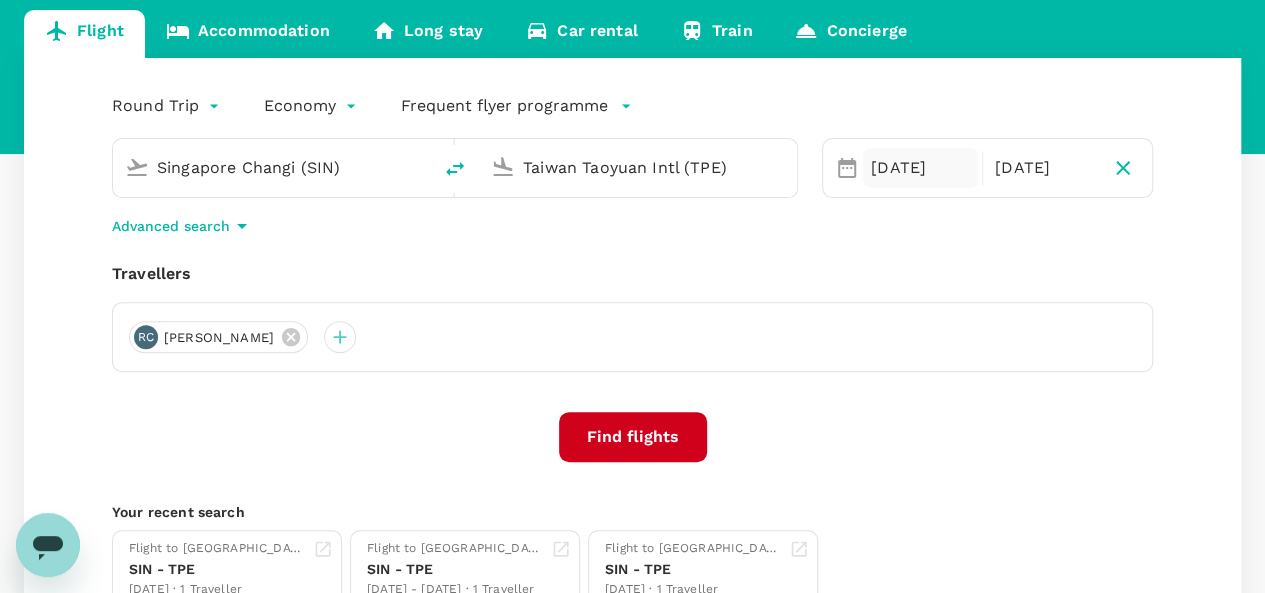 click on "24 Aug" at bounding box center [920, 168] 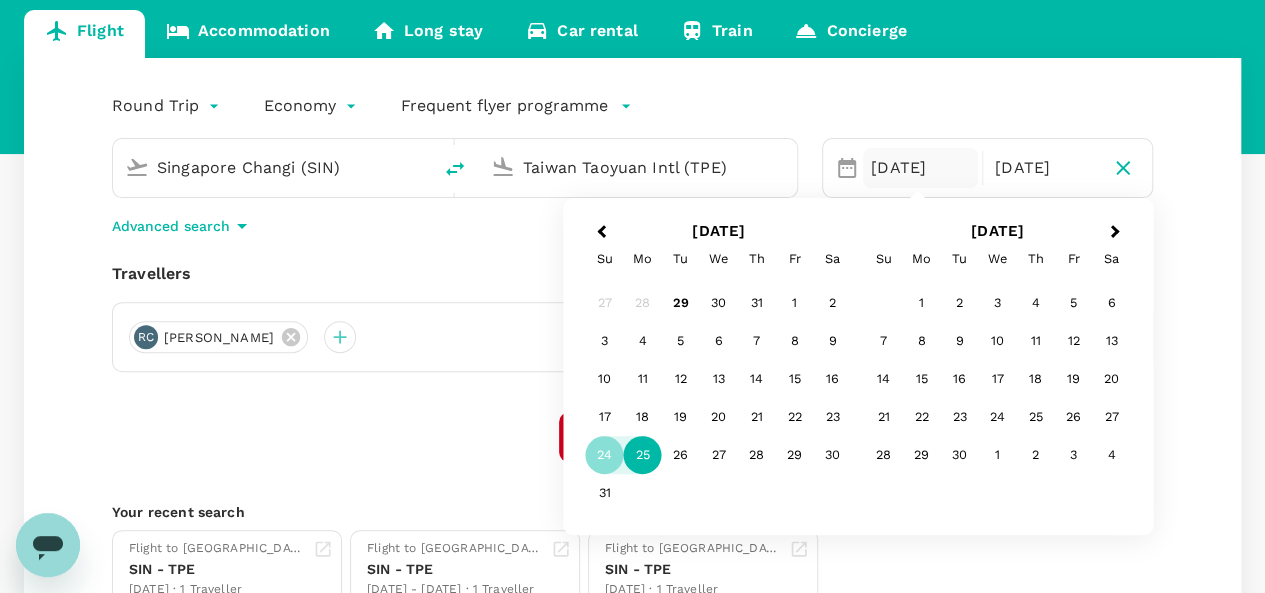 click on "25" at bounding box center [643, 455] 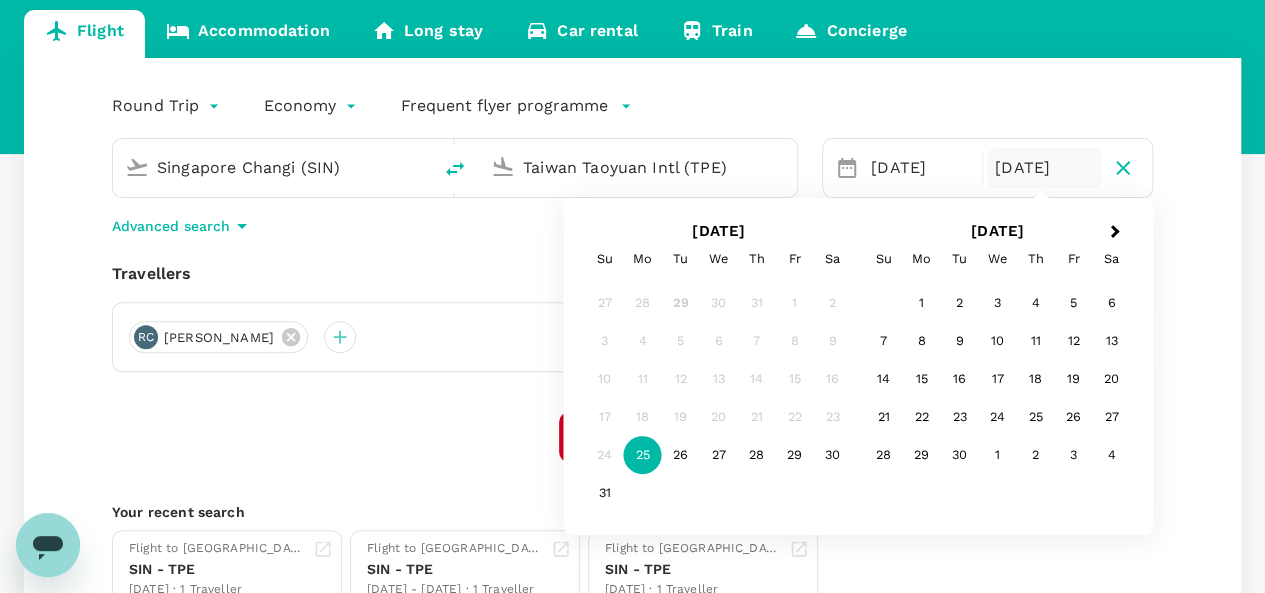 click on "[DATE]" at bounding box center [1044, 168] 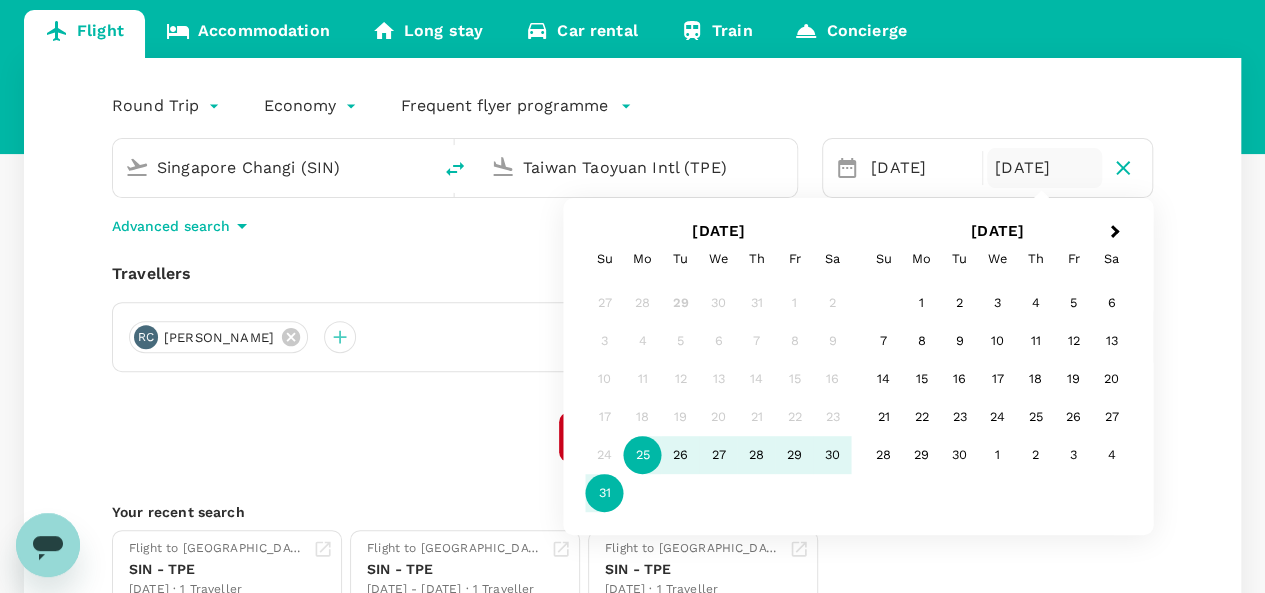 click on "31" at bounding box center [605, 493] 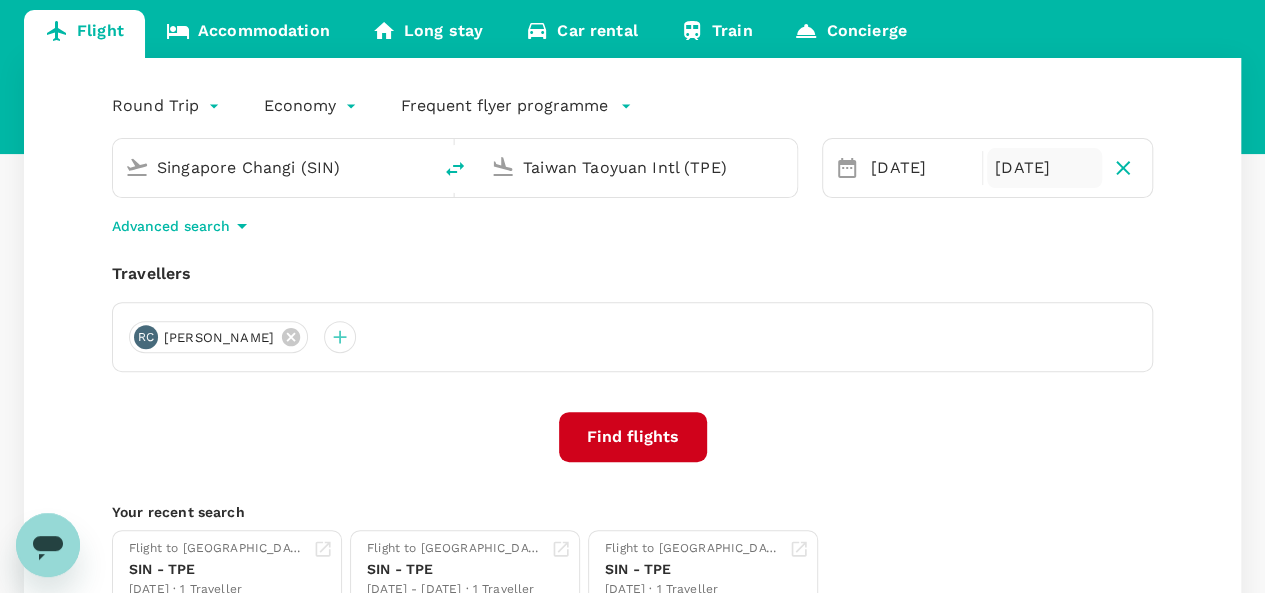click on "31 Aug" at bounding box center [1044, 168] 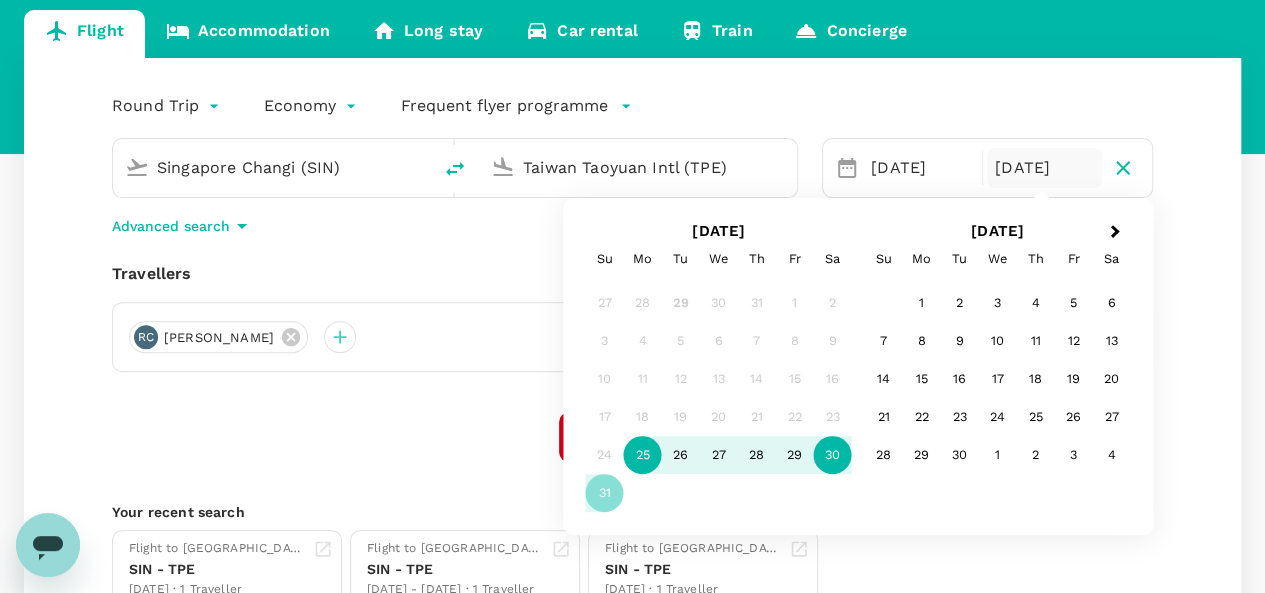click on "30" at bounding box center (833, 455) 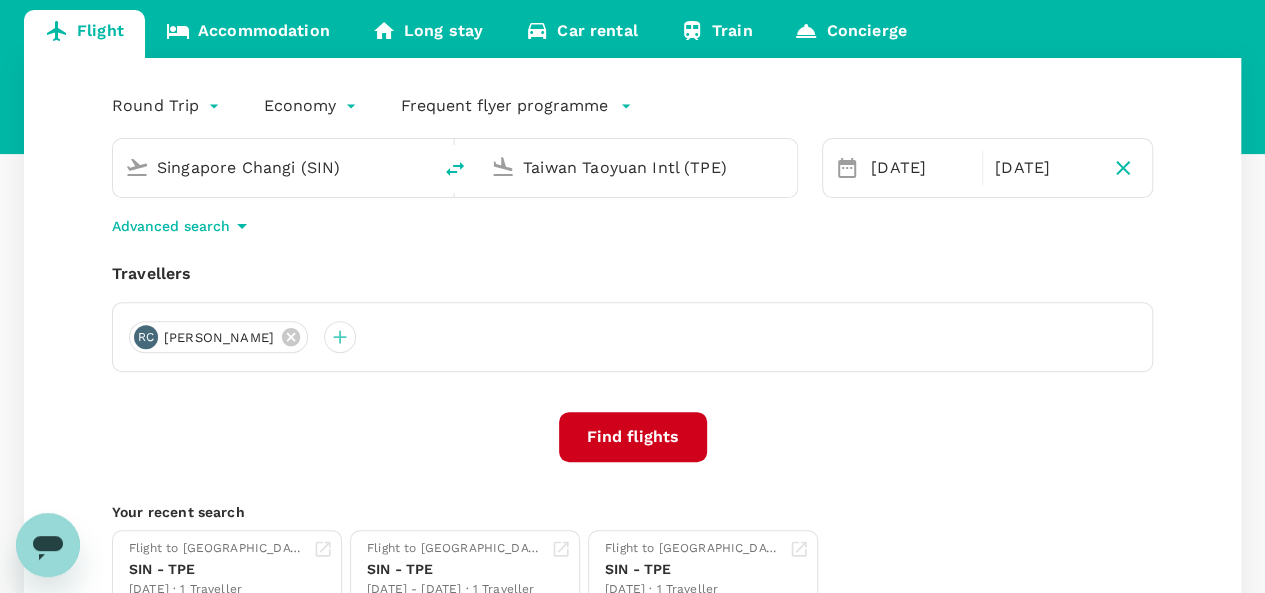 click on "Find flights" at bounding box center [633, 437] 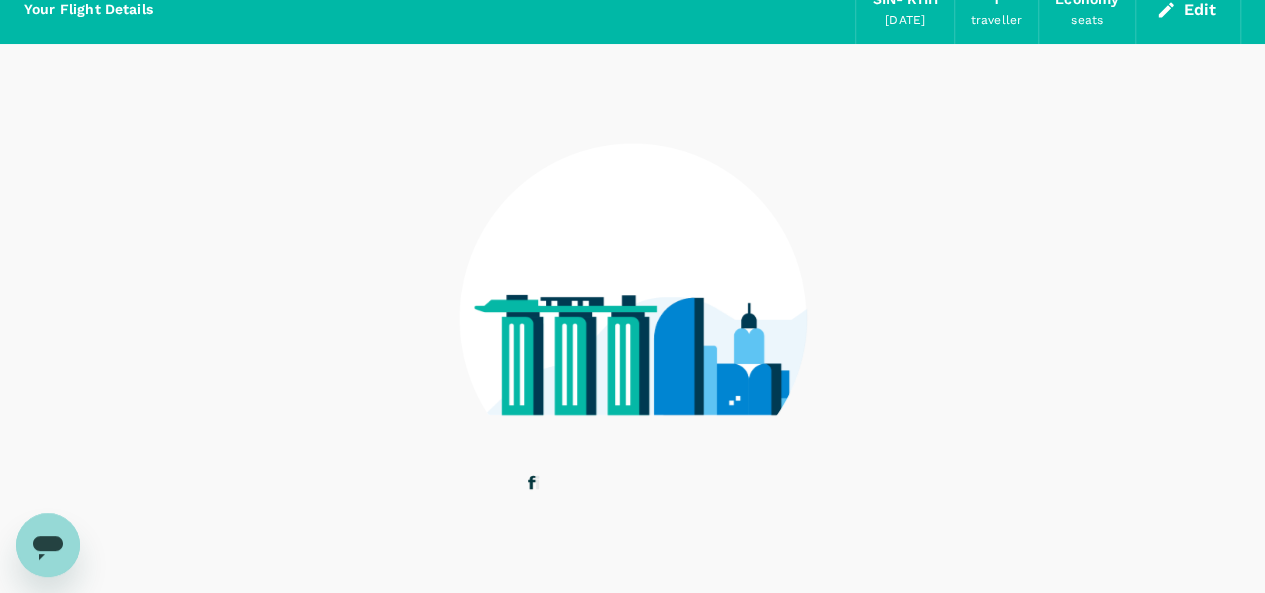 scroll, scrollTop: 0, scrollLeft: 0, axis: both 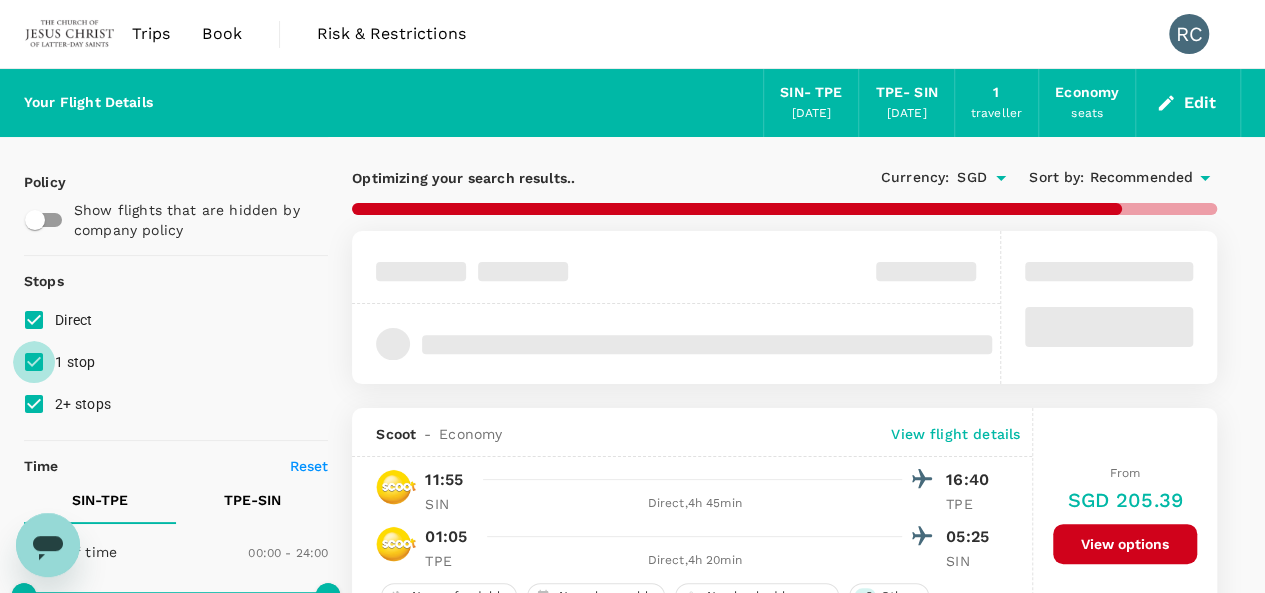 click on "1 stop" at bounding box center (34, 362) 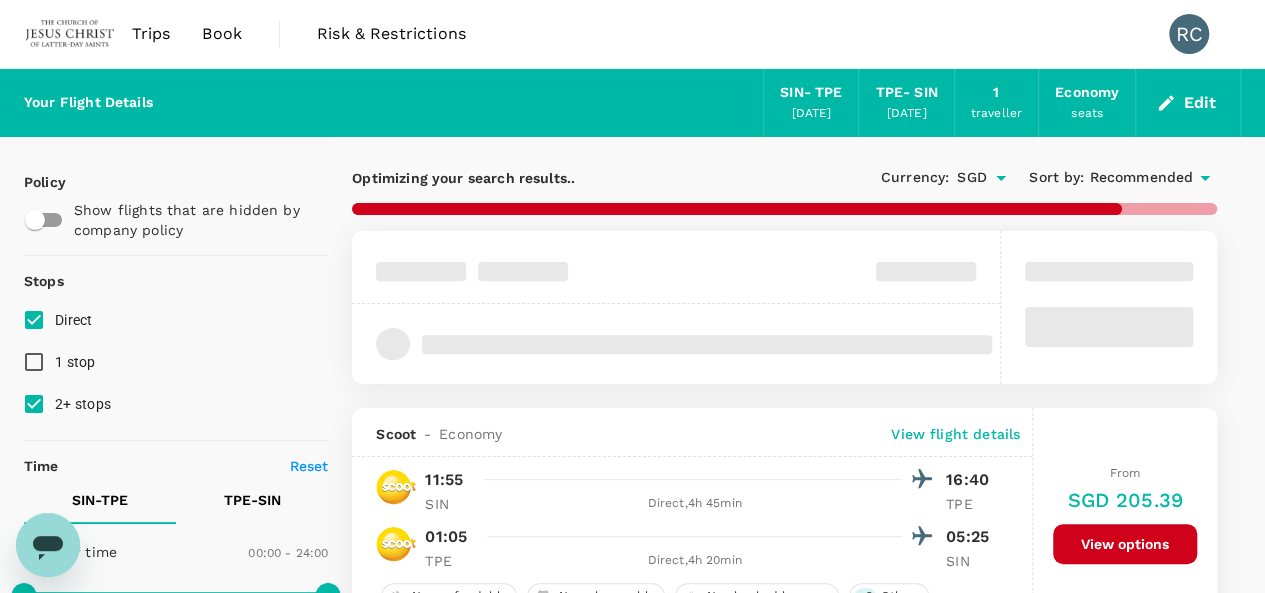 click on "2+ stops" at bounding box center (34, 404) 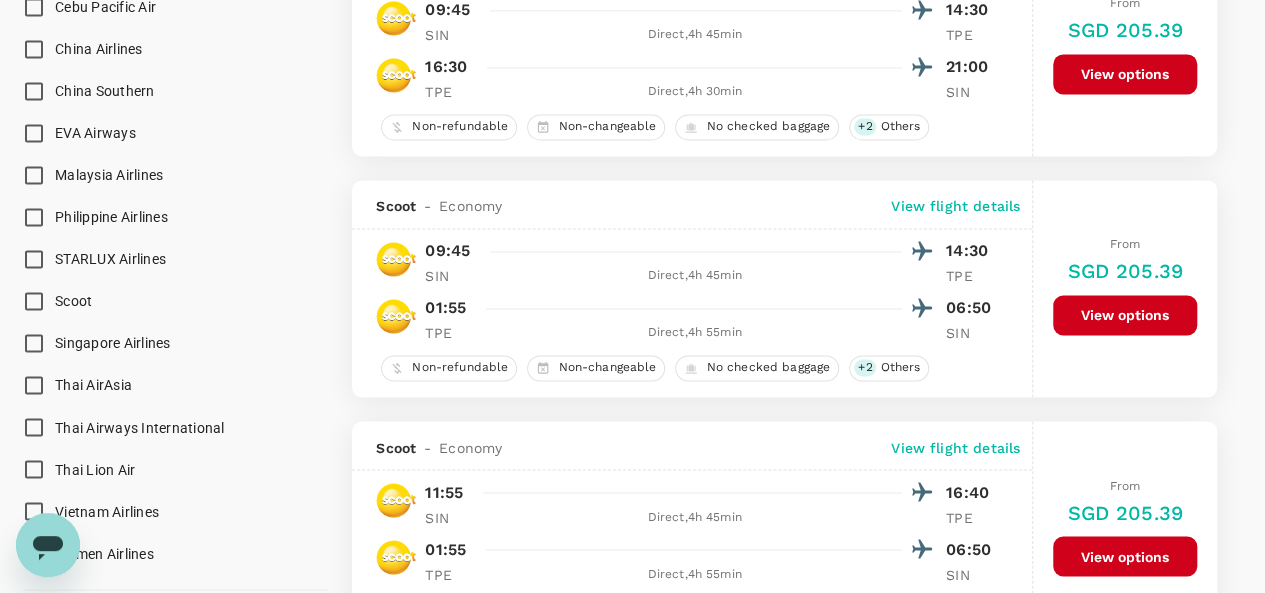 scroll, scrollTop: 1400, scrollLeft: 0, axis: vertical 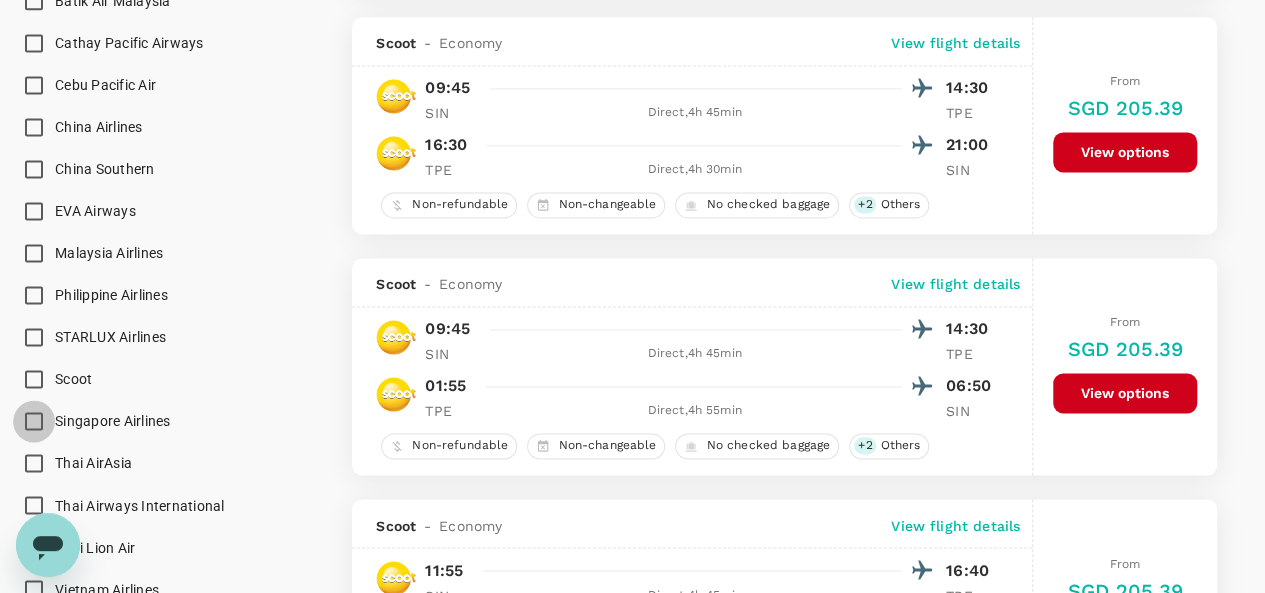click on "Singapore Airlines" at bounding box center [34, 421] 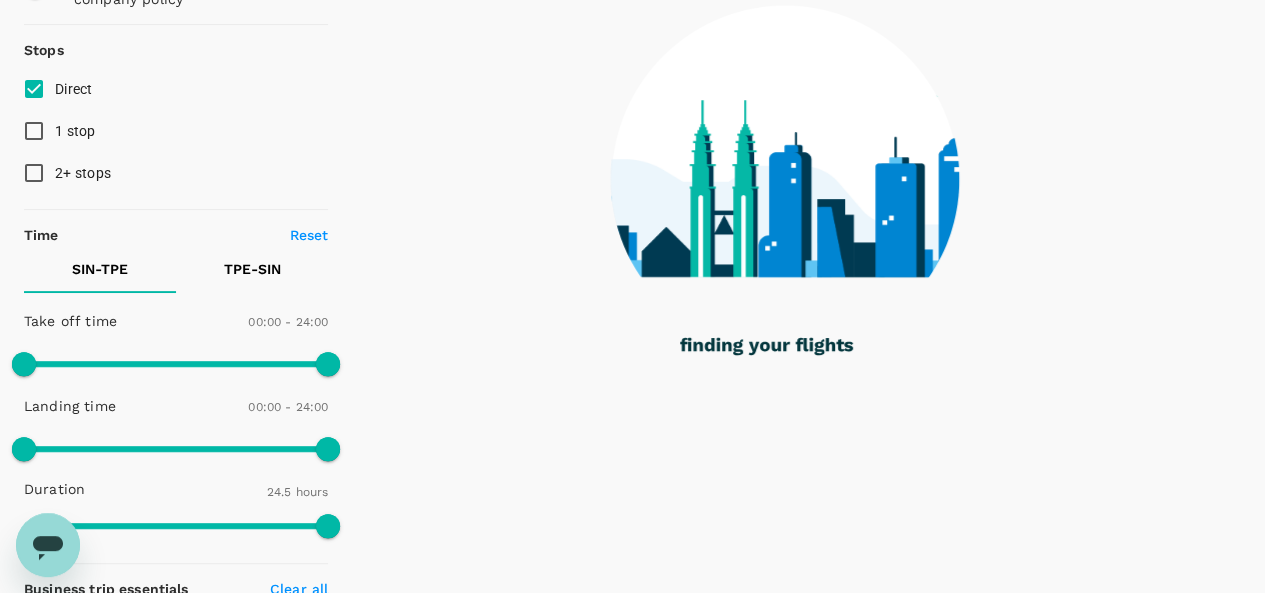 scroll, scrollTop: 200, scrollLeft: 0, axis: vertical 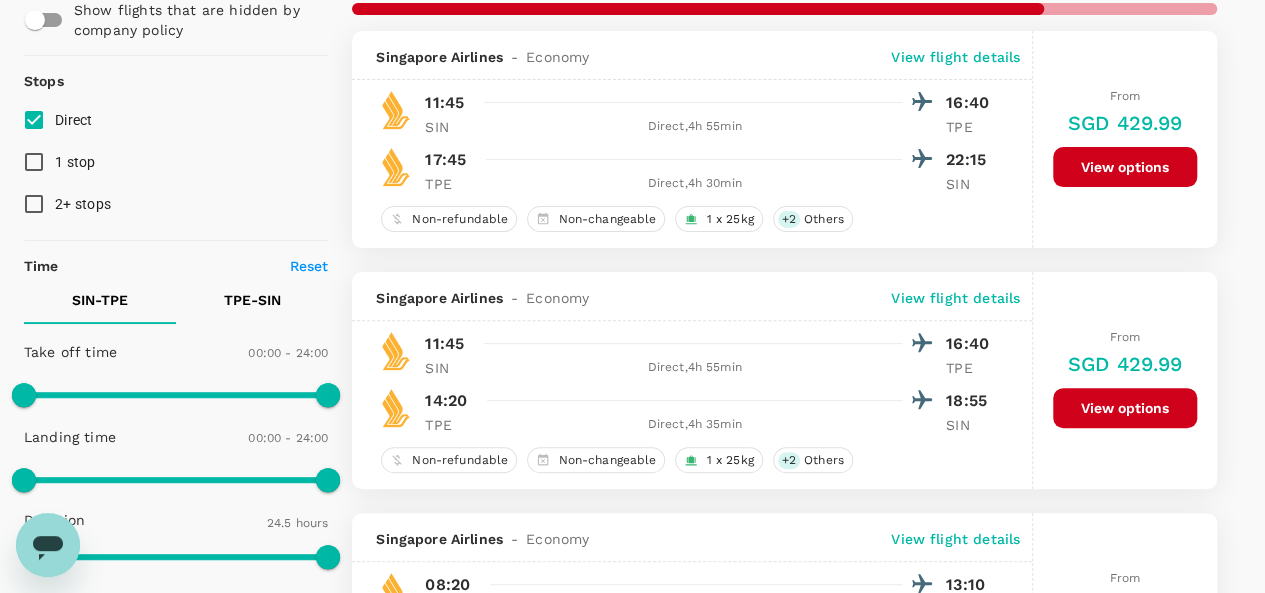checkbox on "false" 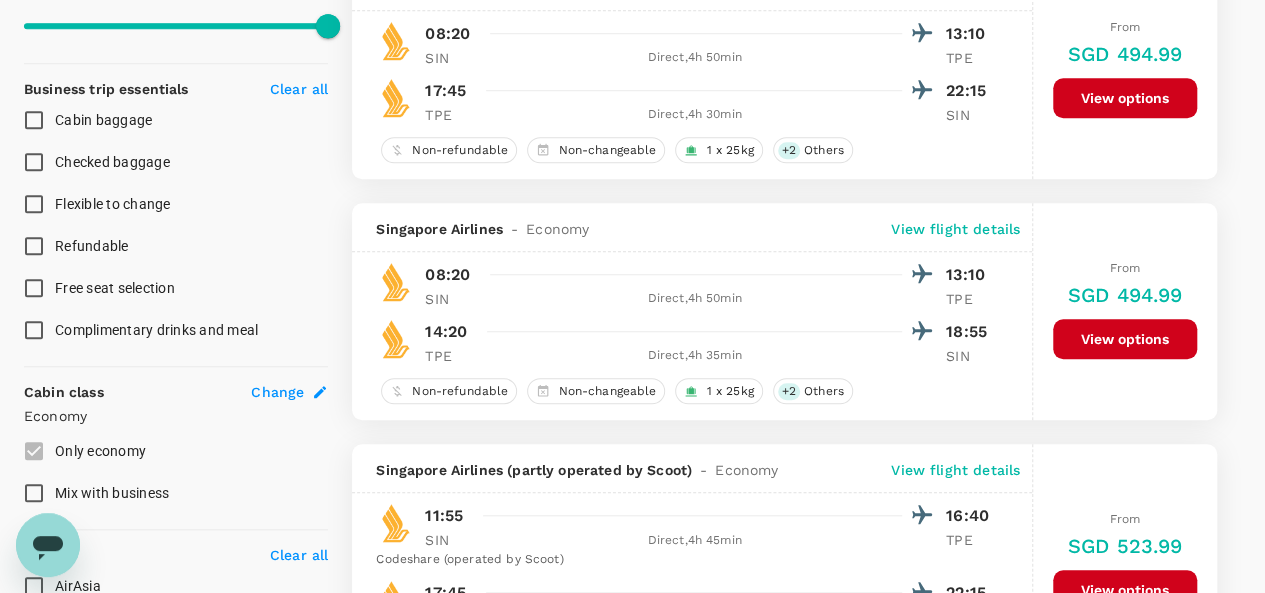 scroll, scrollTop: 700, scrollLeft: 0, axis: vertical 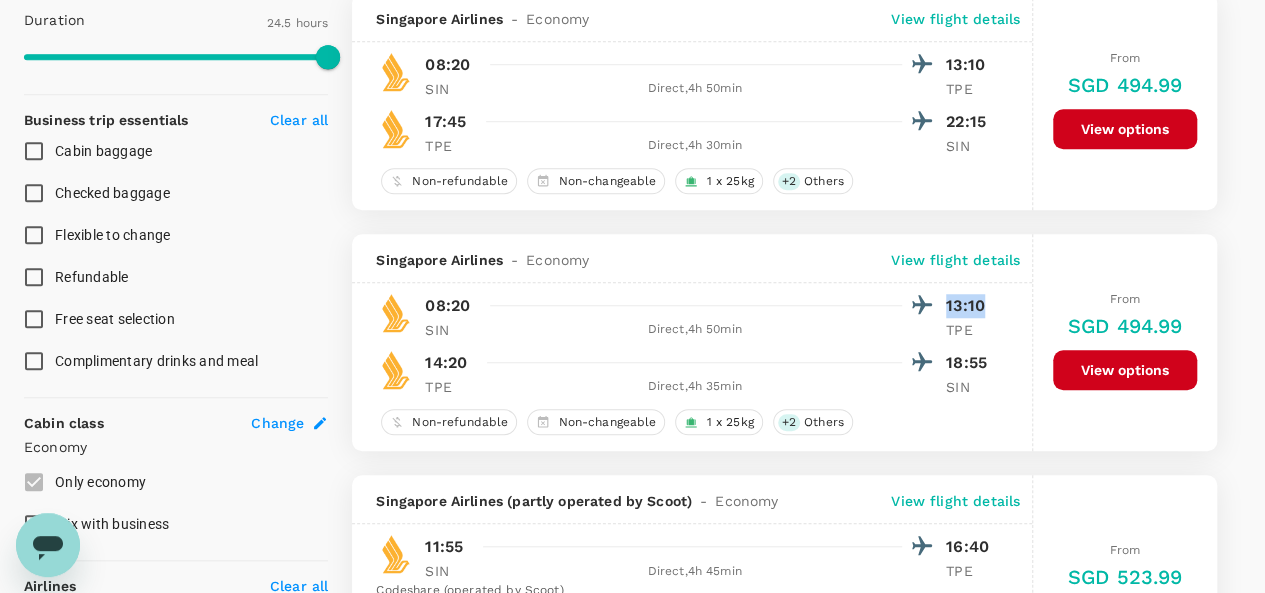 drag, startPoint x: 989, startPoint y: 304, endPoint x: 902, endPoint y: 311, distance: 87.28116 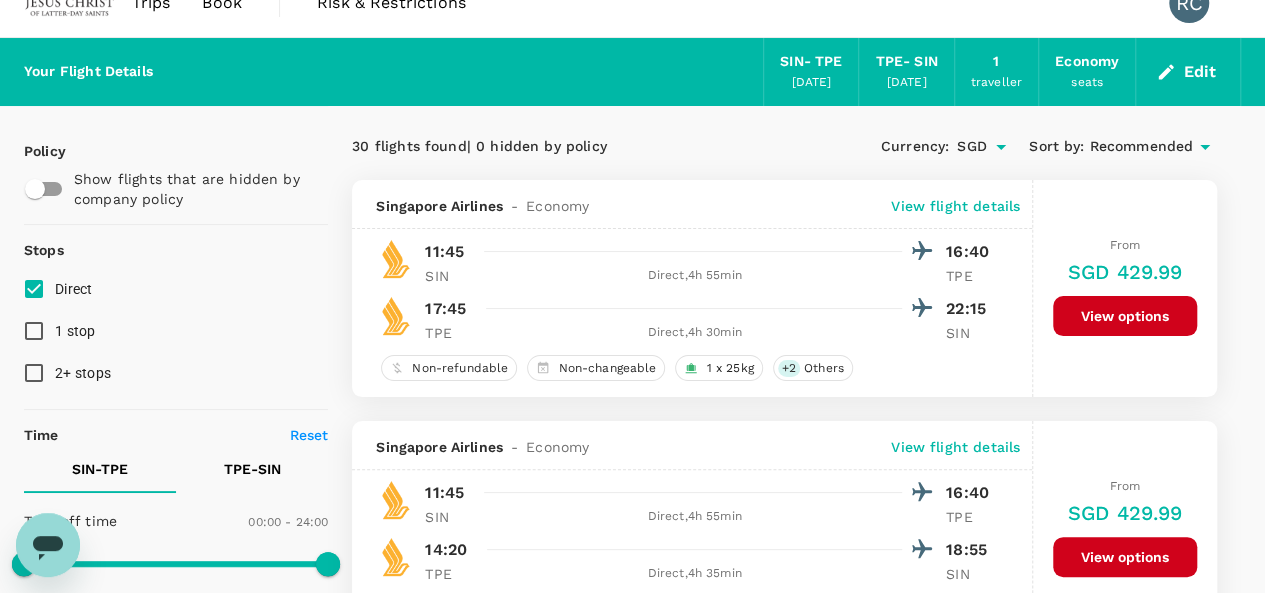 scroll, scrollTop: 0, scrollLeft: 0, axis: both 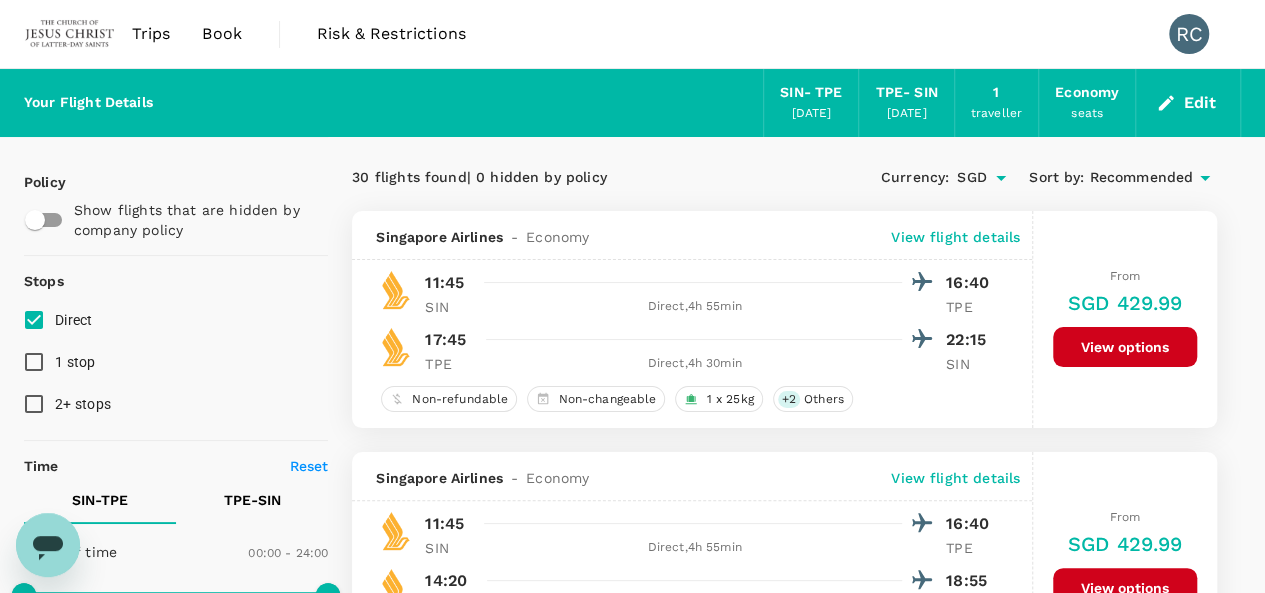 click on "Trips Book Risk & Restrictions RC" at bounding box center [632, 34] 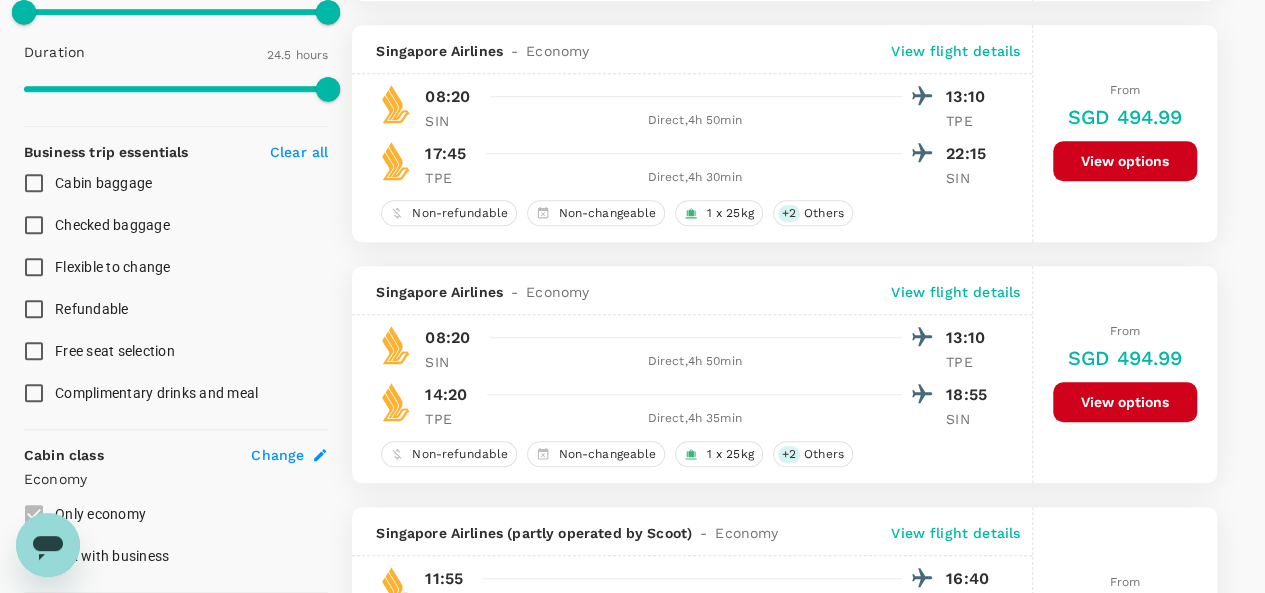 scroll, scrollTop: 700, scrollLeft: 0, axis: vertical 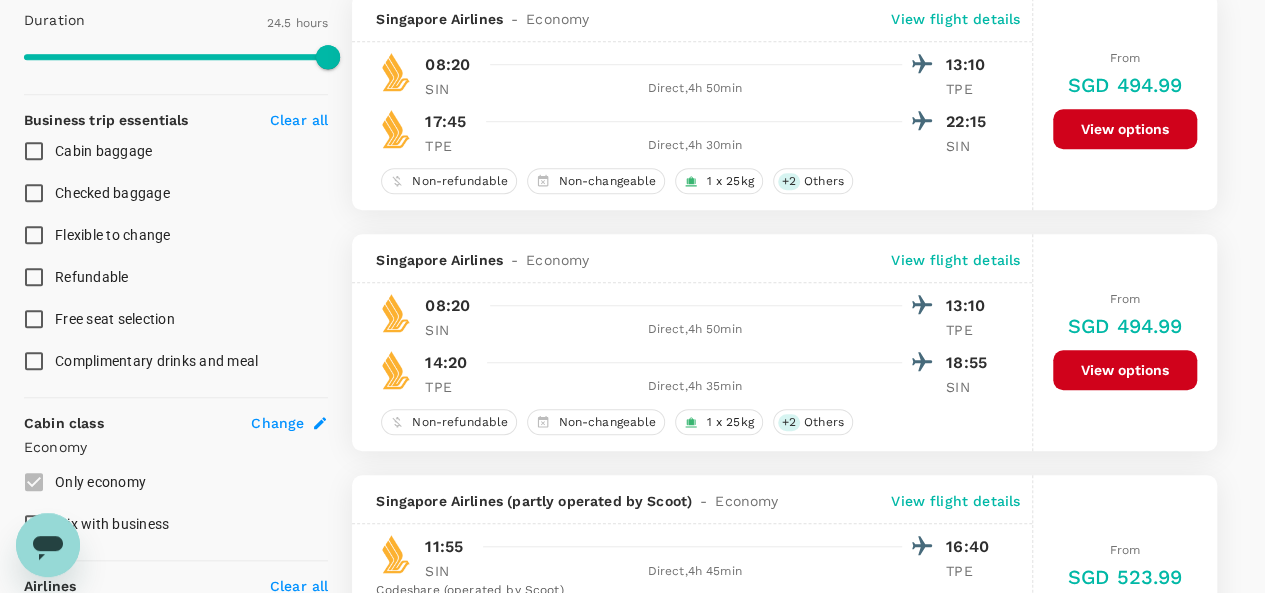 click on "View options" at bounding box center [1125, 370] 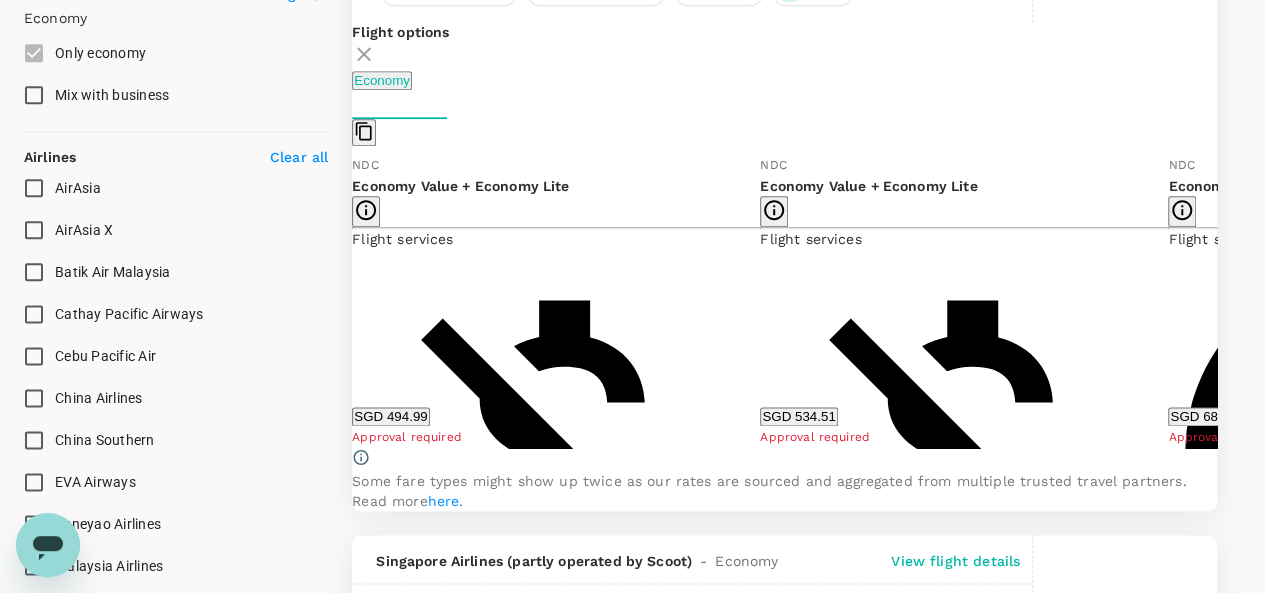 scroll, scrollTop: 1132, scrollLeft: 0, axis: vertical 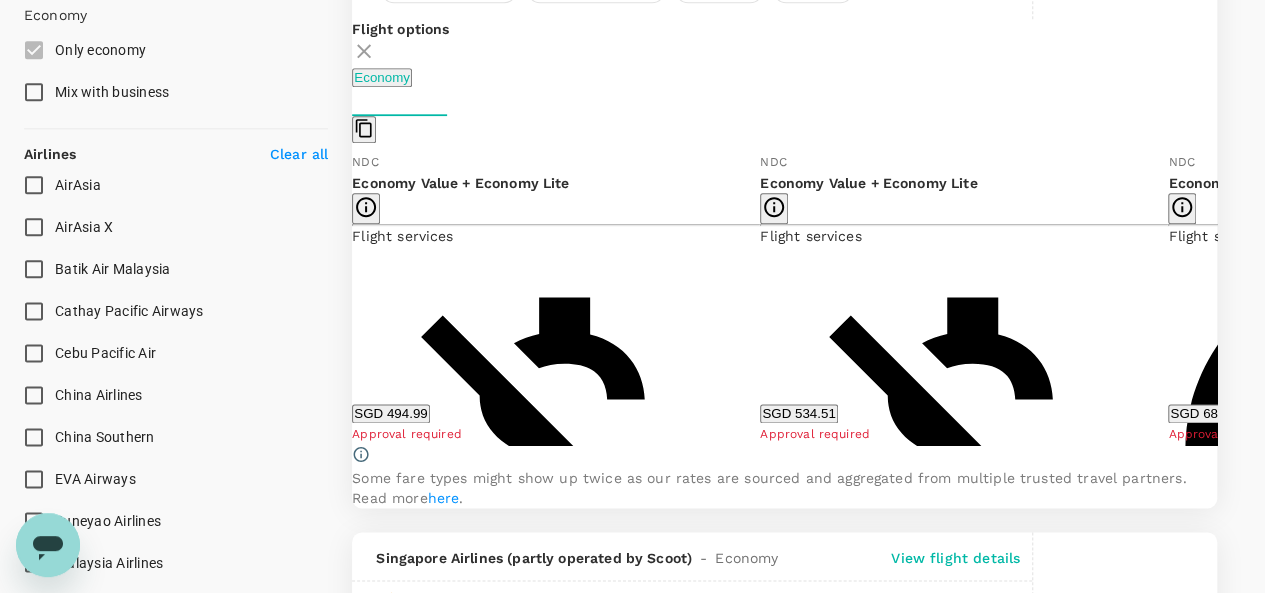 click on "Show more" at bounding box center [387, 1632] 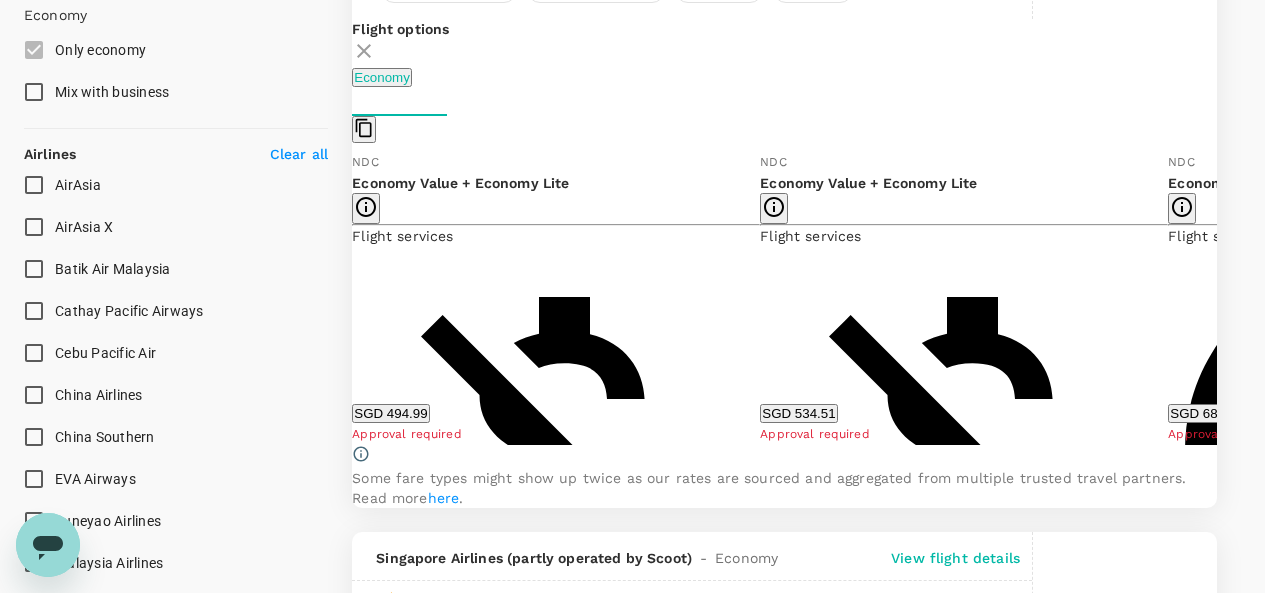 click 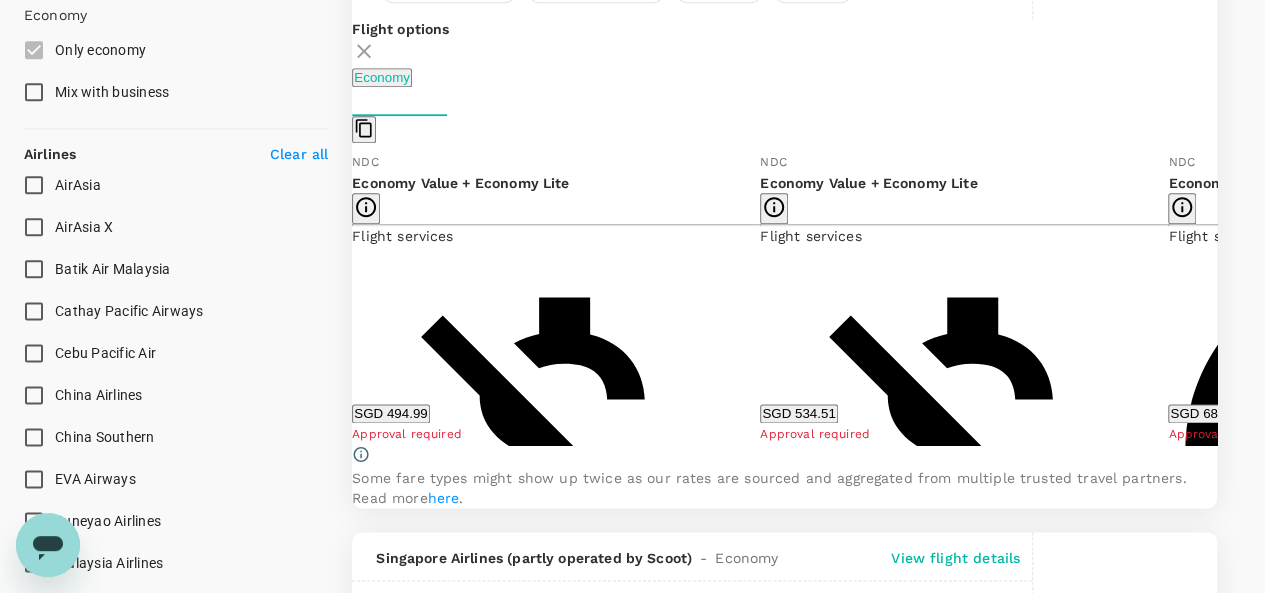 click on "SGD 494.99" at bounding box center (390, 413) 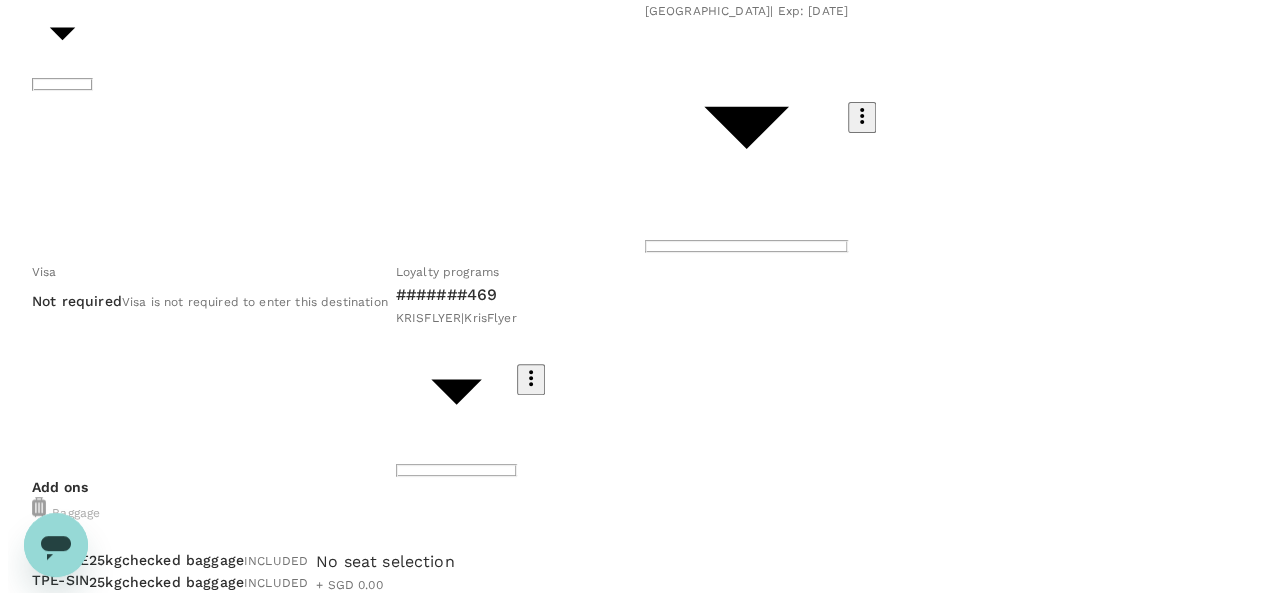 scroll, scrollTop: 300, scrollLeft: 0, axis: vertical 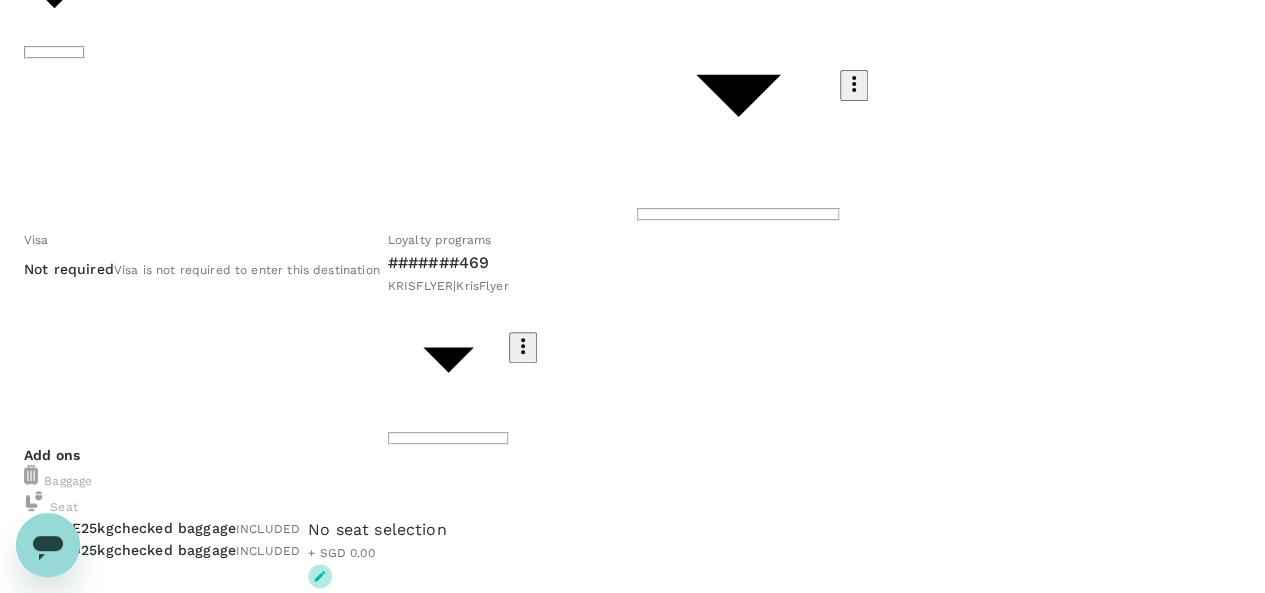 click 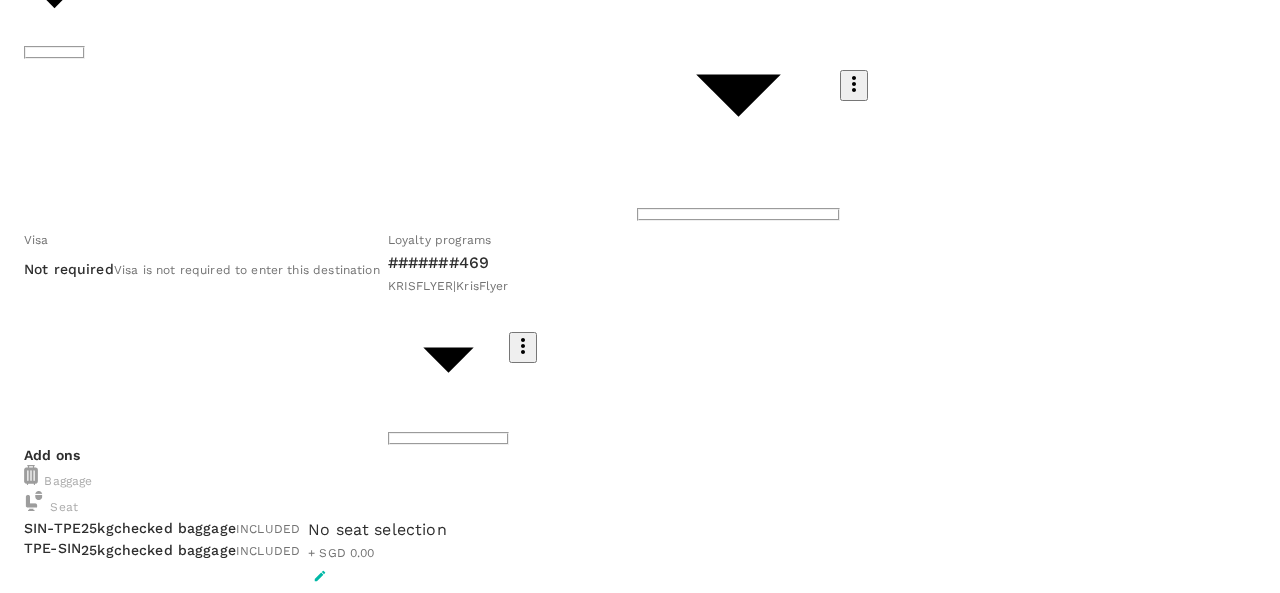 scroll, scrollTop: 300, scrollLeft: 0, axis: vertical 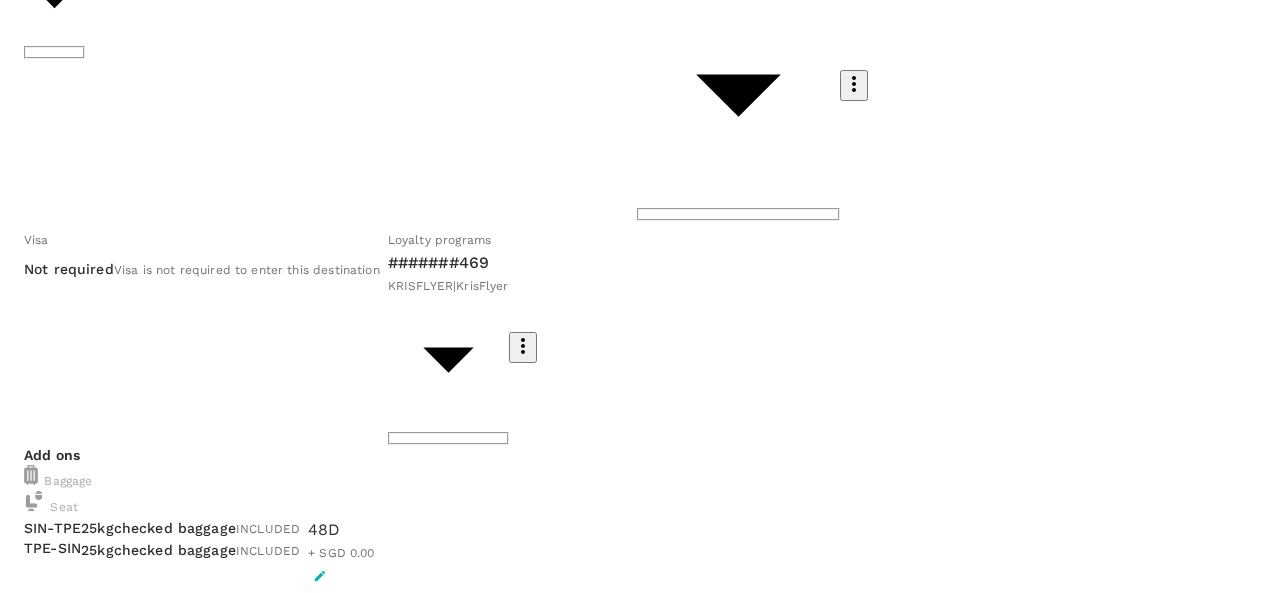 click on "Continue to   TPE - SIN" at bounding box center (84, 2780) 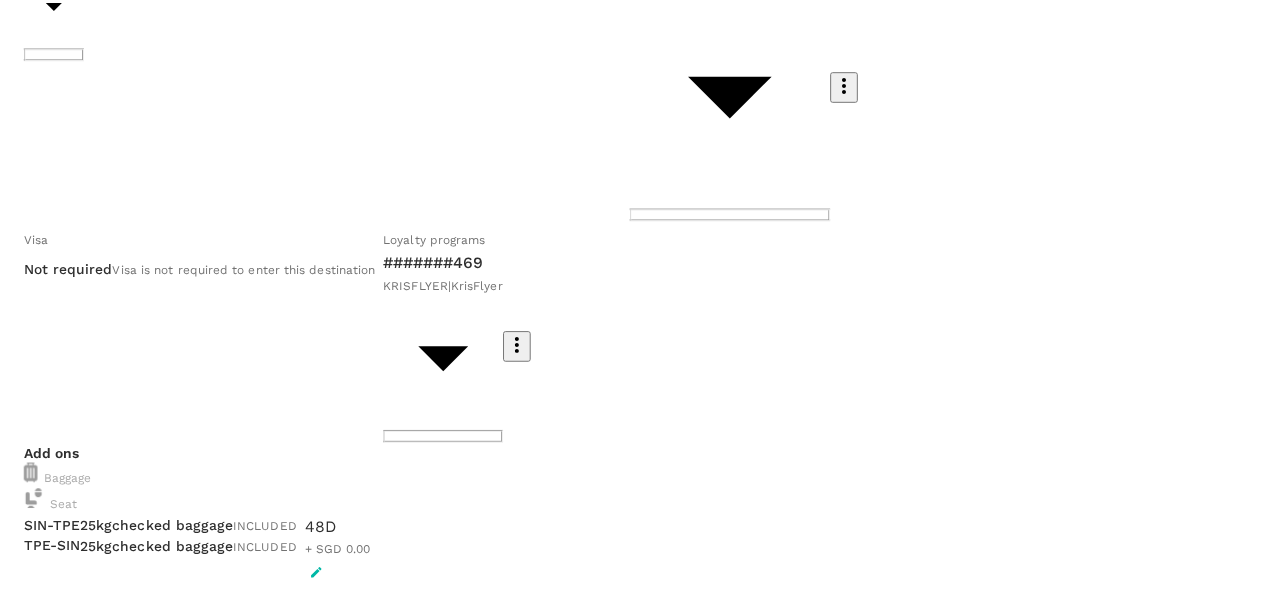 scroll, scrollTop: 2, scrollLeft: 0, axis: vertical 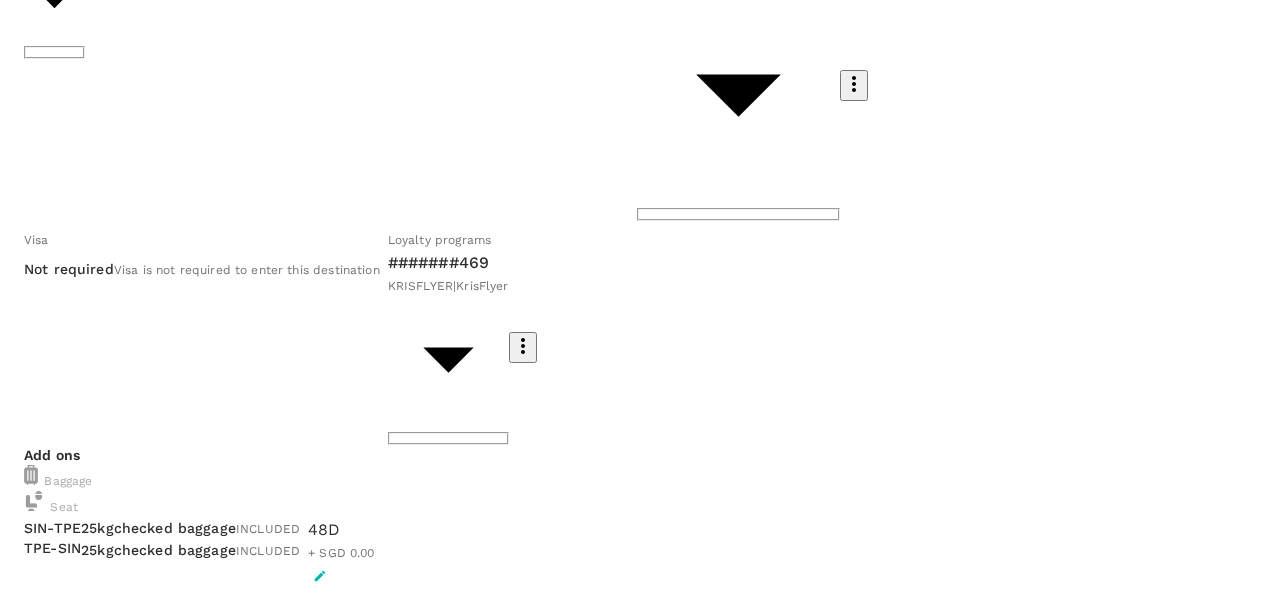 click on "Finish" at bounding box center [36, 1803] 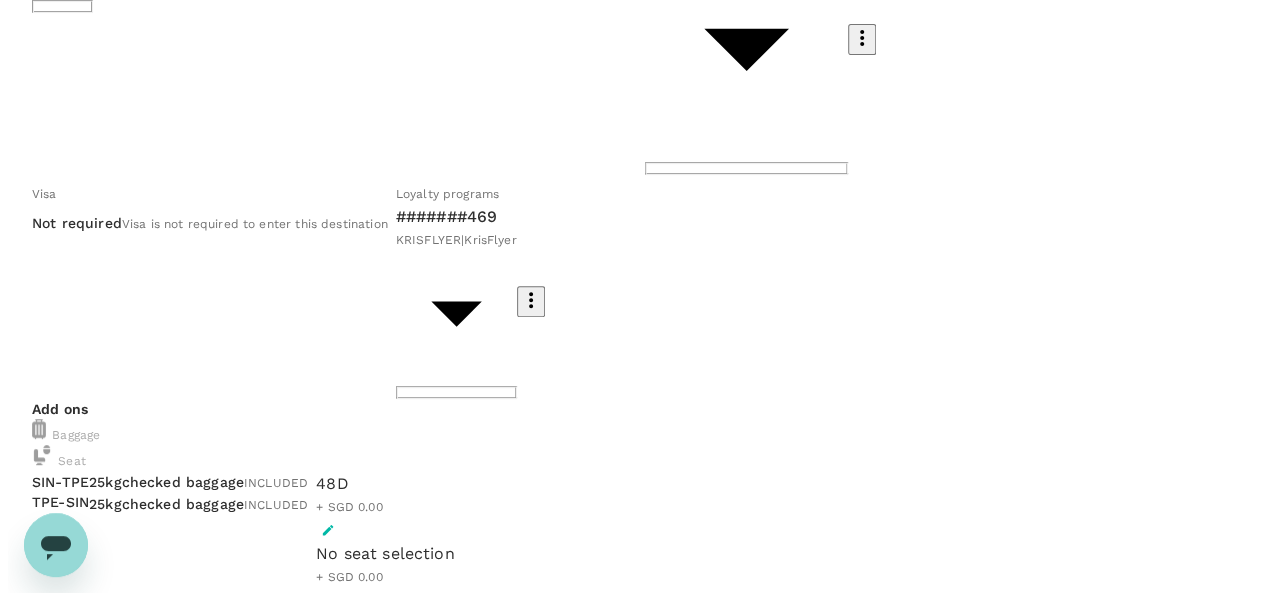 scroll, scrollTop: 365, scrollLeft: 0, axis: vertical 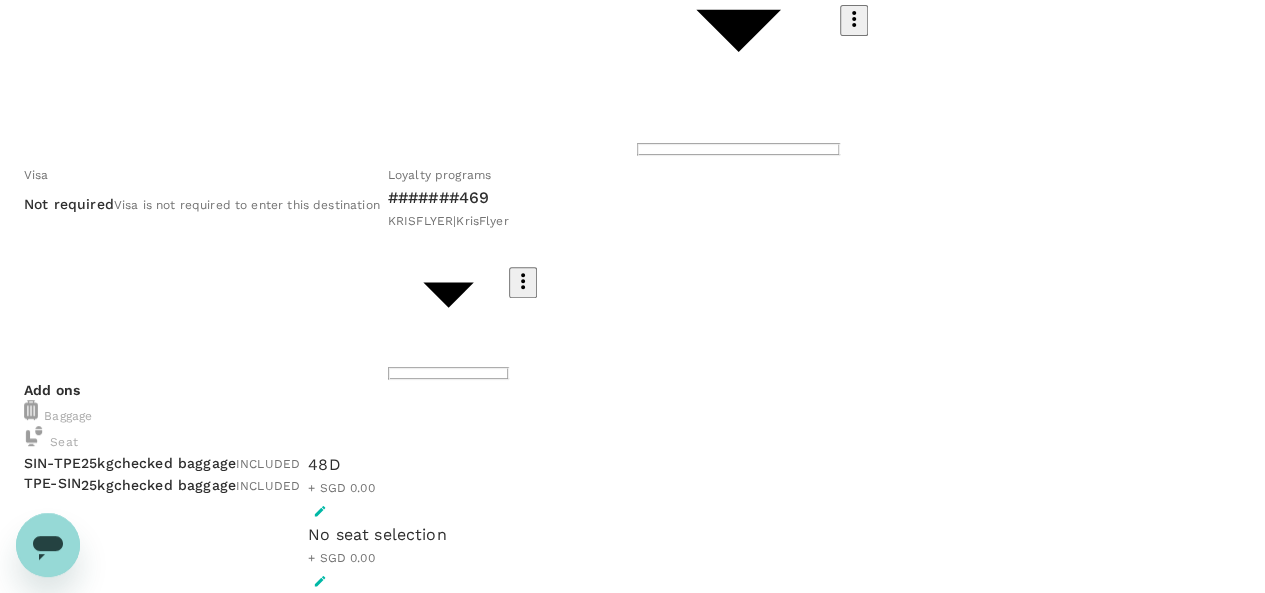click on "Continue to payment details" at bounding box center [632, 1296] 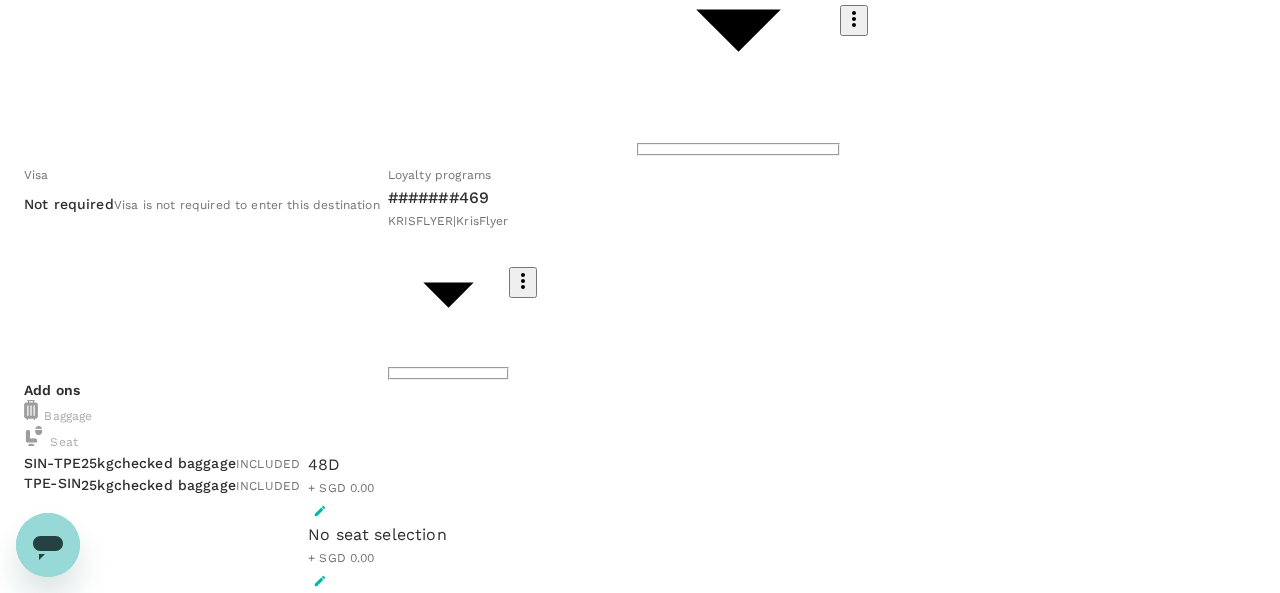 type on "9c78dd1c-7db8-4005-a3a7-01f1108a1175" 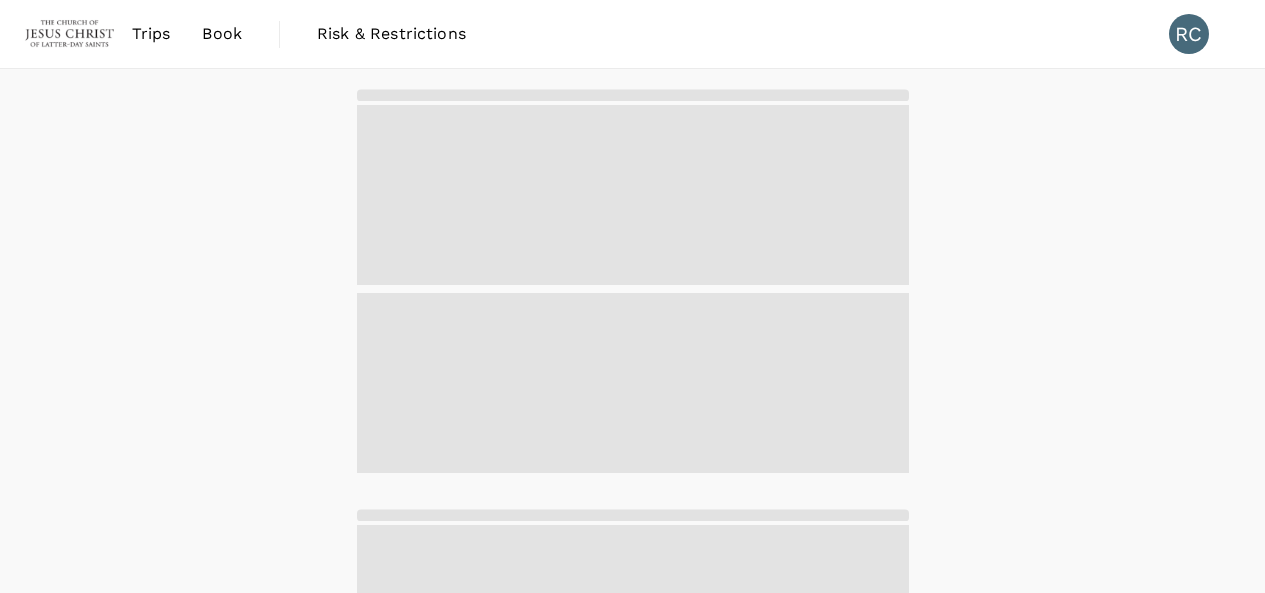 scroll, scrollTop: 0, scrollLeft: 0, axis: both 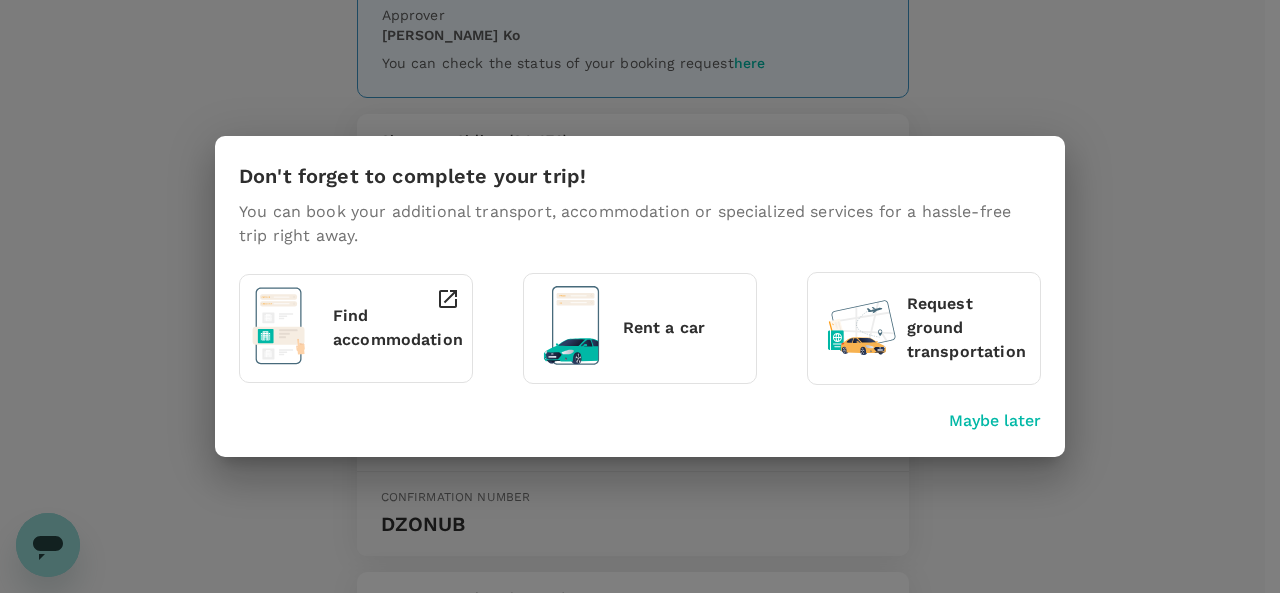 click on "Find accommodation" at bounding box center [398, 328] 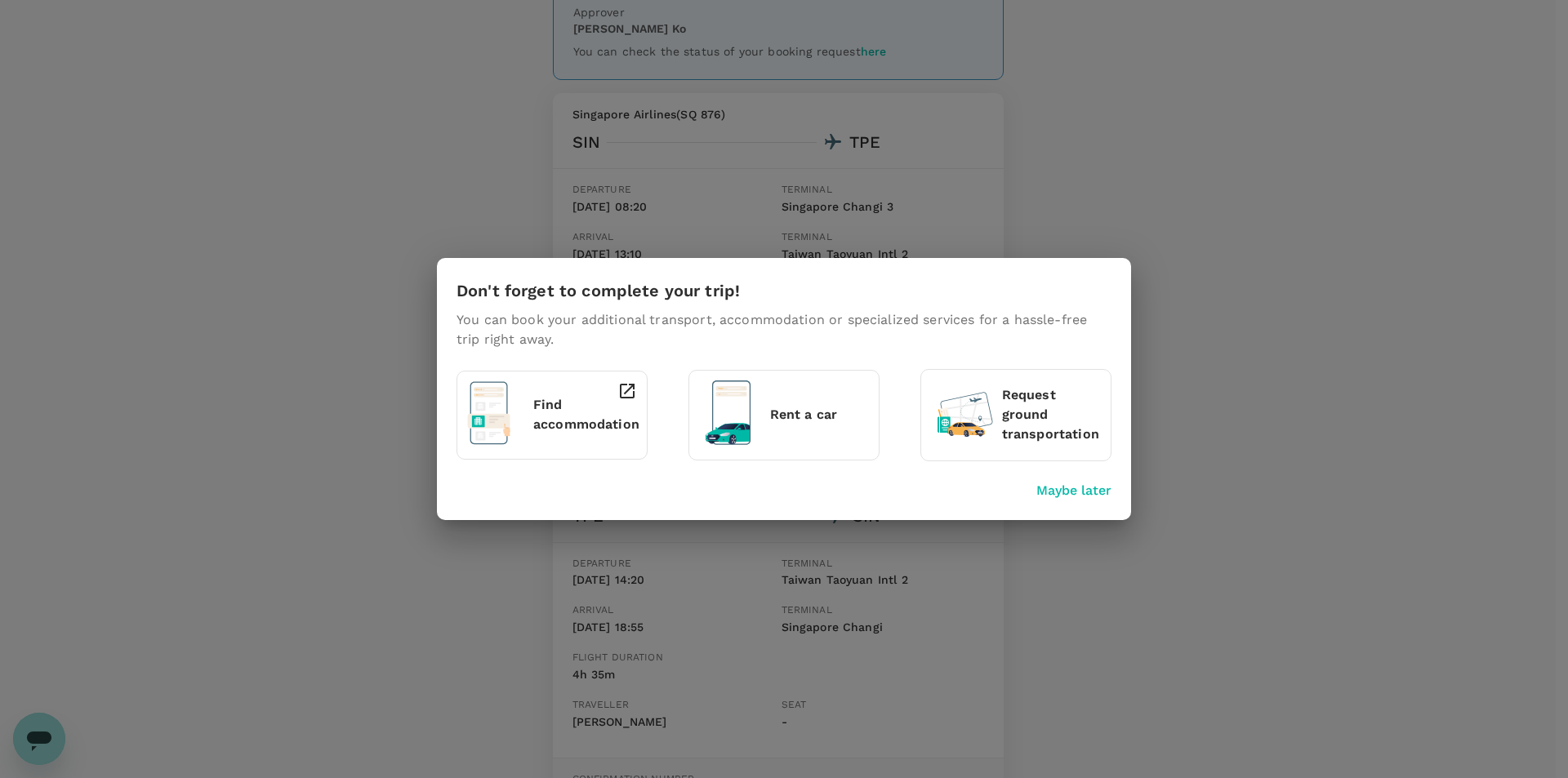 drag, startPoint x: 1131, startPoint y: 194, endPoint x: 1114, endPoint y: 194, distance: 17 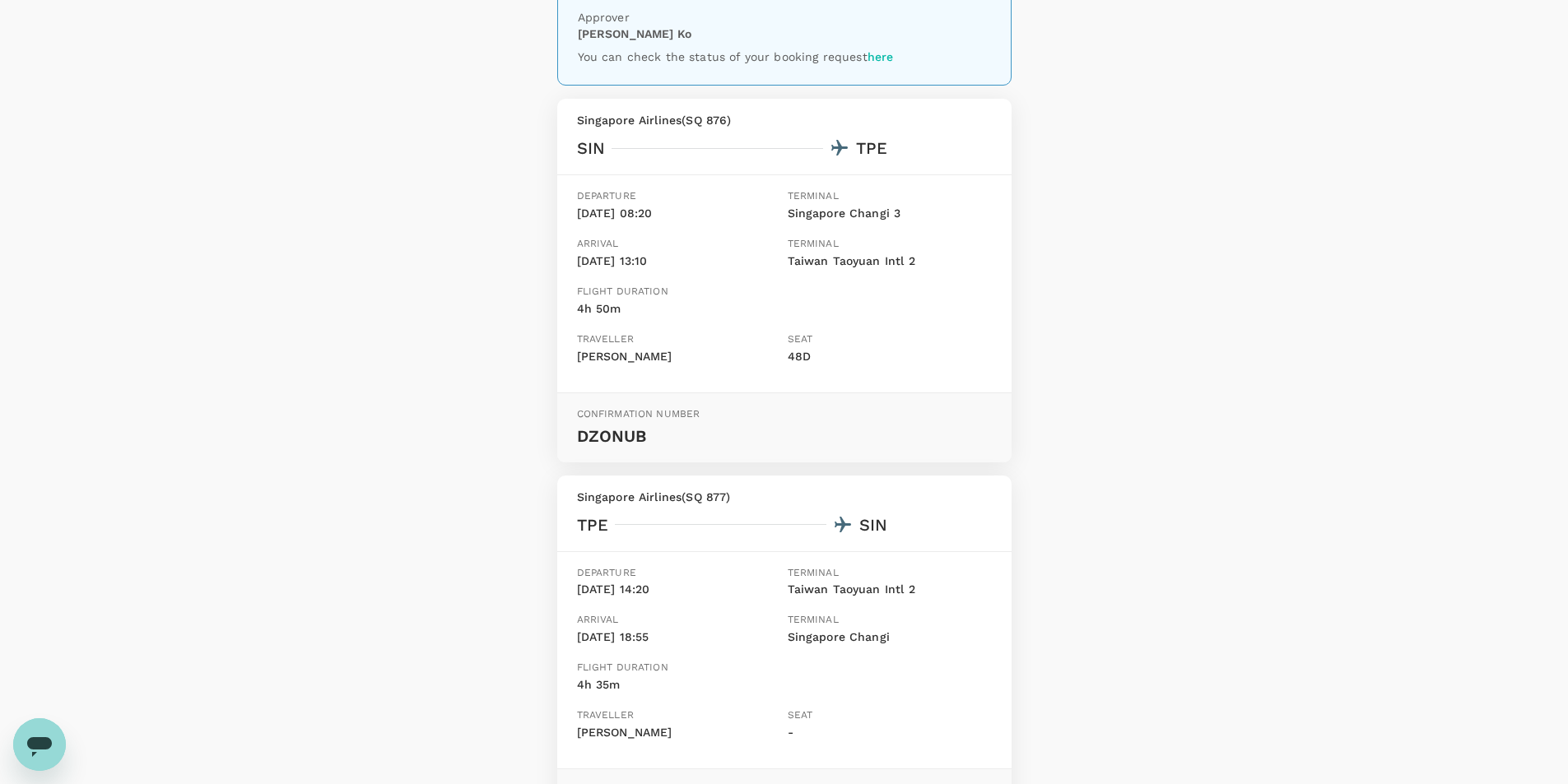 scroll, scrollTop: 0, scrollLeft: 0, axis: both 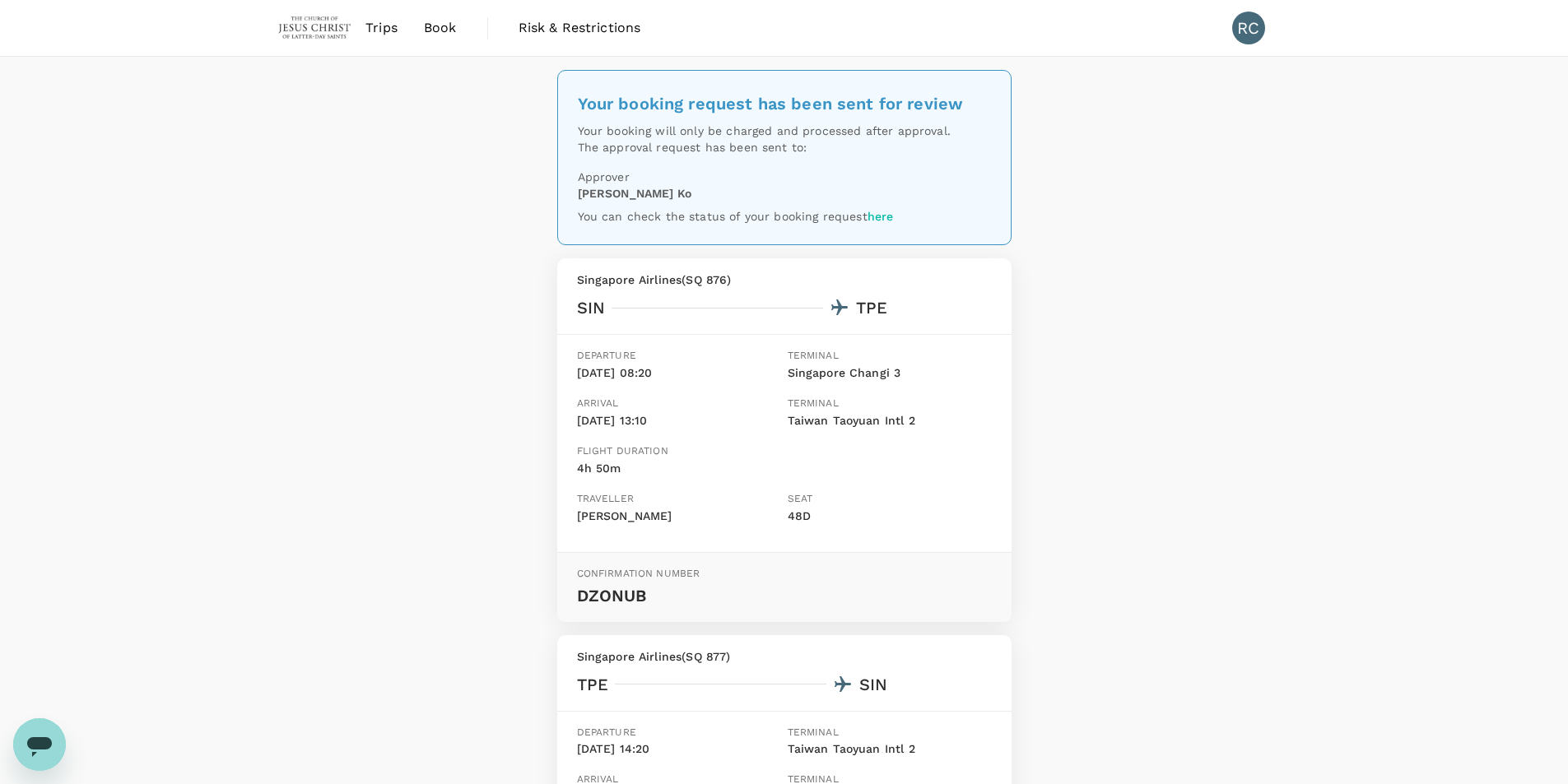 click at bounding box center (315, 28) 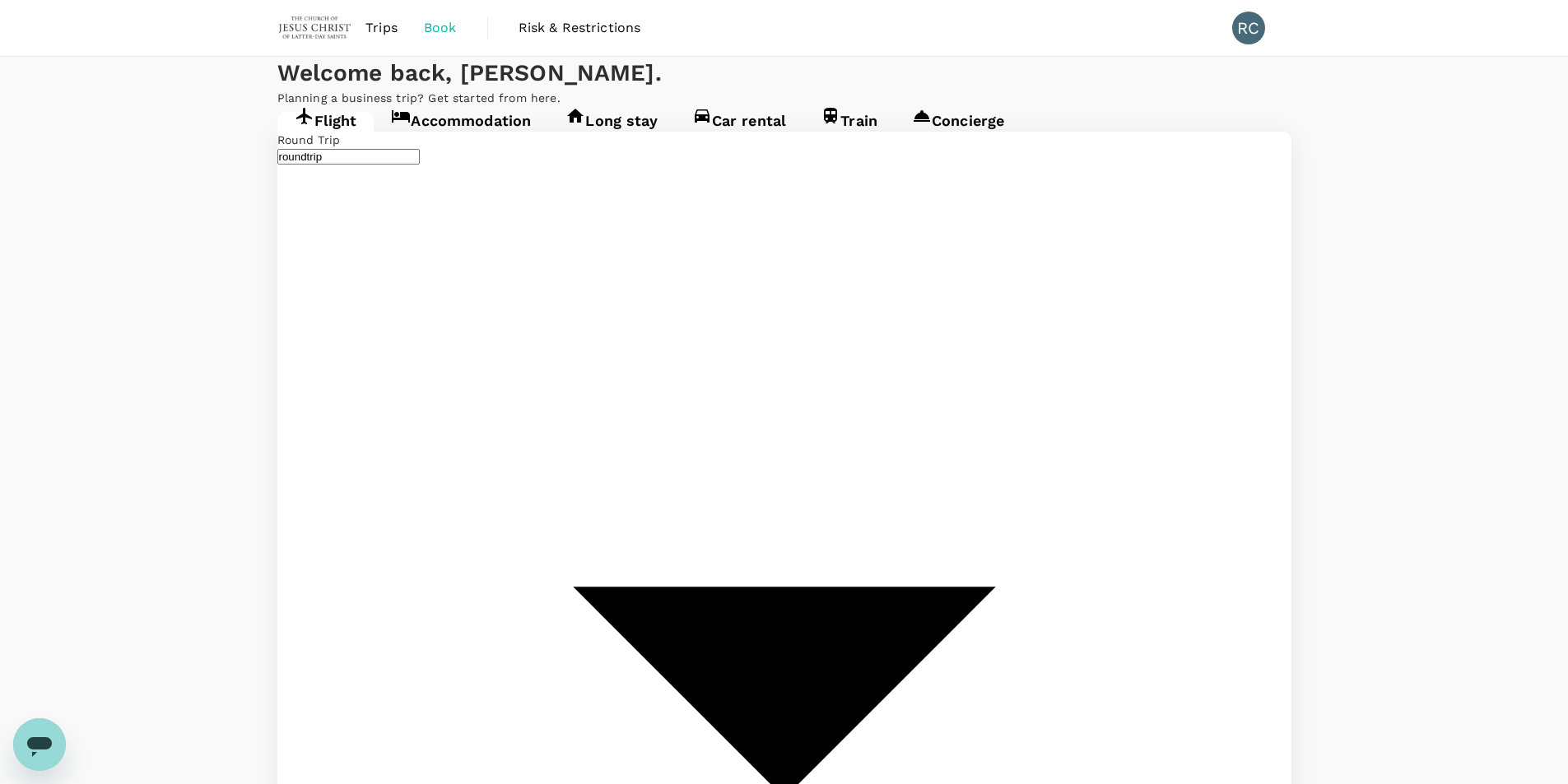 type 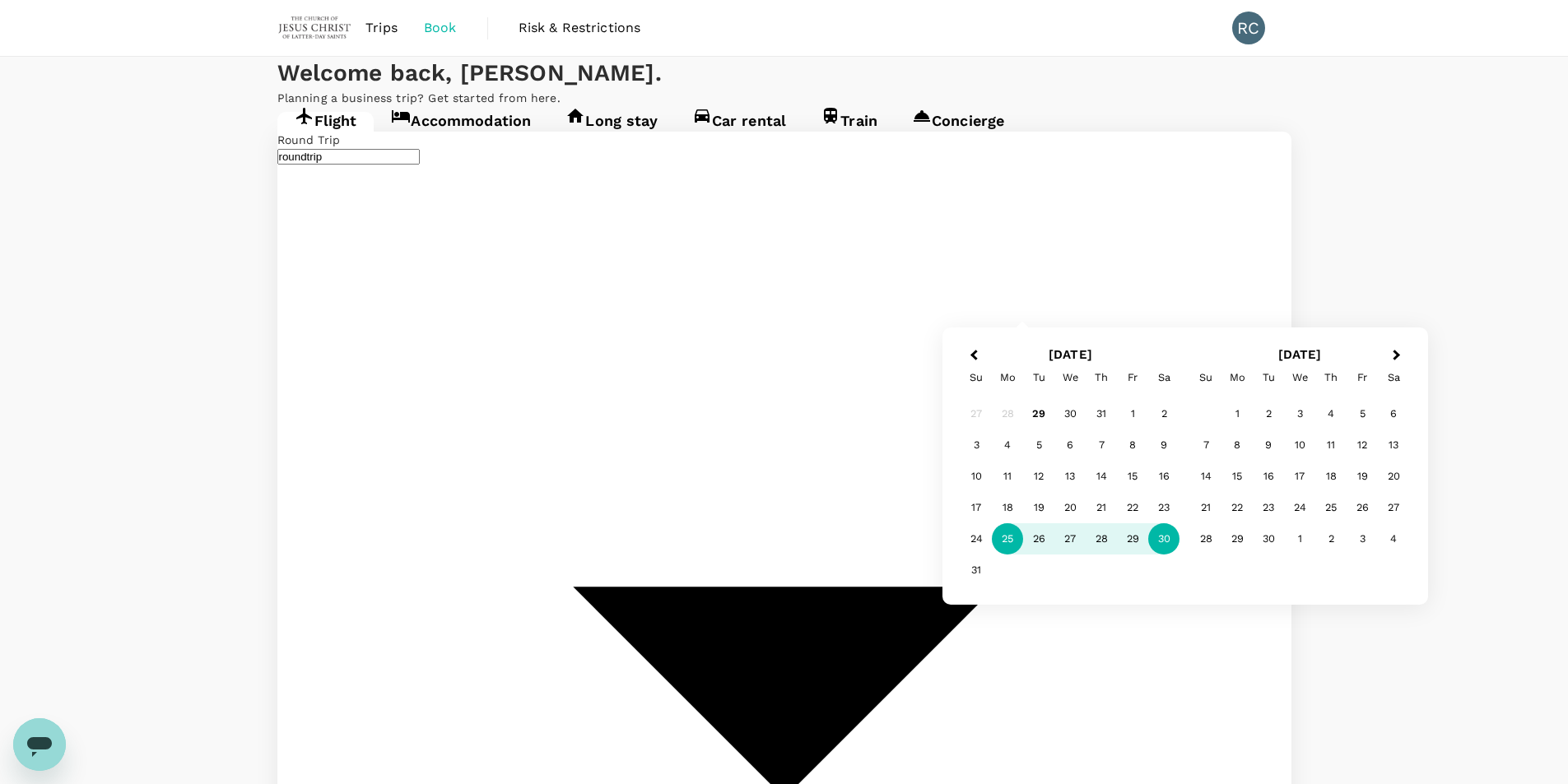 type on "Taichung (RMQ)" 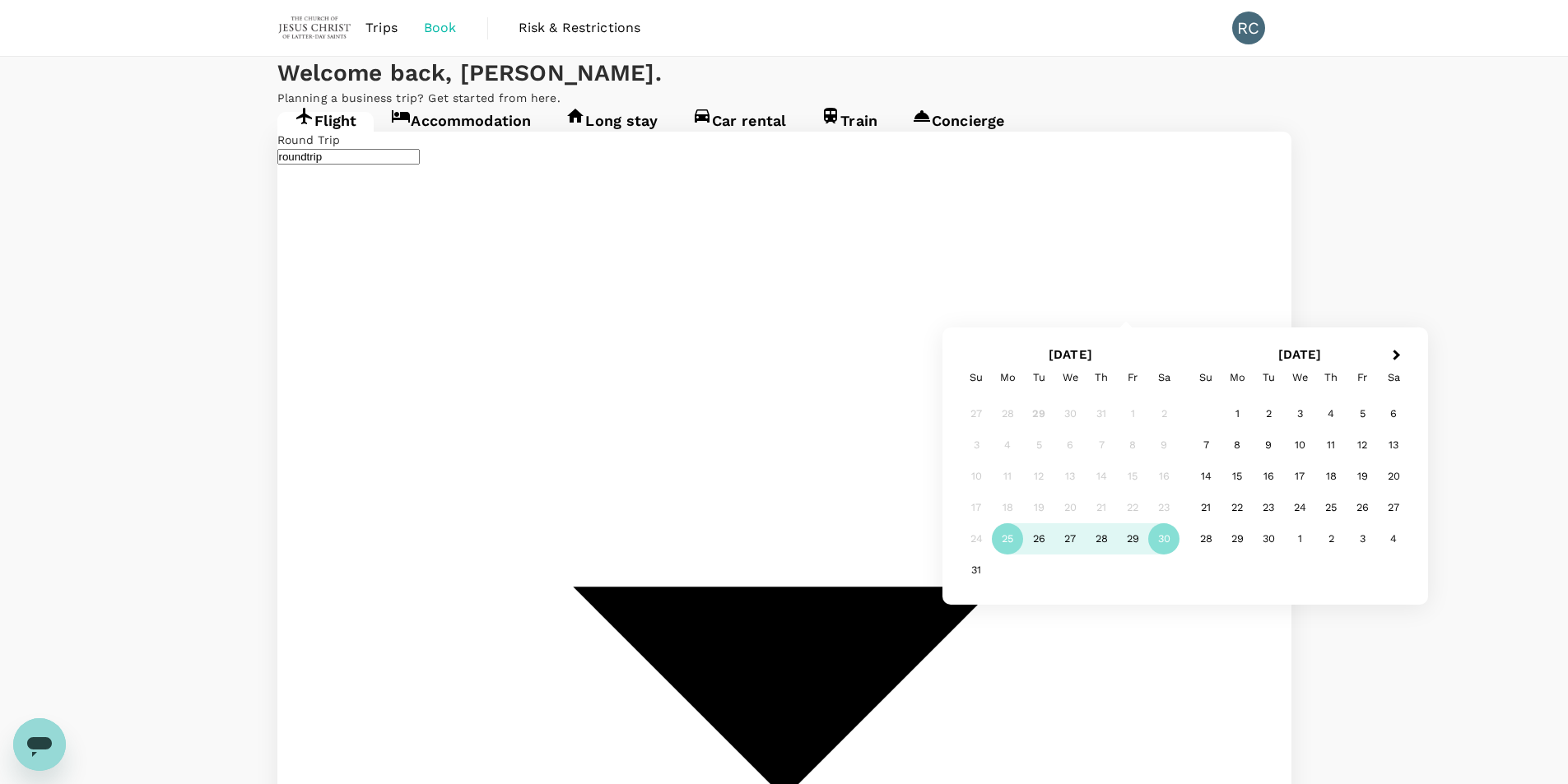 click 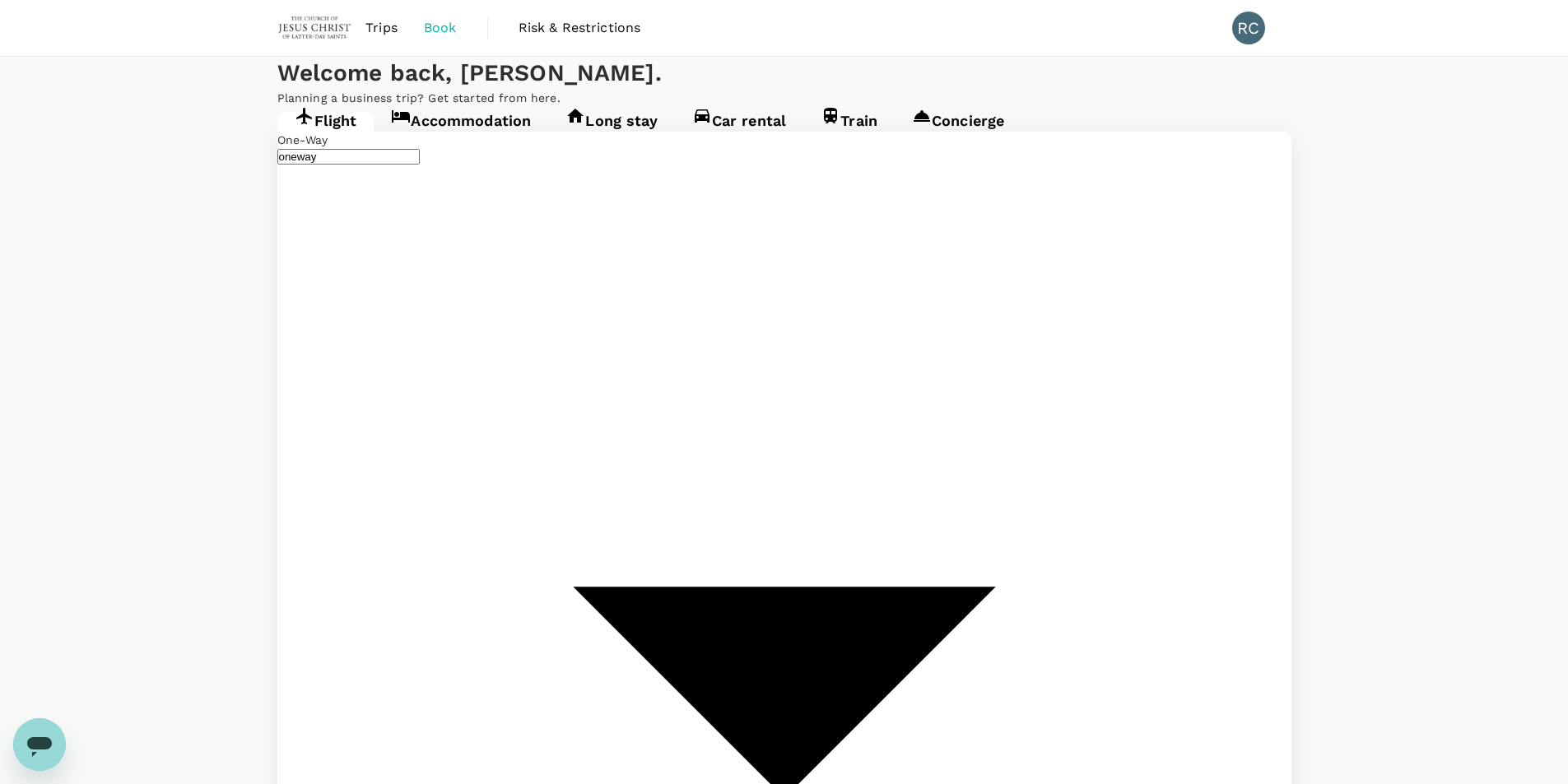 click on "Find flights" at bounding box center (305, 3730) 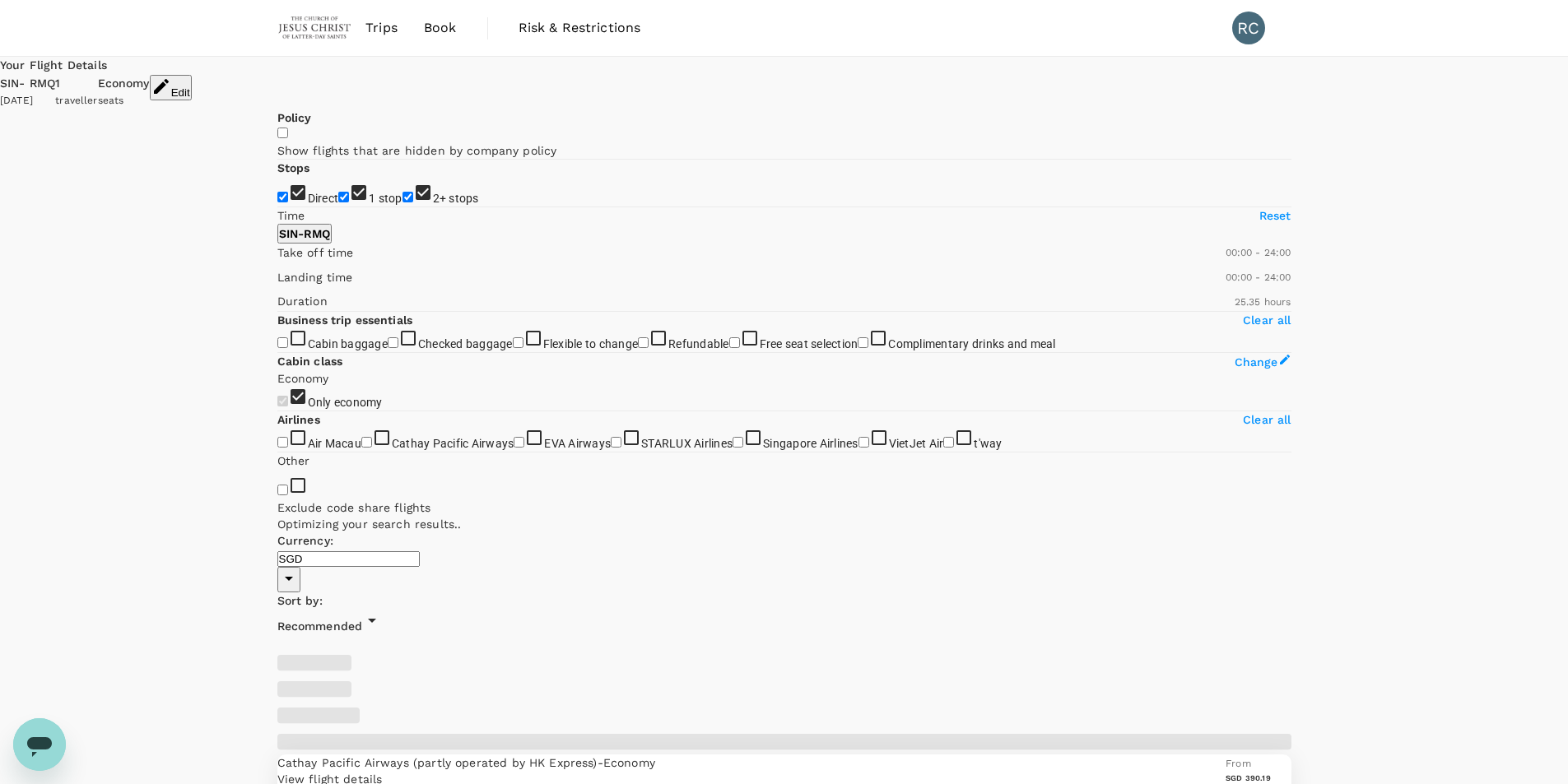 click on "1 stop" at bounding box center [343, 197] 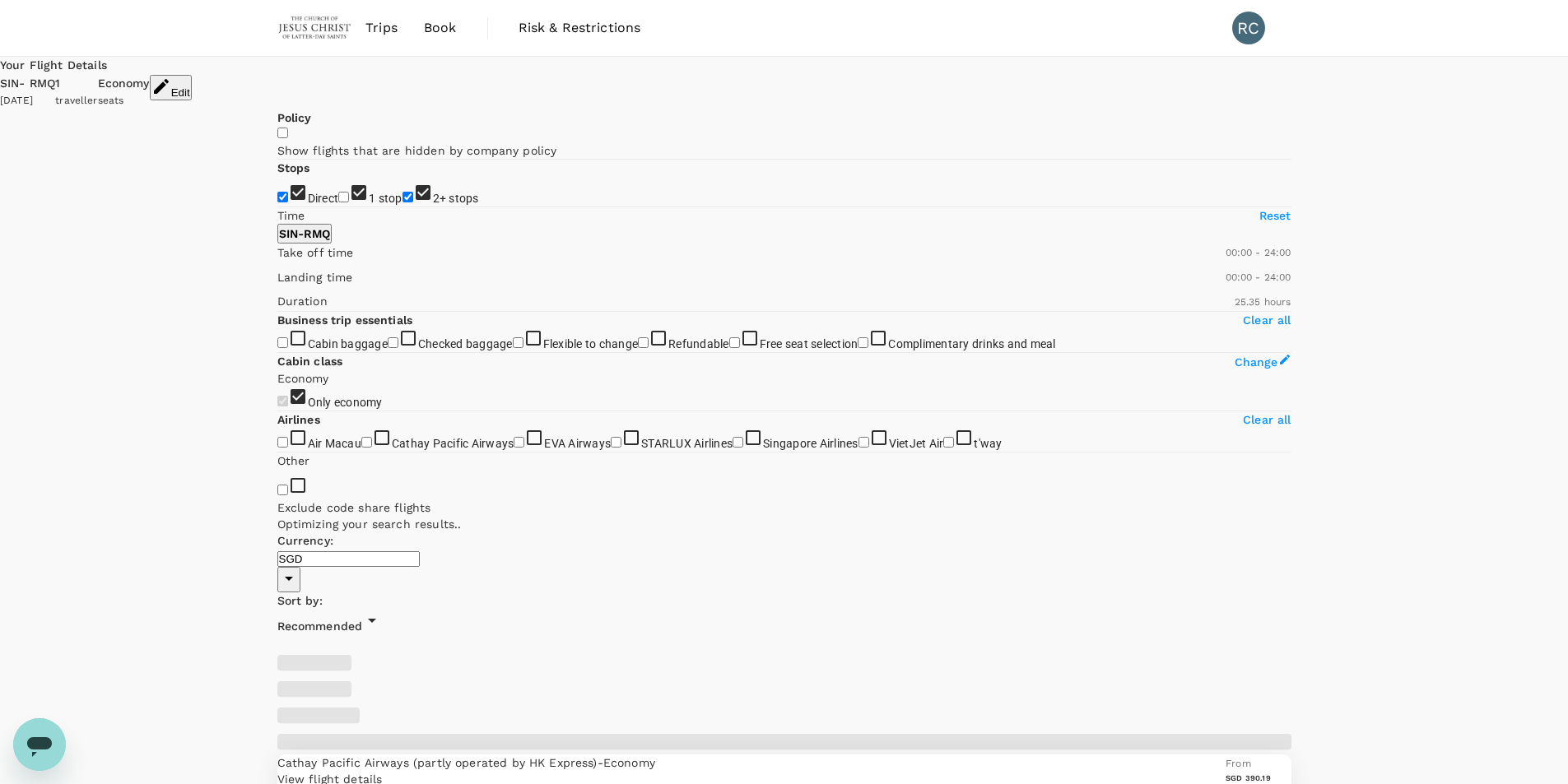 checkbox on "false" 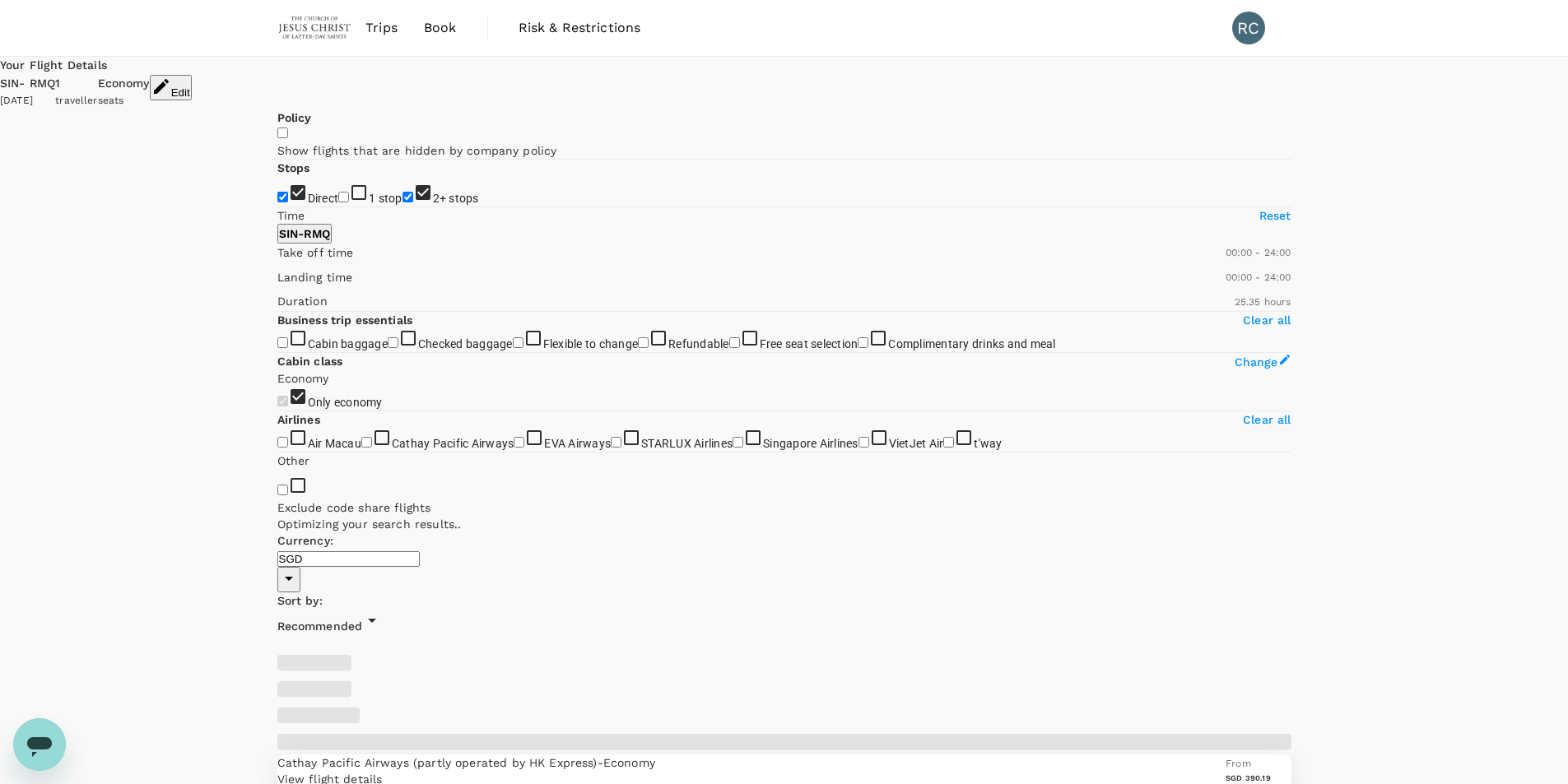 click on "2+ stops" at bounding box center (407, 197) 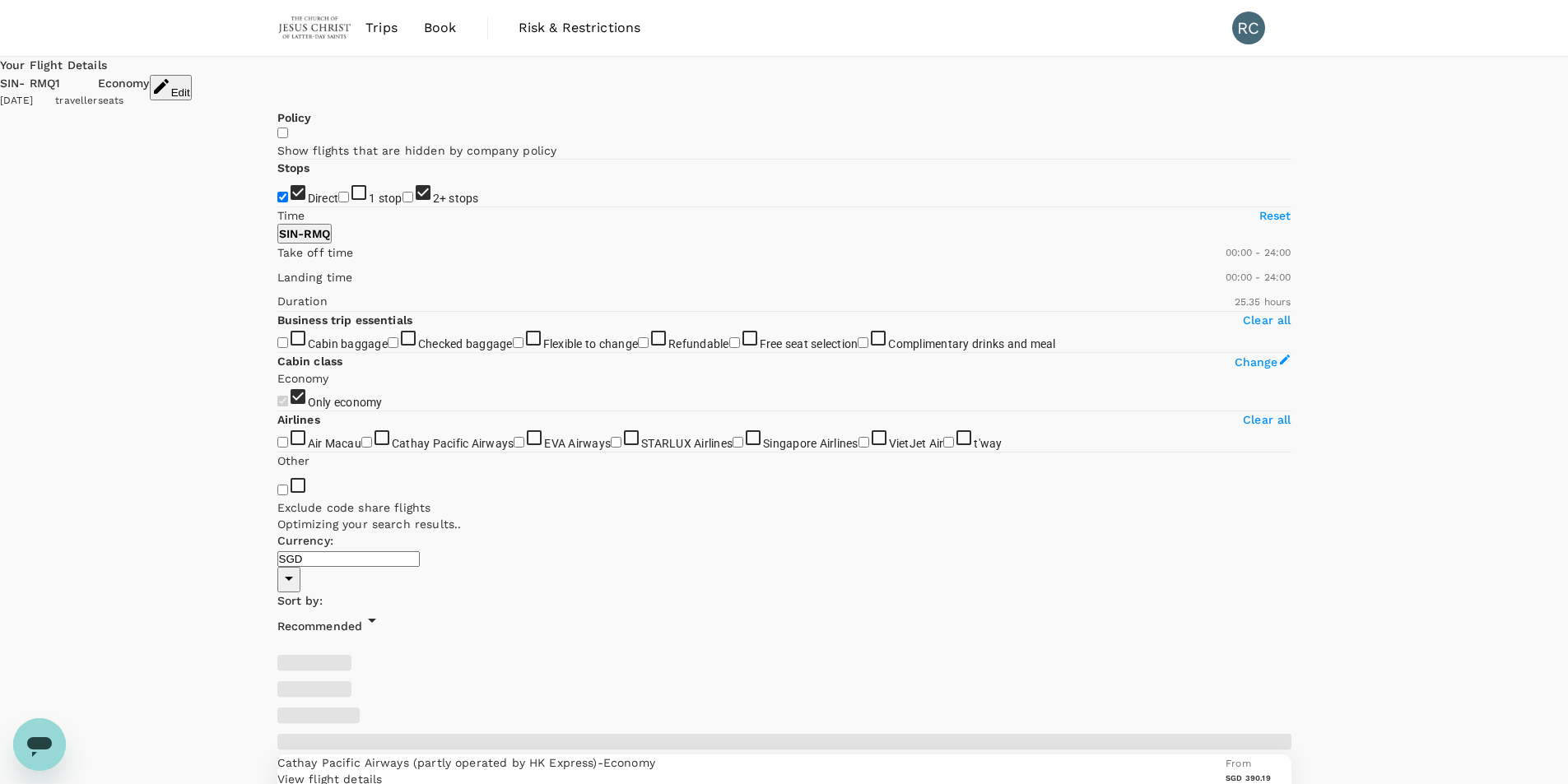 checkbox on "false" 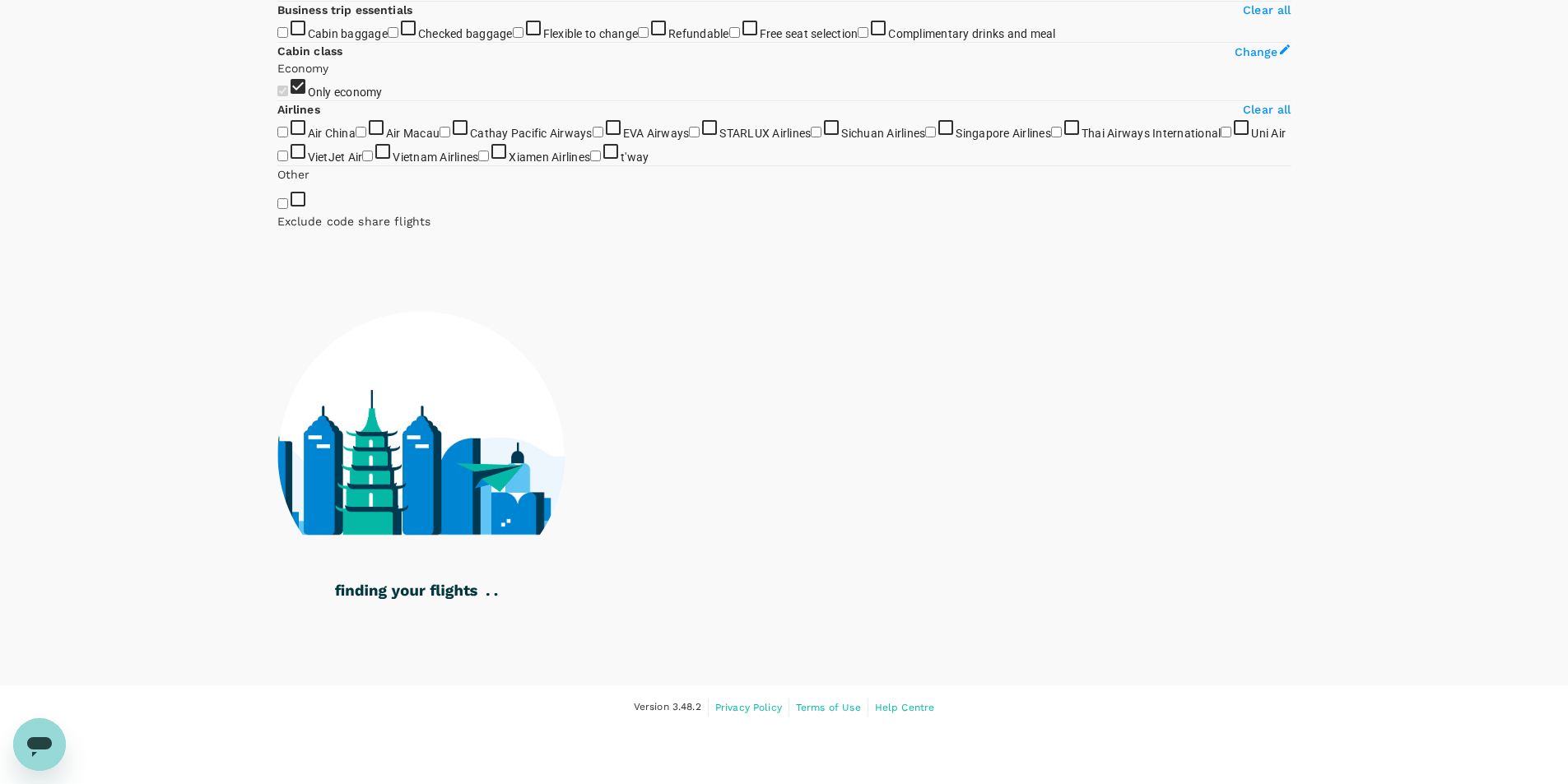 scroll, scrollTop: 851, scrollLeft: 0, axis: vertical 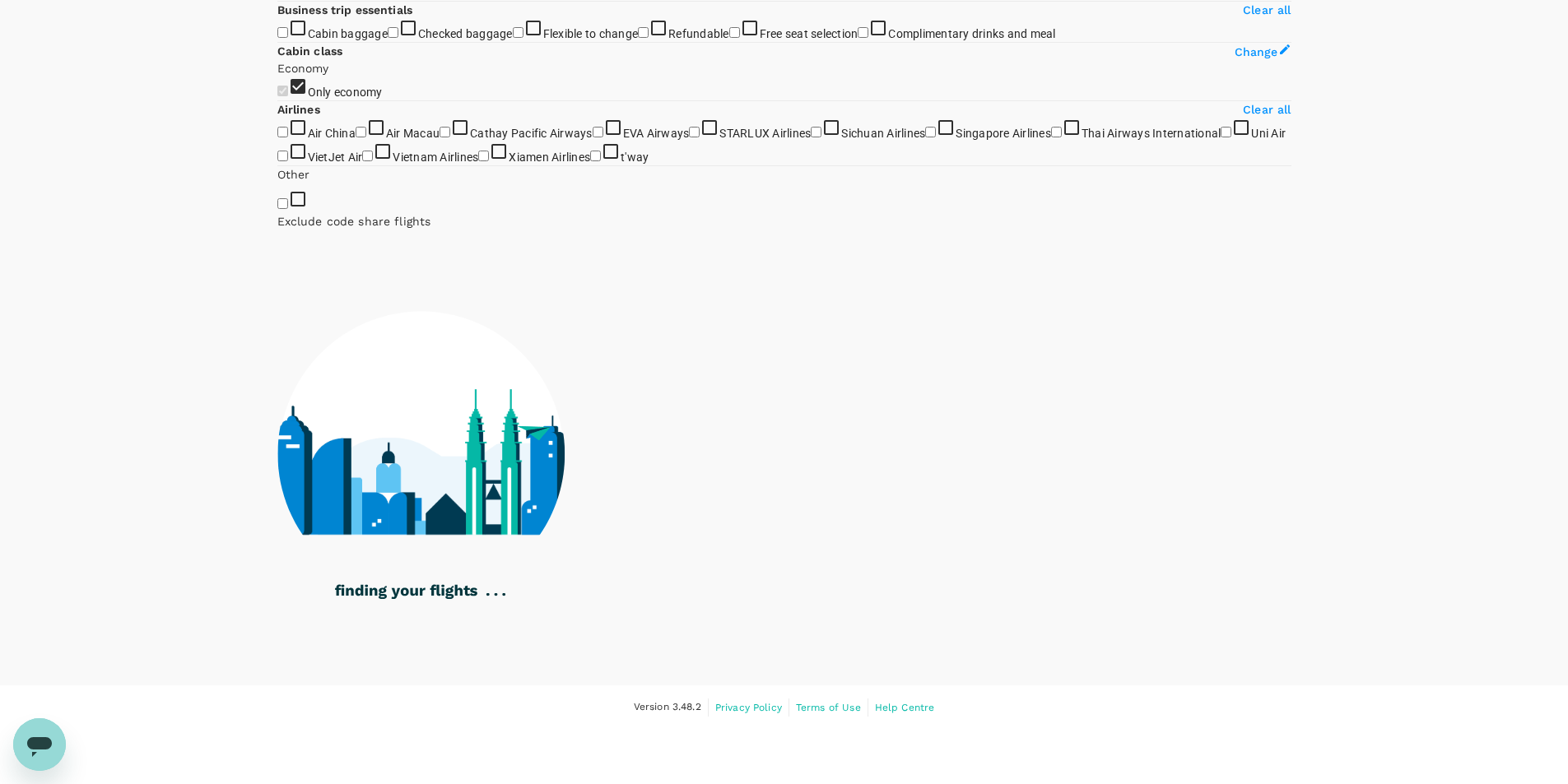 type on "1670" 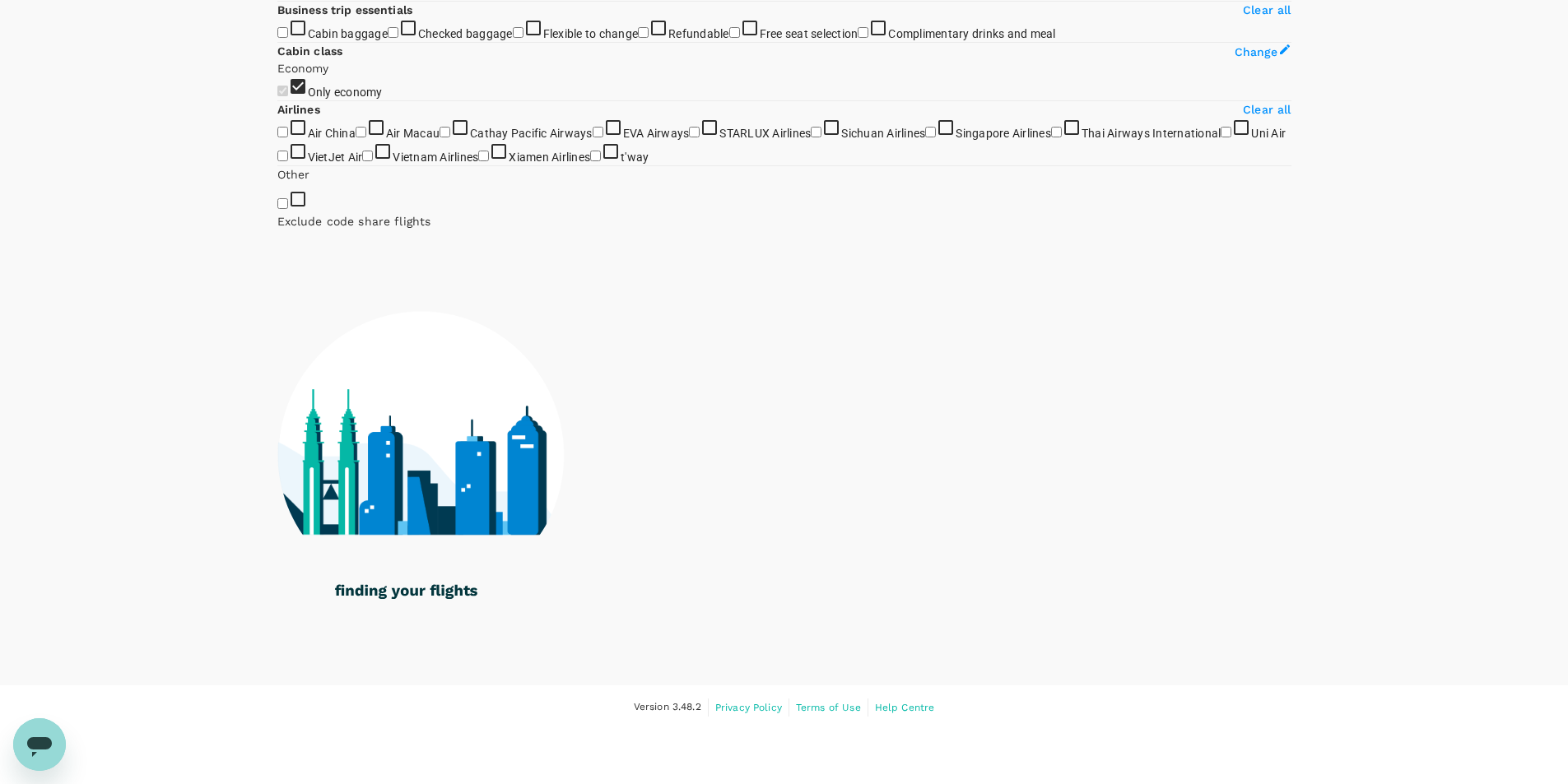click on "Singapore Airlines" at bounding box center (930, 132) 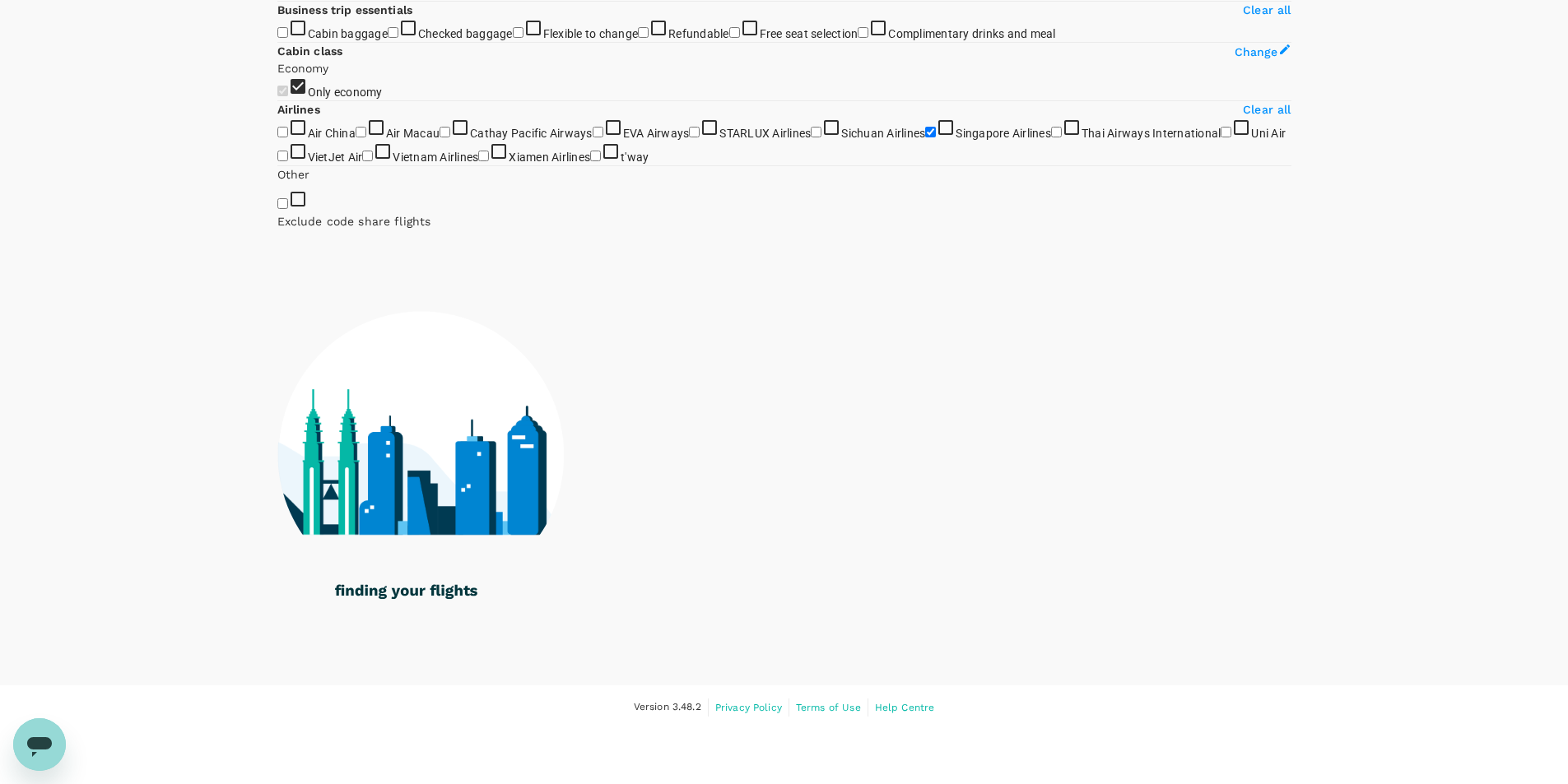 checkbox on "true" 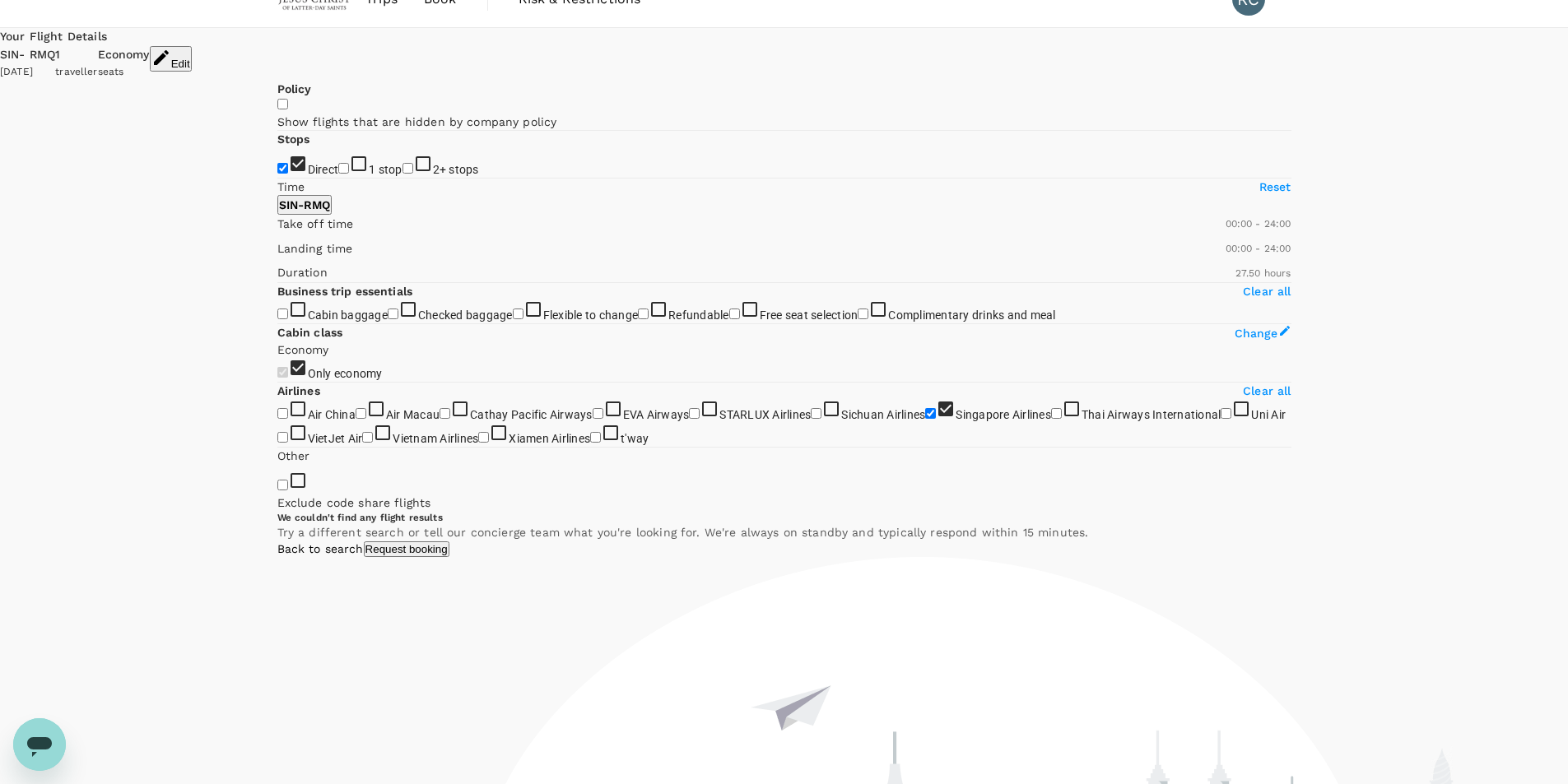 scroll, scrollTop: 0, scrollLeft: 0, axis: both 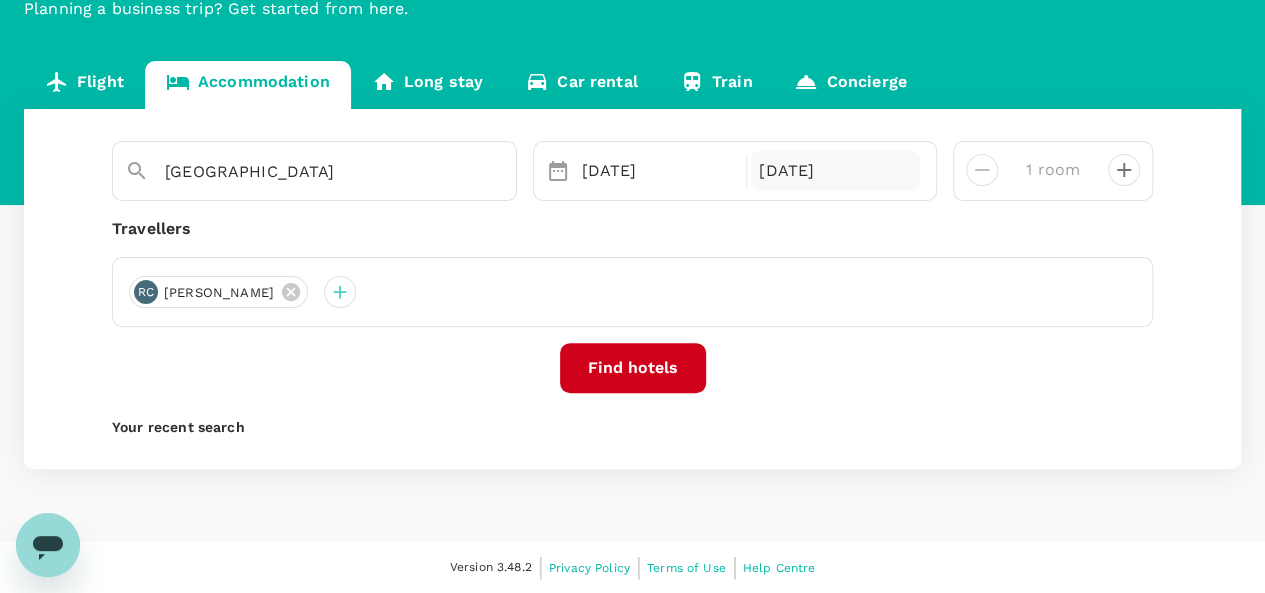 click on "[DATE]" at bounding box center (835, 171) 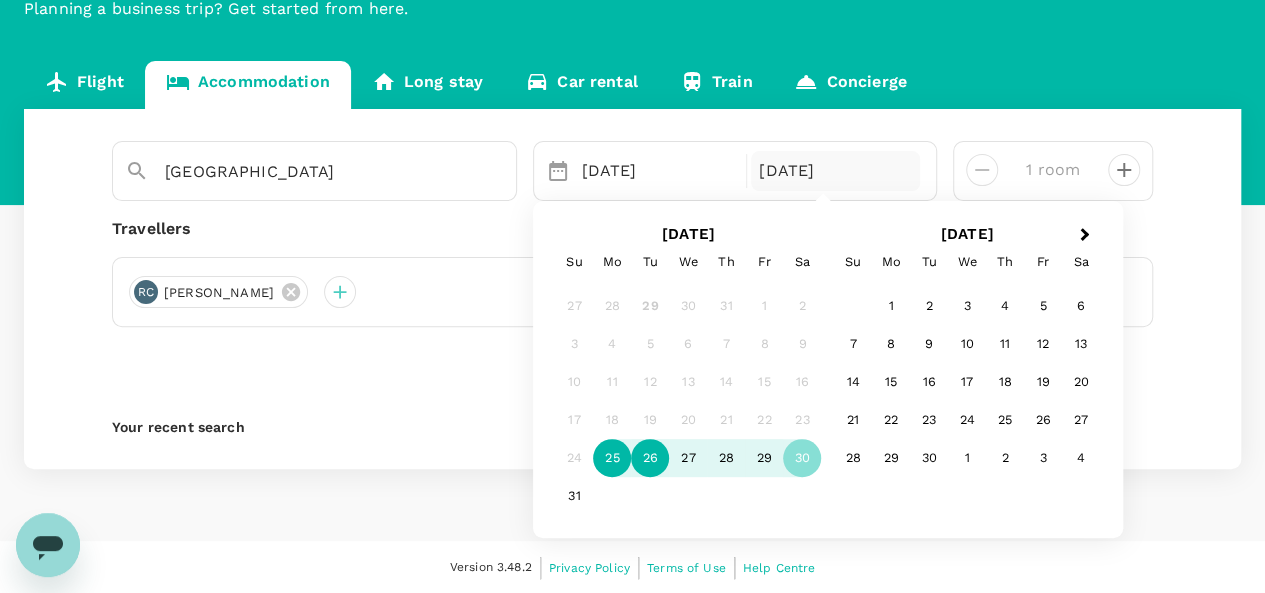 click on "26" at bounding box center [650, 459] 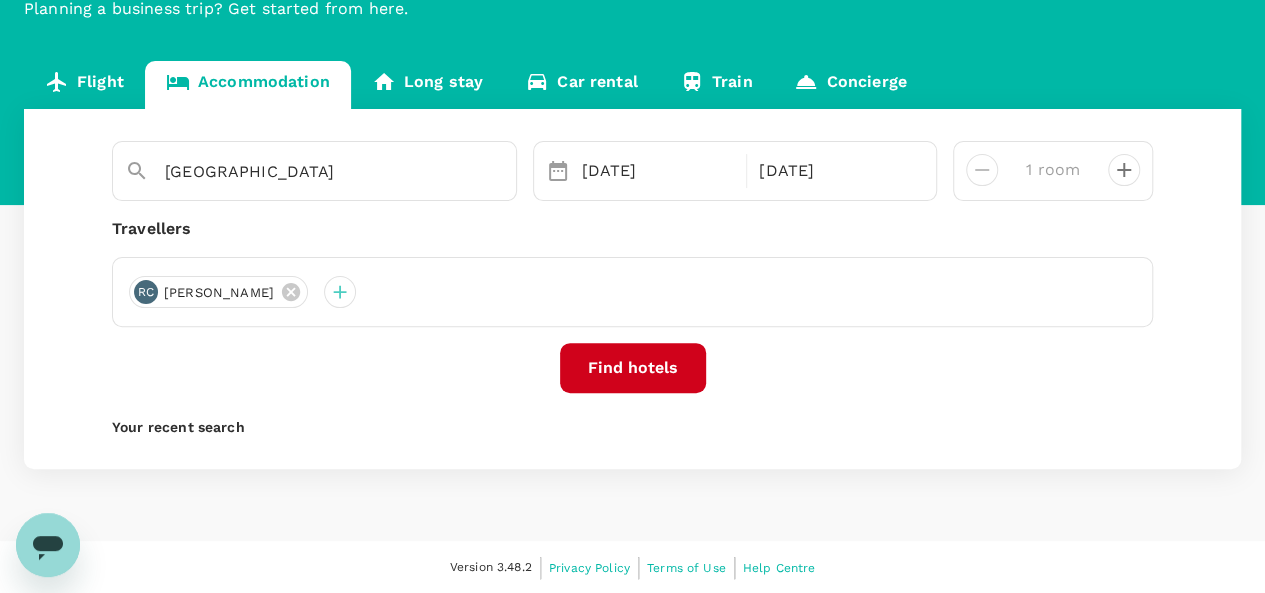 click 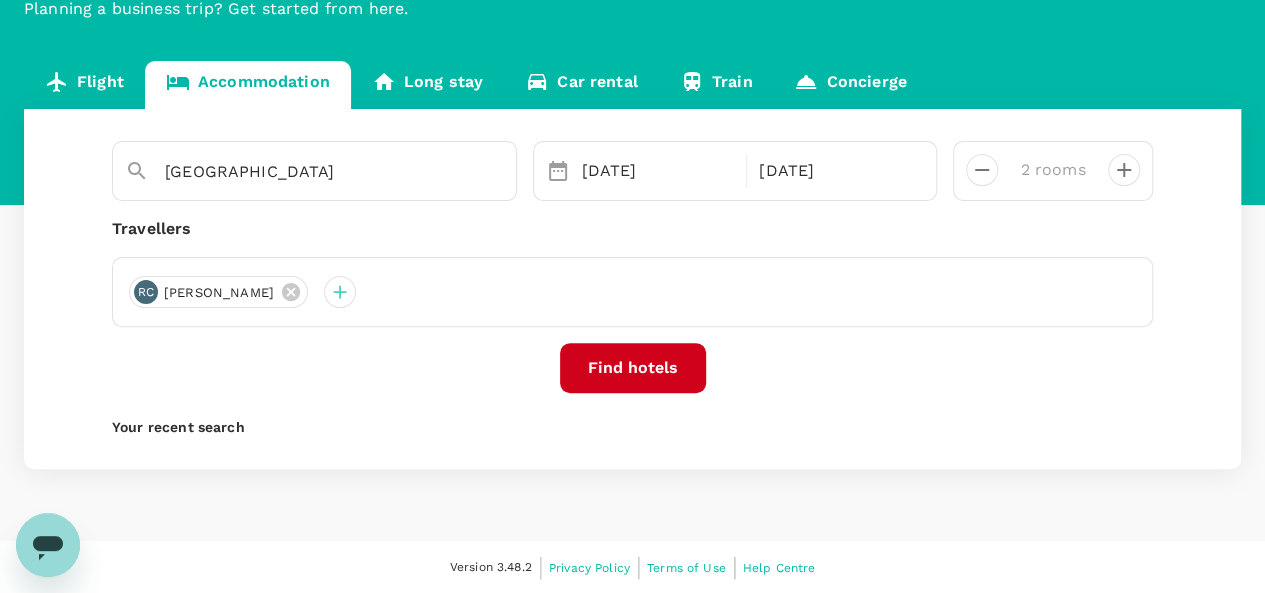 click 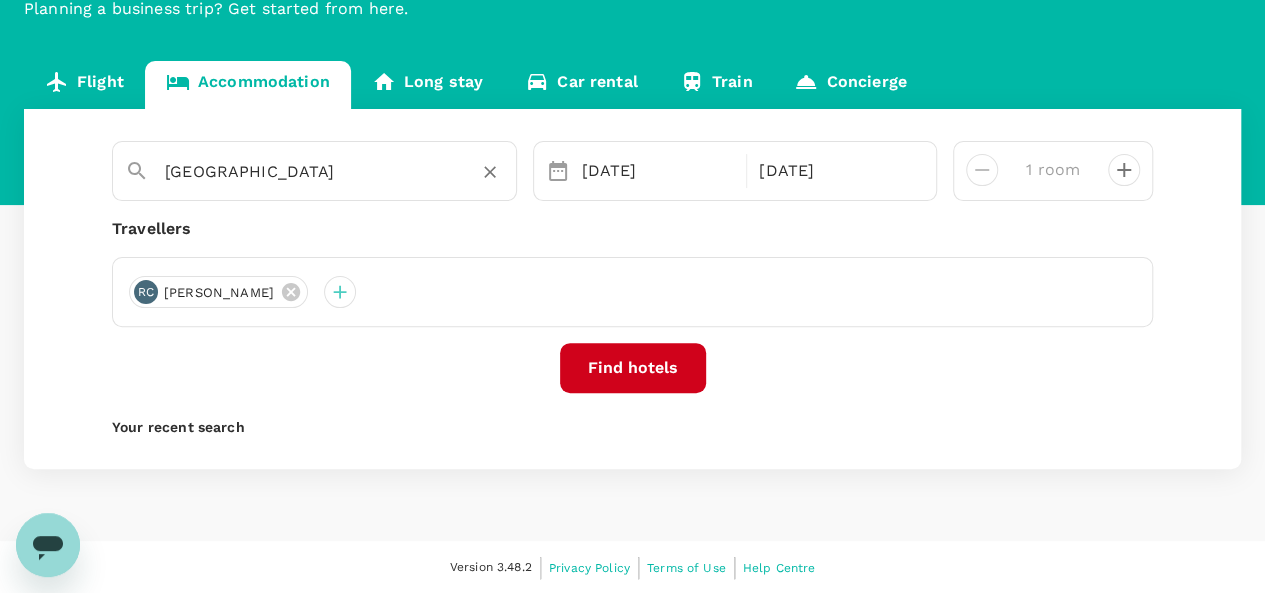 click on "[GEOGRAPHIC_DATA]" at bounding box center (334, 172) 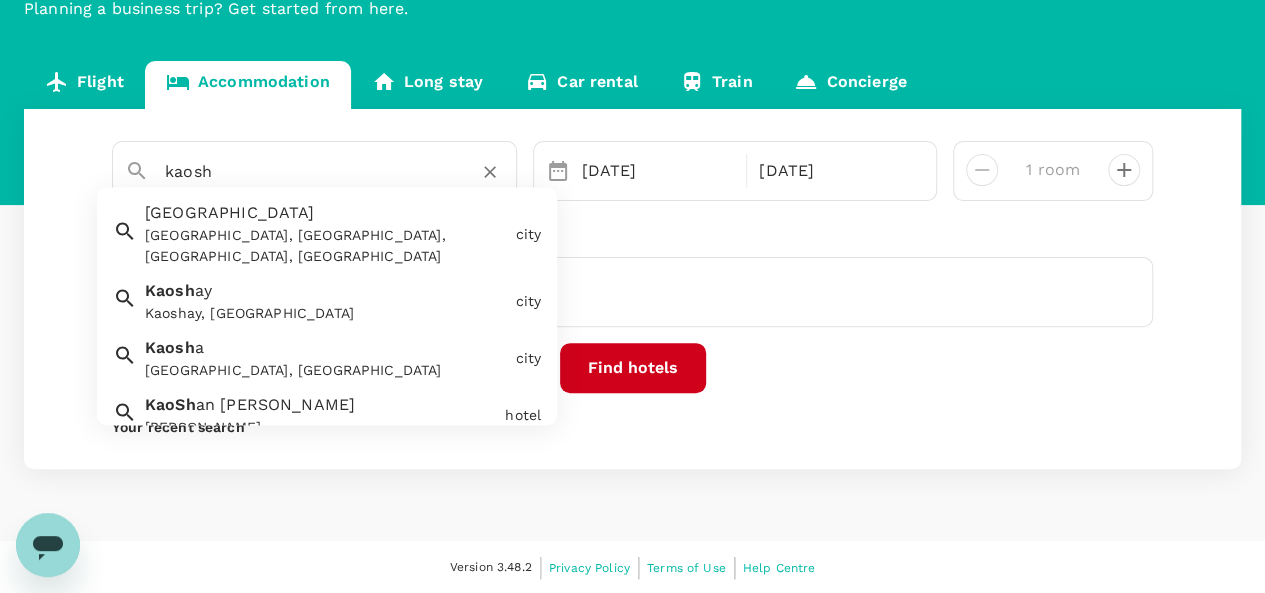 click on "[GEOGRAPHIC_DATA], [GEOGRAPHIC_DATA], [GEOGRAPHIC_DATA], [GEOGRAPHIC_DATA]" at bounding box center [326, 247] 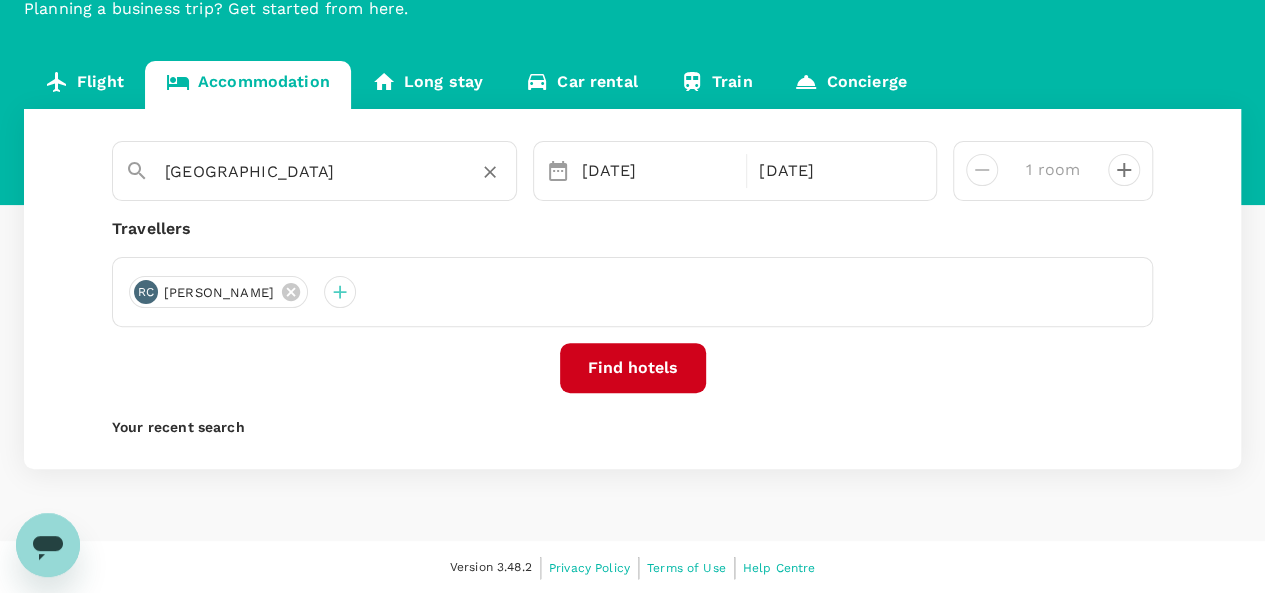 type on "[GEOGRAPHIC_DATA]" 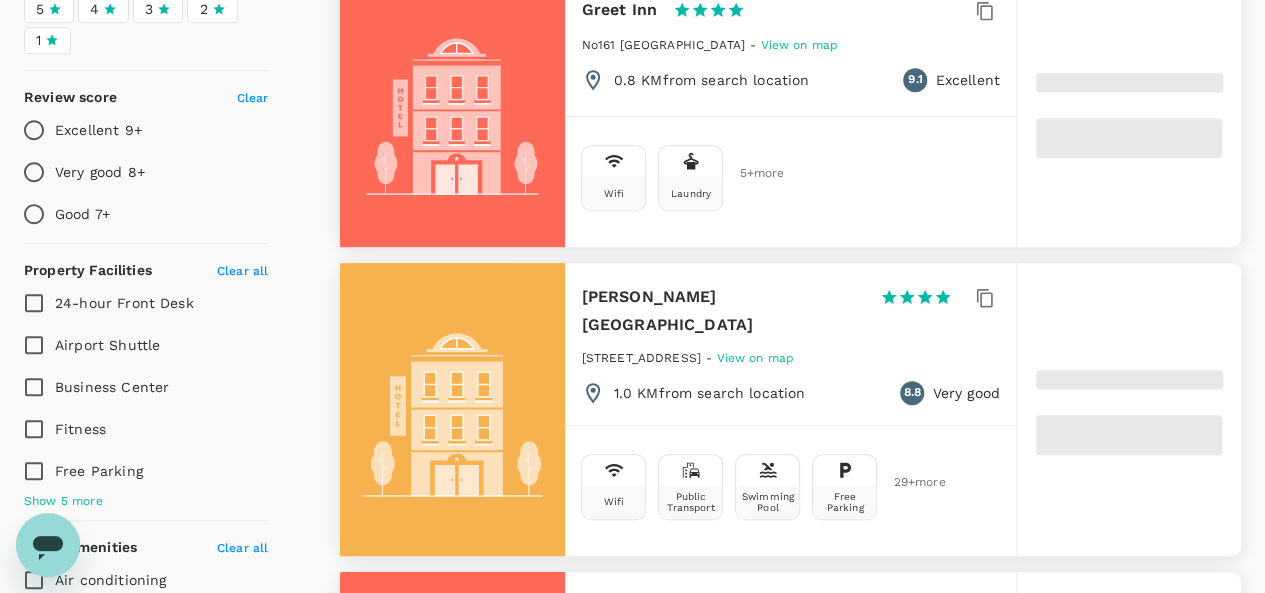 scroll, scrollTop: 600, scrollLeft: 0, axis: vertical 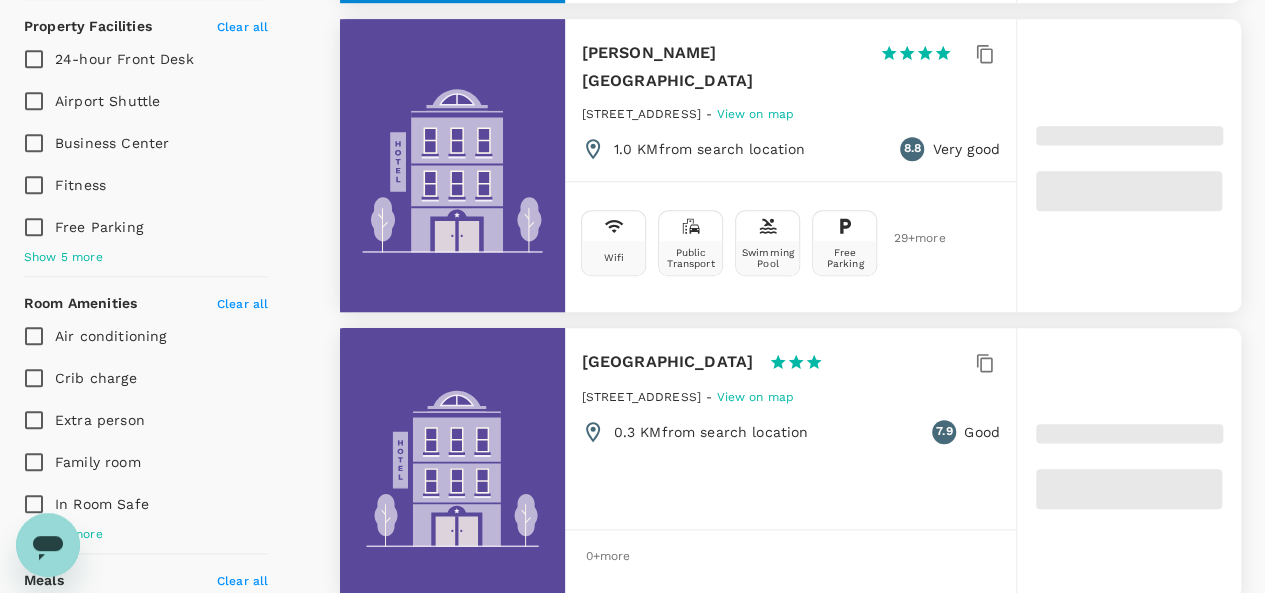 type on "331.23" 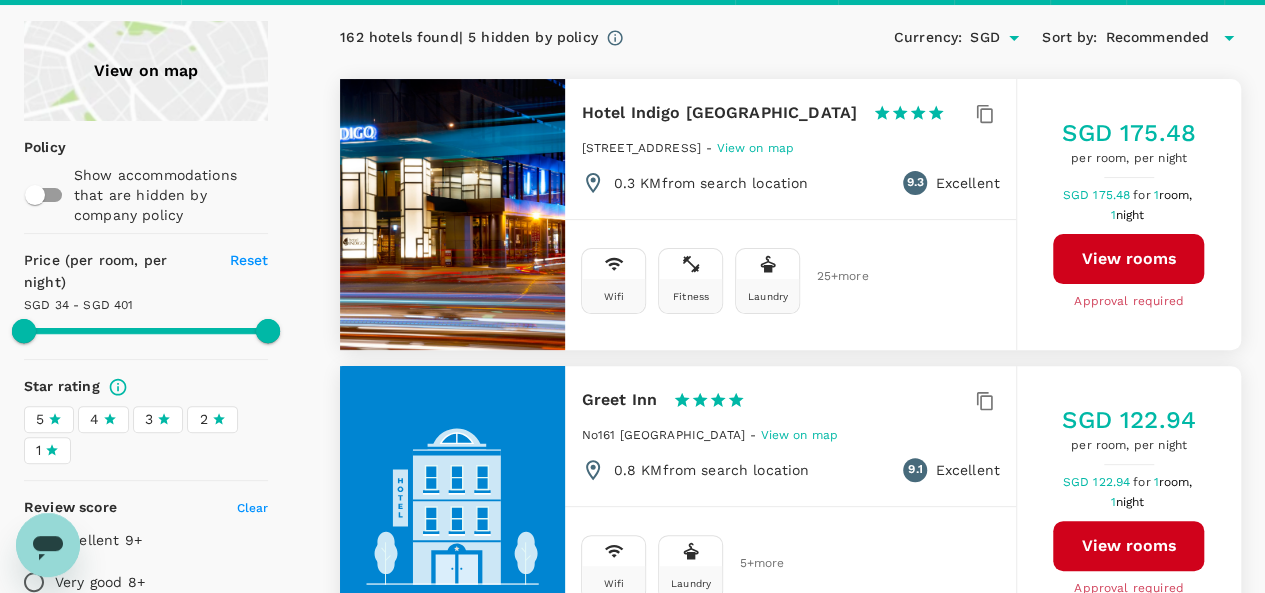 scroll, scrollTop: 0, scrollLeft: 0, axis: both 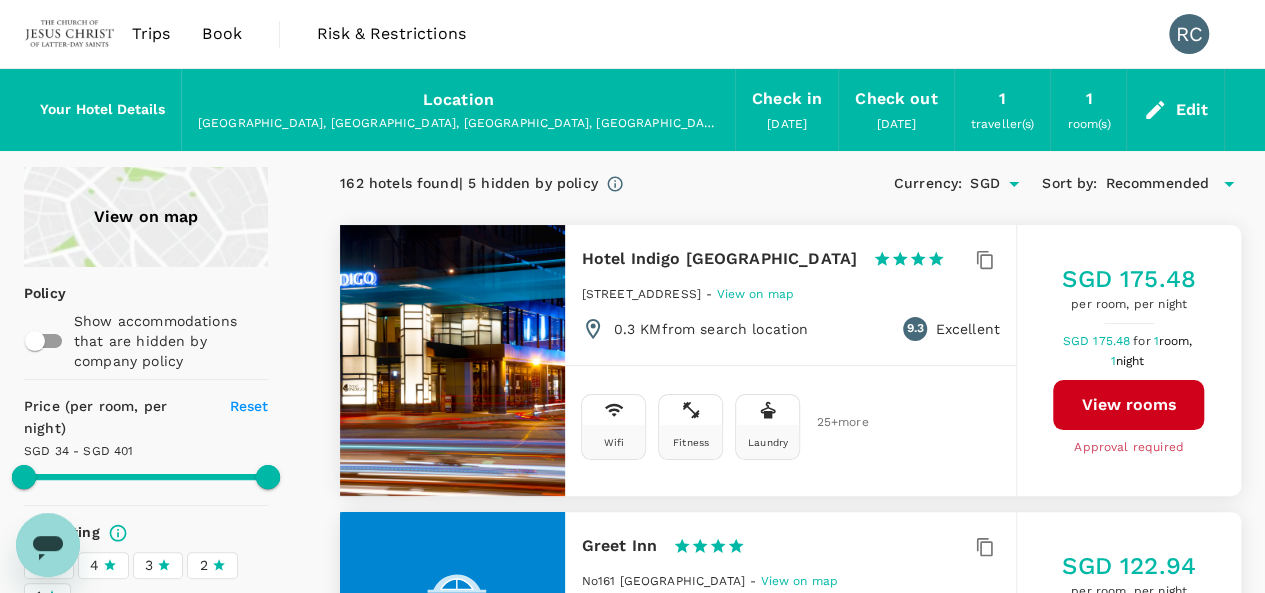 click on "View on map" at bounding box center [146, 217] 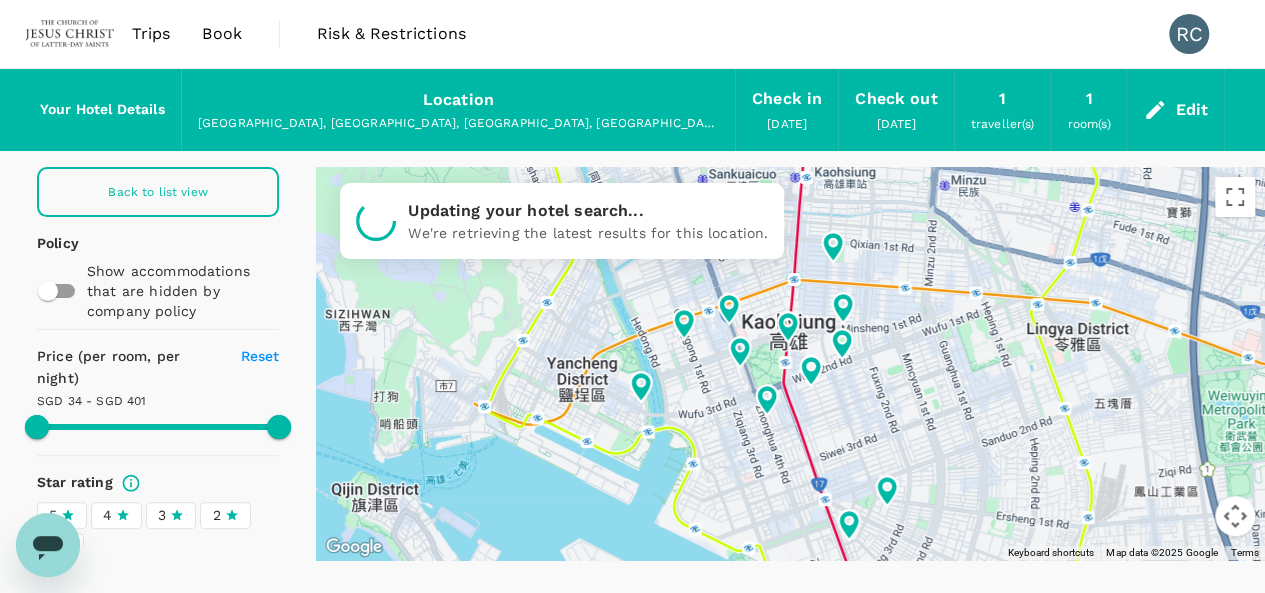type on "401.23" 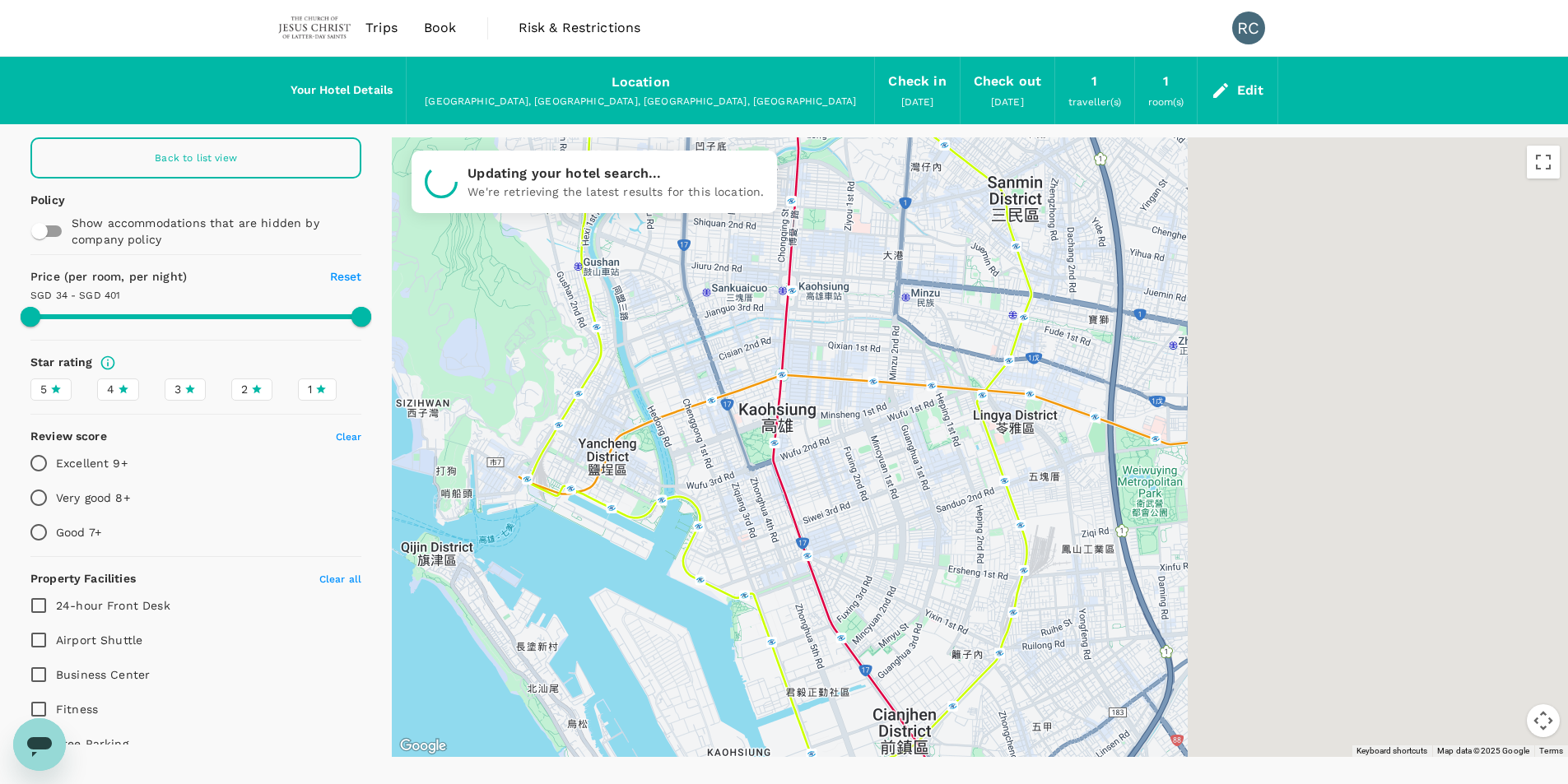 drag, startPoint x: 1236, startPoint y: 447, endPoint x: 1033, endPoint y: 443, distance: 203.03941 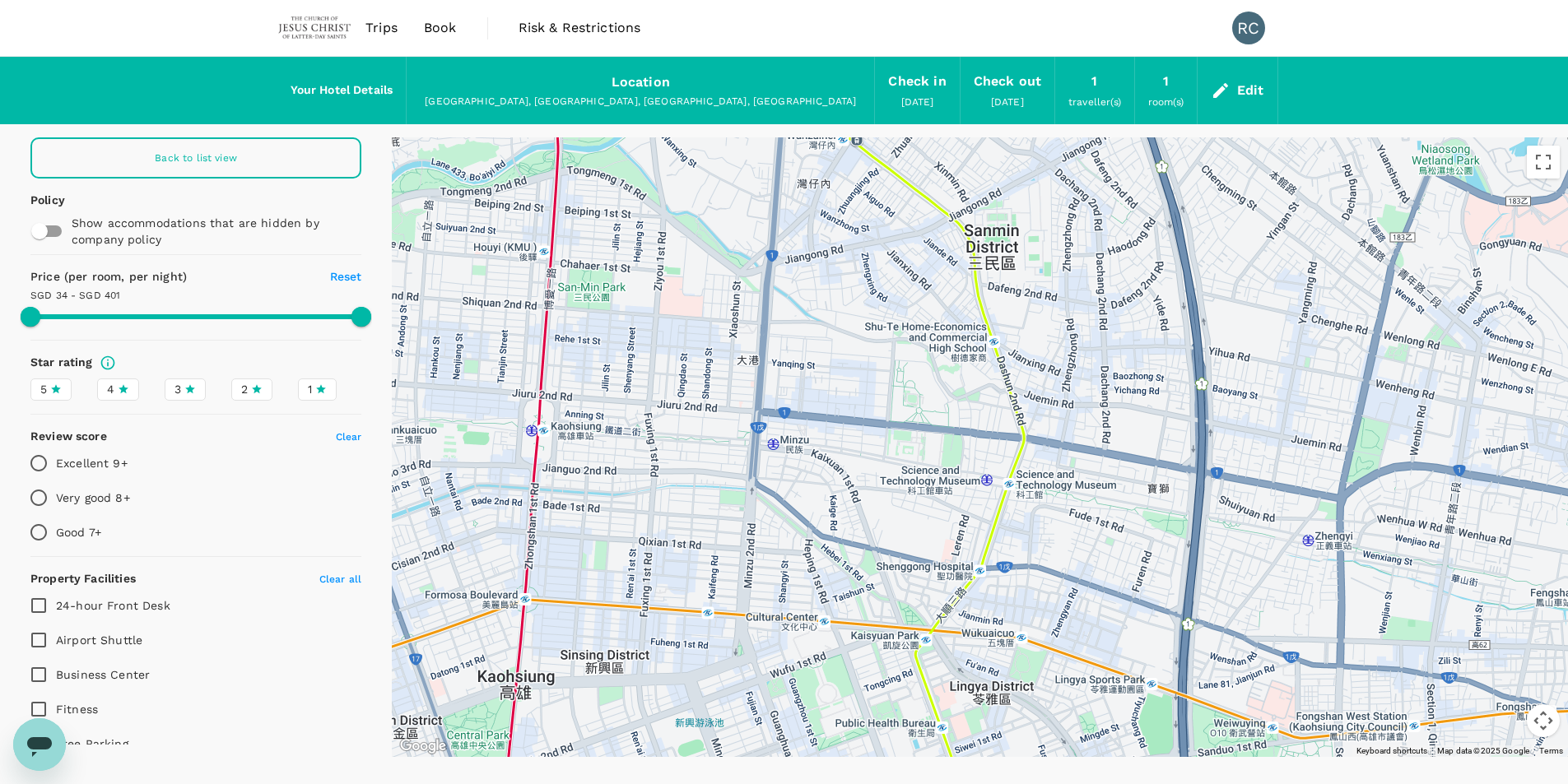 drag, startPoint x: 1056, startPoint y: 454, endPoint x: 1017, endPoint y: 772, distance: 320.383 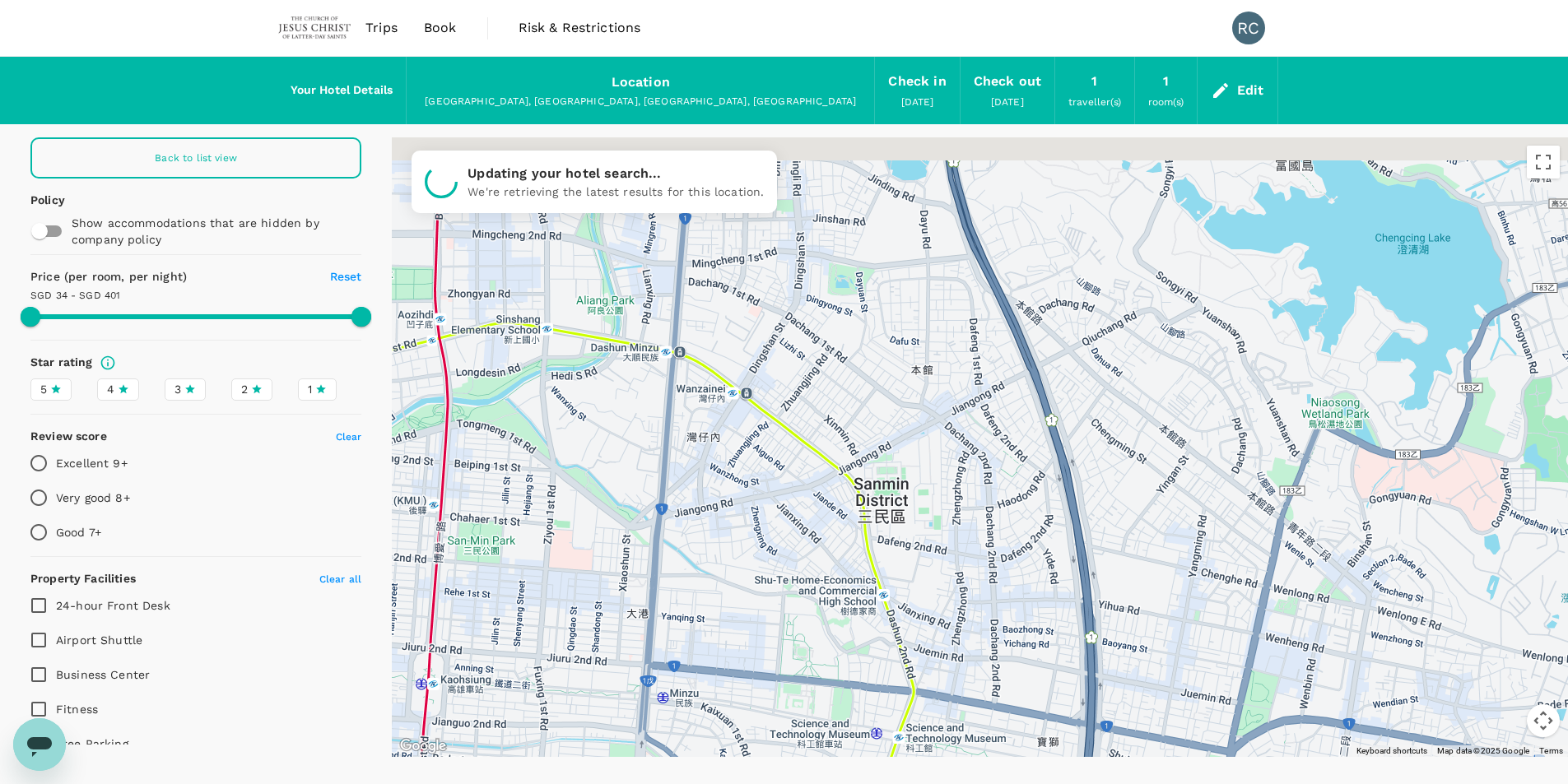 drag, startPoint x: 1130, startPoint y: 494, endPoint x: 1017, endPoint y: 754, distance: 283.49427 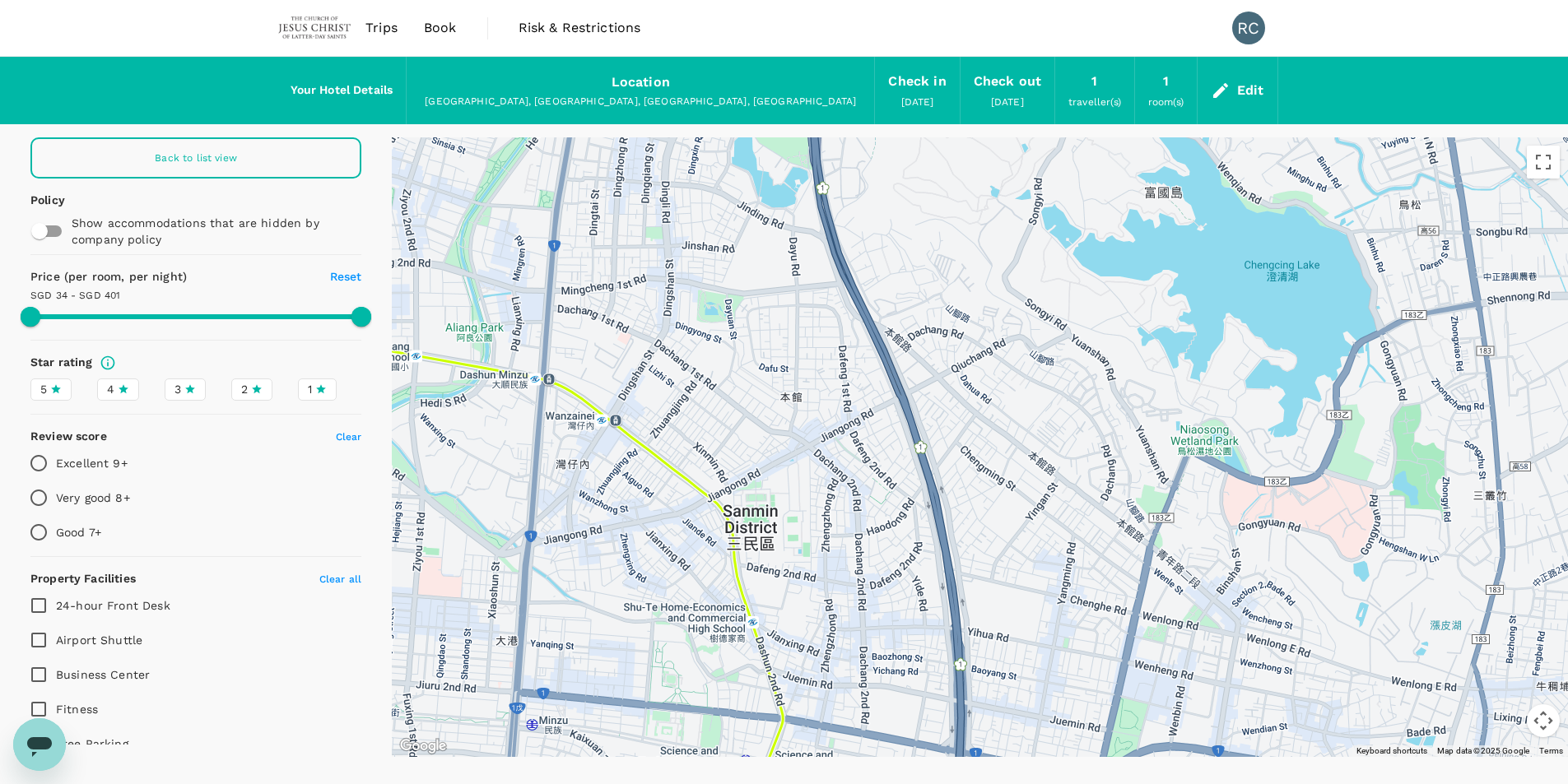 drag, startPoint x: 1335, startPoint y: 396, endPoint x: 1200, endPoint y: 421, distance: 137.2953 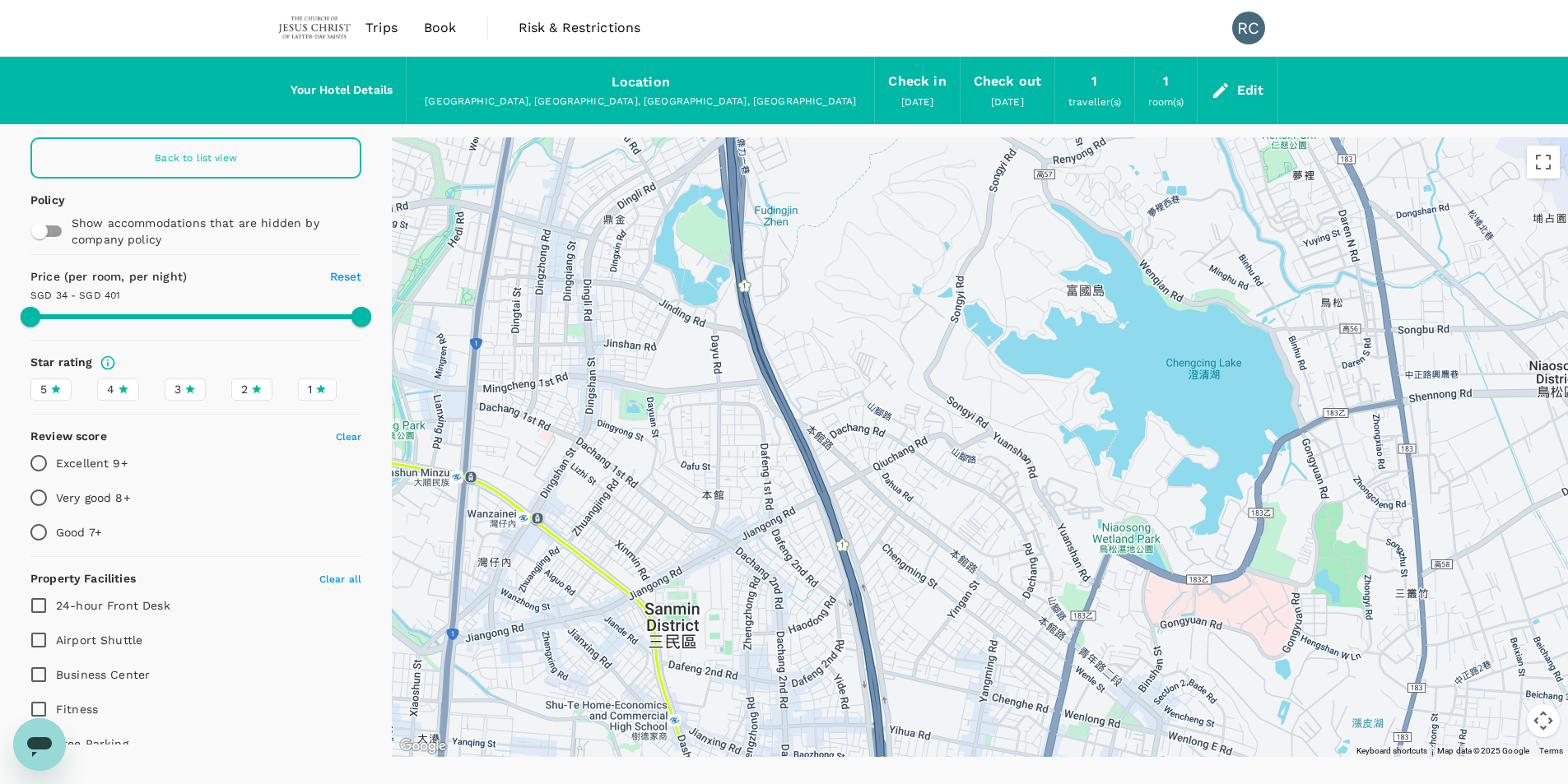 drag, startPoint x: 1202, startPoint y: 399, endPoint x: 1133, endPoint y: 476, distance: 103.39246 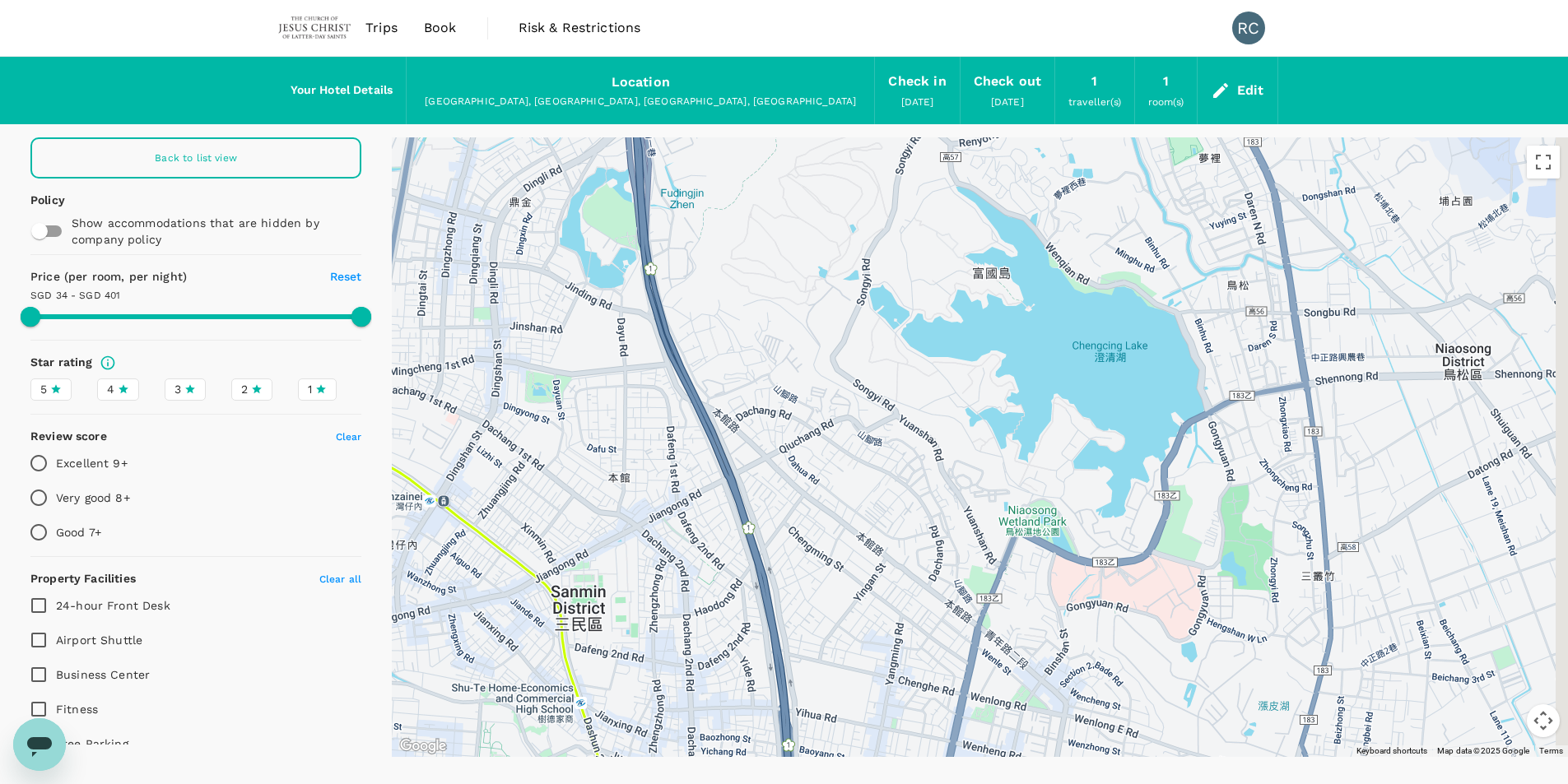 drag, startPoint x: 1259, startPoint y: 491, endPoint x: 1147, endPoint y: 487, distance: 112.07141 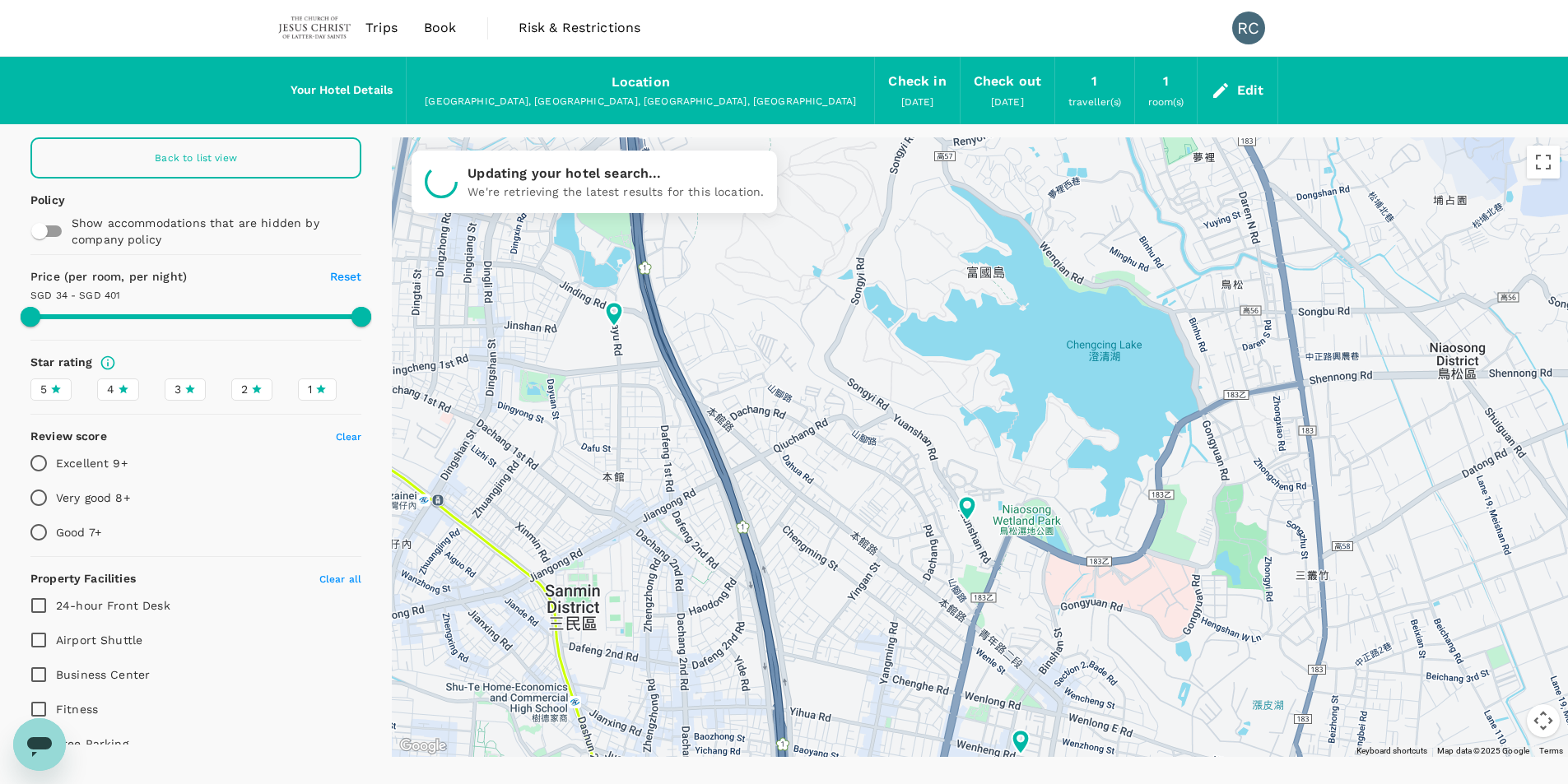 type on "401.23" 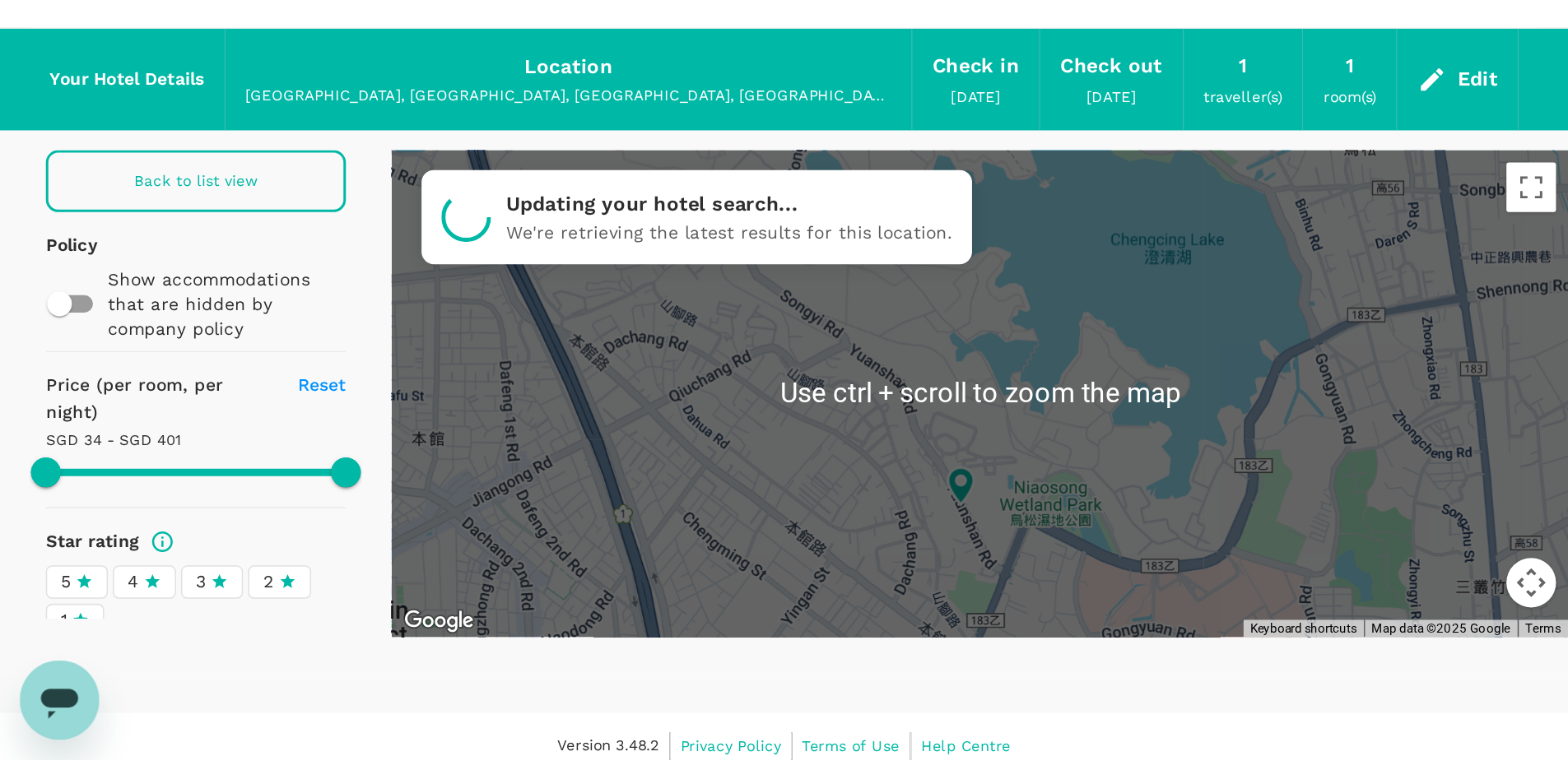 scroll, scrollTop: 66, scrollLeft: 0, axis: vertical 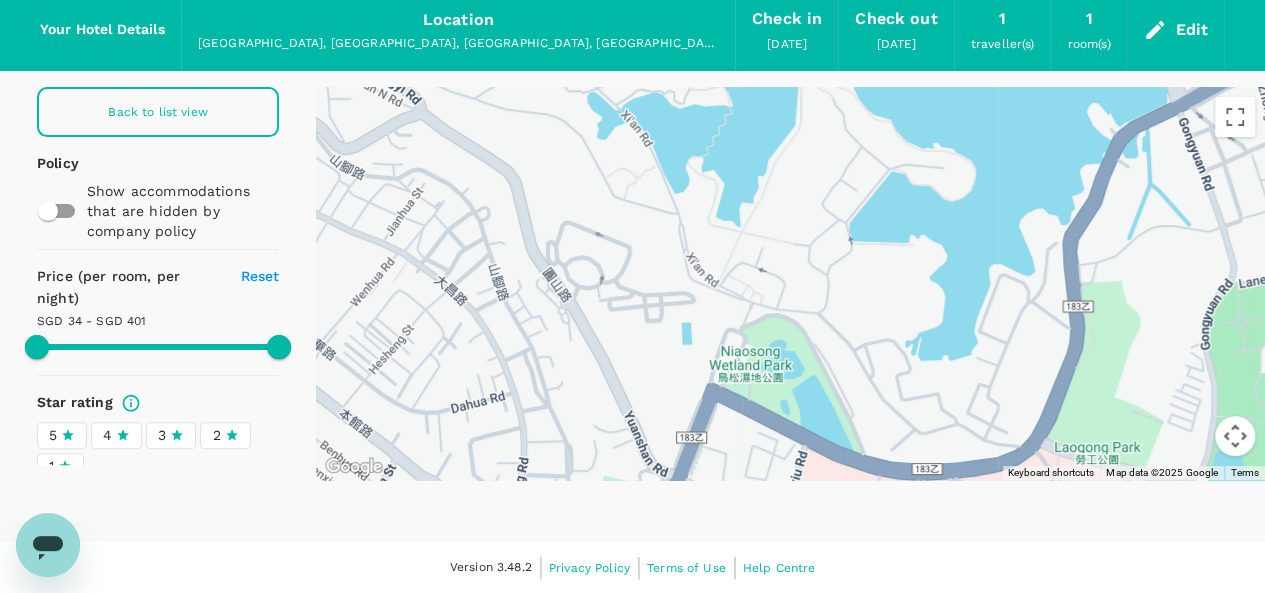 drag, startPoint x: 1030, startPoint y: 293, endPoint x: 1192, endPoint y: 261, distance: 165.13025 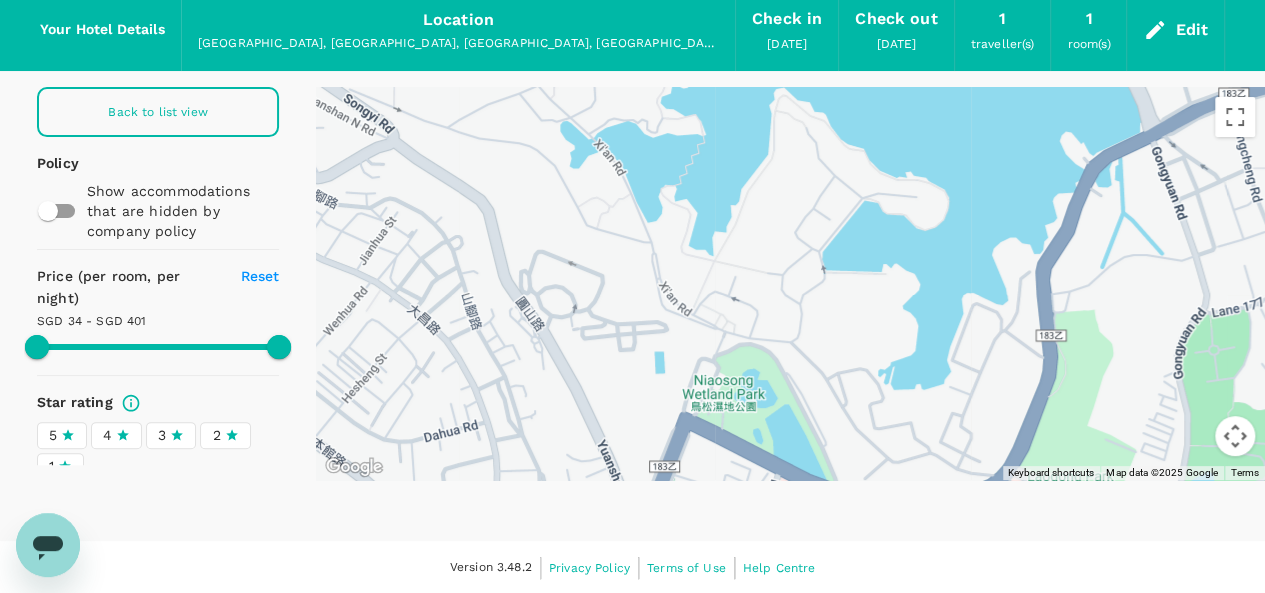 drag, startPoint x: 834, startPoint y: 281, endPoint x: 804, endPoint y: 312, distance: 43.13931 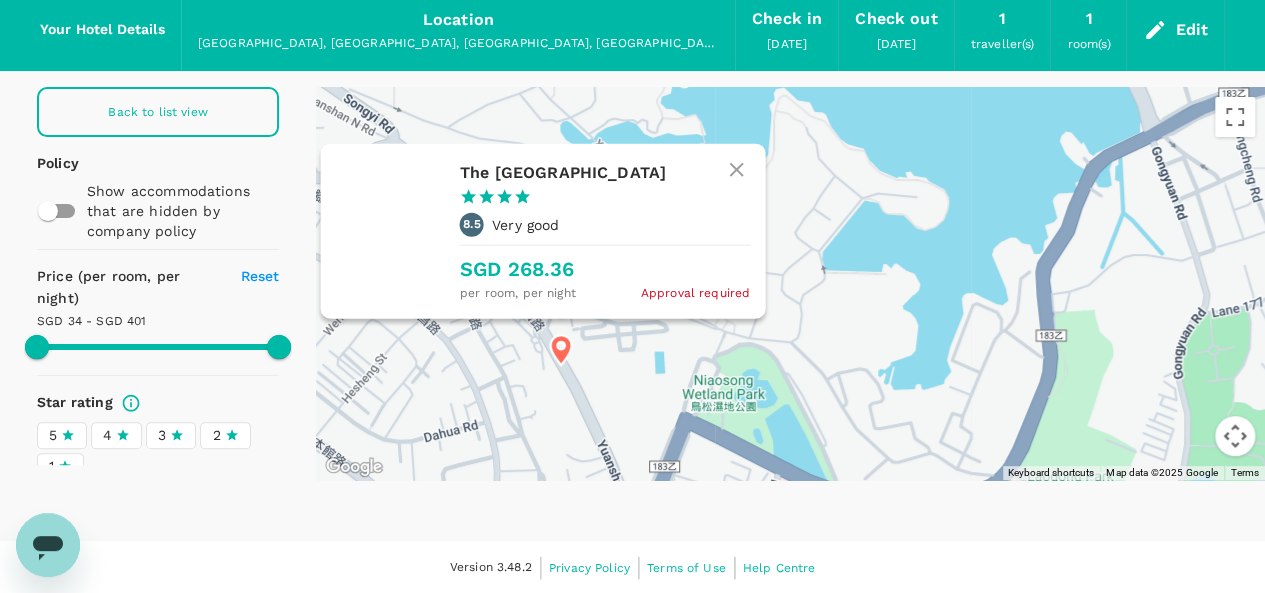 type on "401.23" 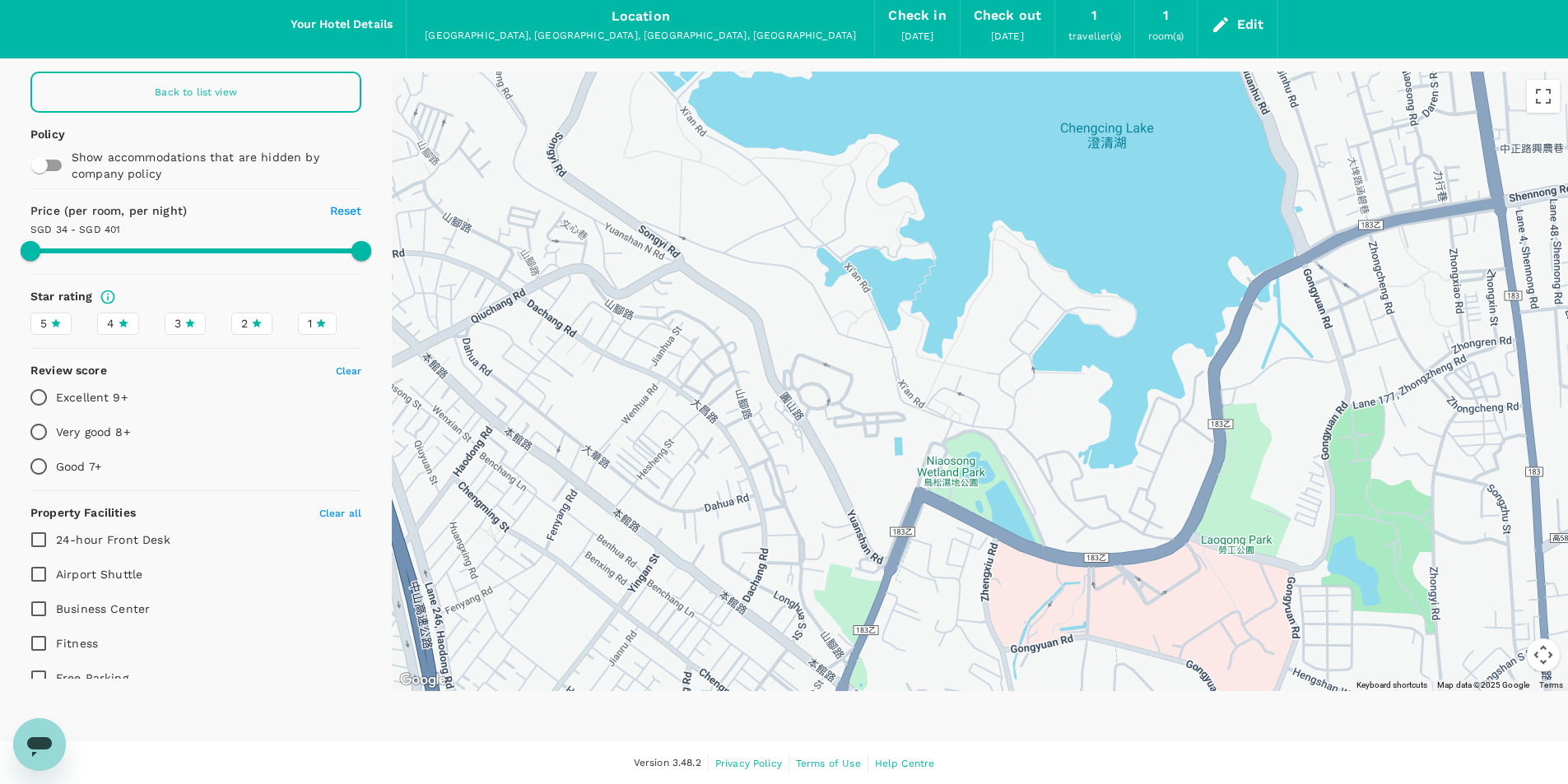 drag, startPoint x: 813, startPoint y: 445, endPoint x: 841, endPoint y: 445, distance: 28 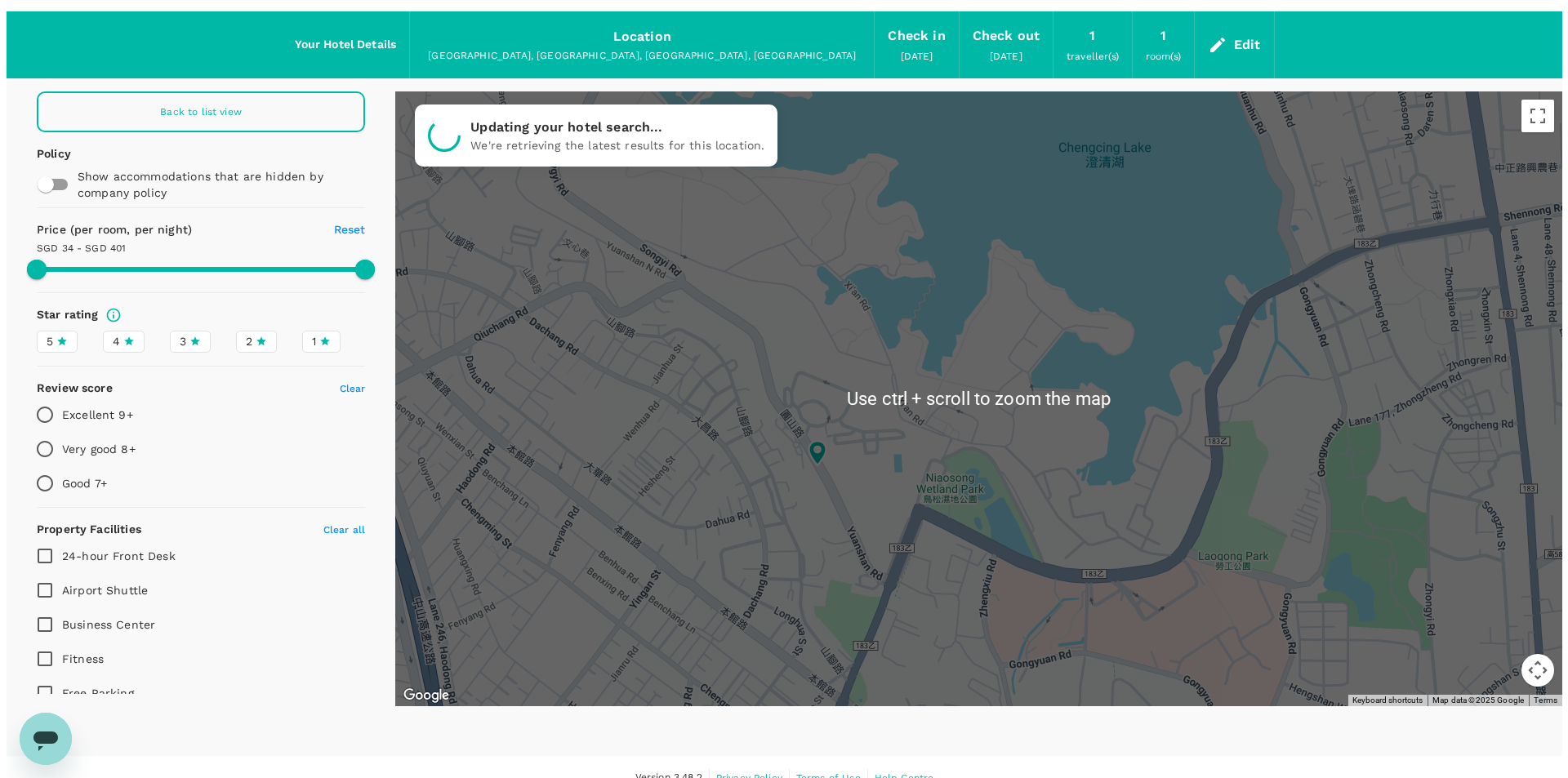 scroll, scrollTop: 67, scrollLeft: 0, axis: vertical 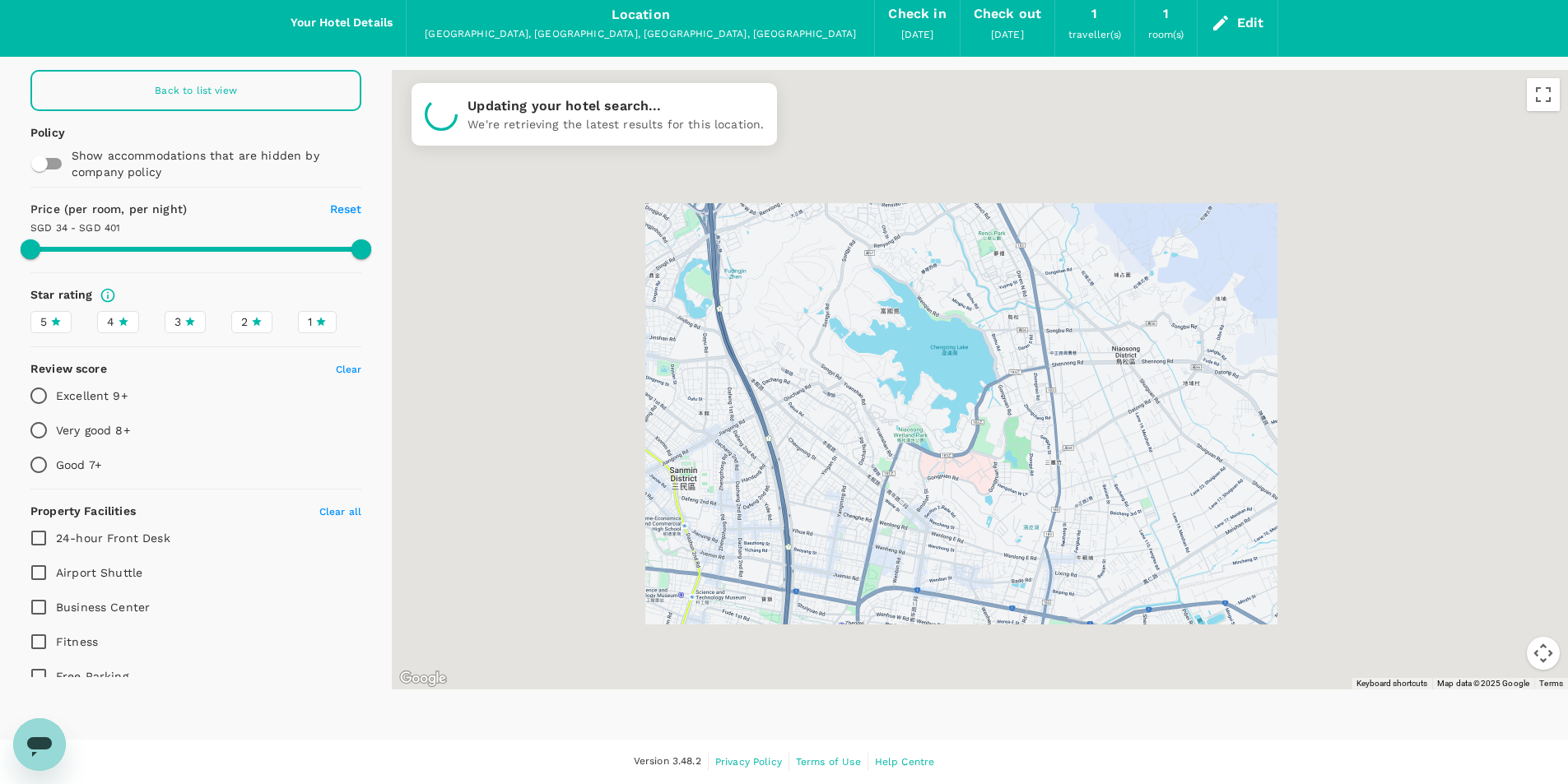 drag, startPoint x: 798, startPoint y: 463, endPoint x: 844, endPoint y: 443, distance: 50.159745 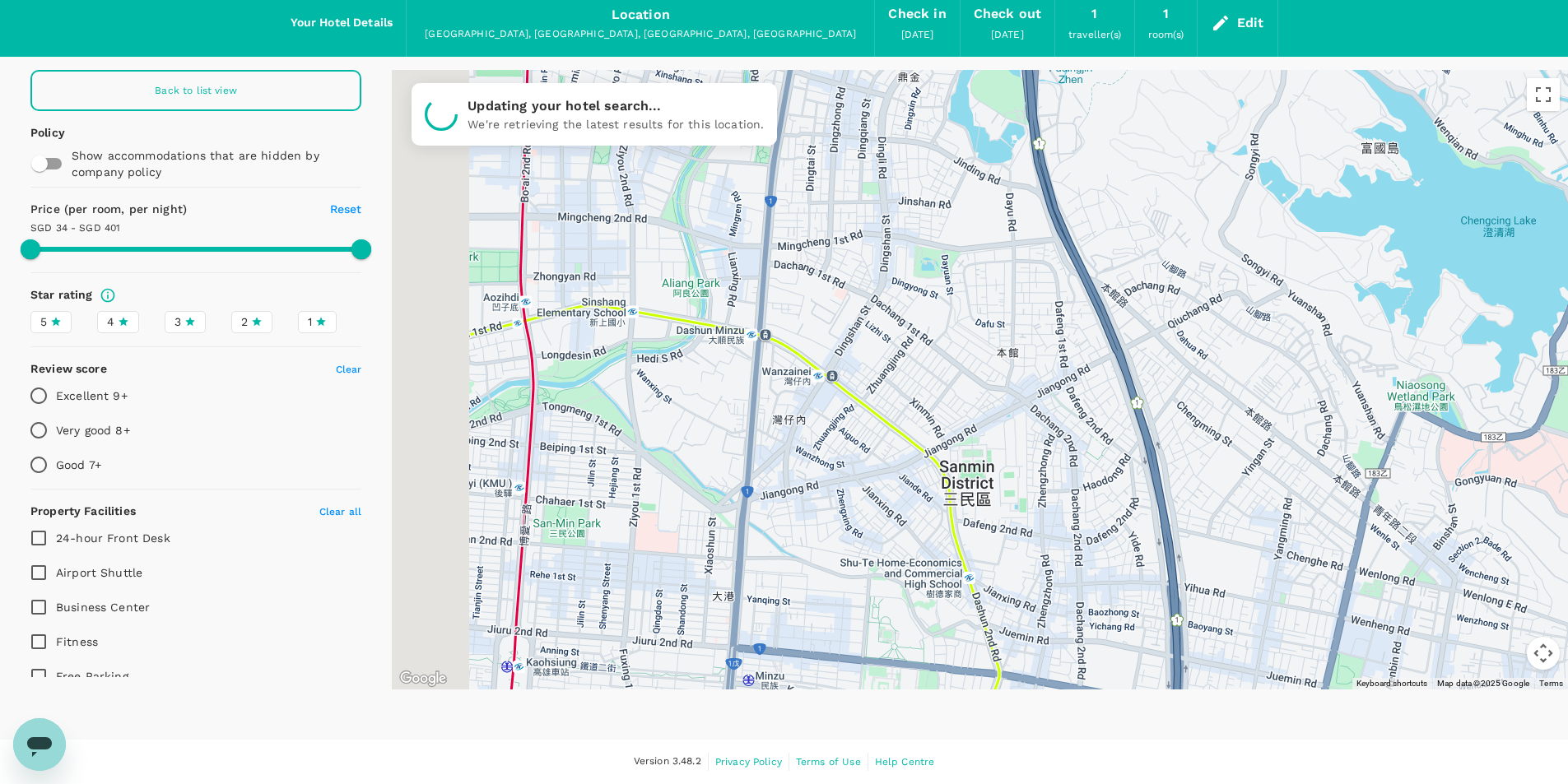 drag, startPoint x: 830, startPoint y: 444, endPoint x: 1277, endPoint y: 411, distance: 448.2165 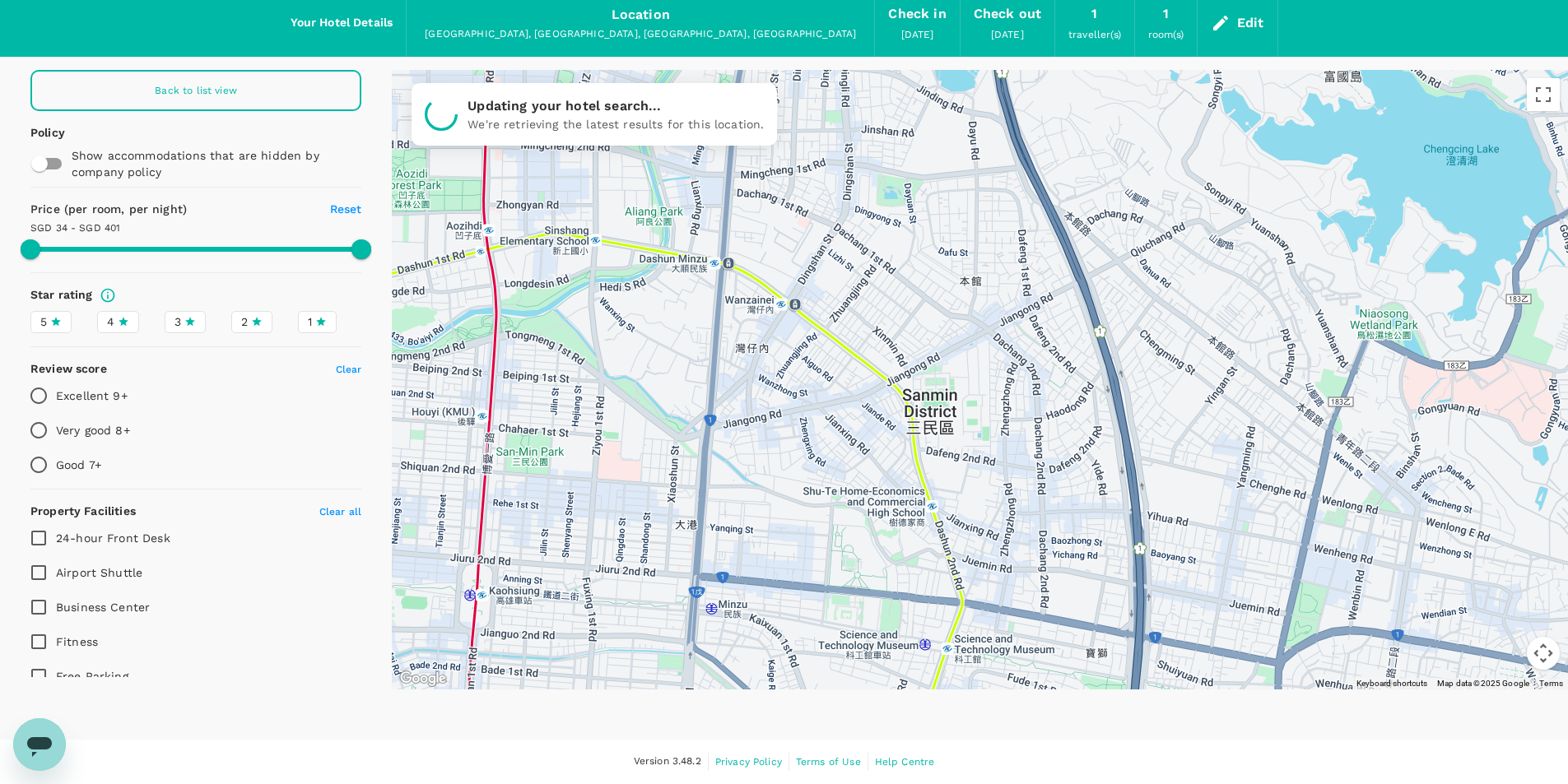 drag, startPoint x: 812, startPoint y: 415, endPoint x: 774, endPoint y: 346, distance: 78.771822 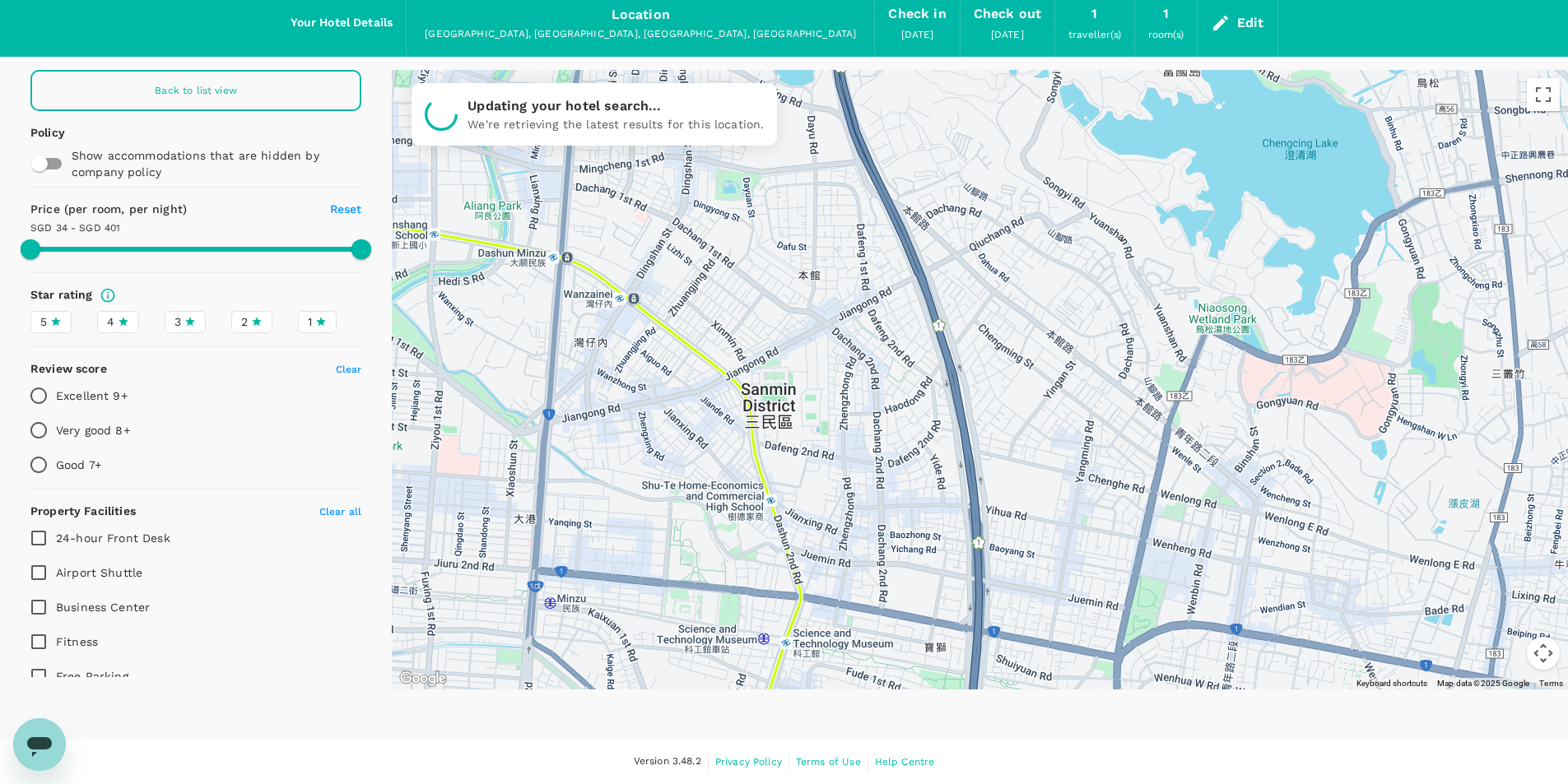 drag, startPoint x: 1259, startPoint y: 491, endPoint x: 1101, endPoint y: 488, distance: 158.02848 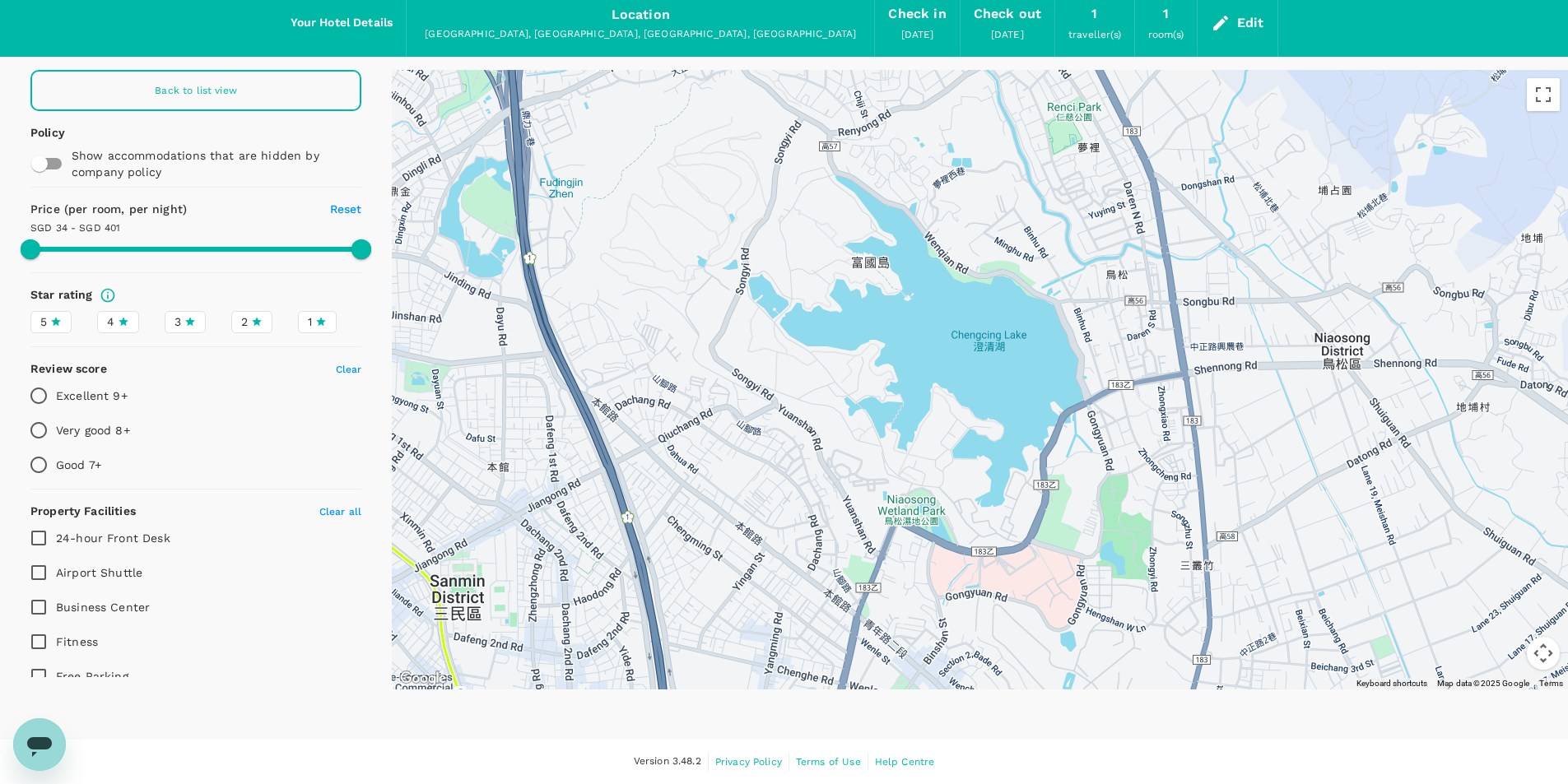 drag, startPoint x: 1198, startPoint y: 495, endPoint x: 882, endPoint y: 688, distance: 370.27692 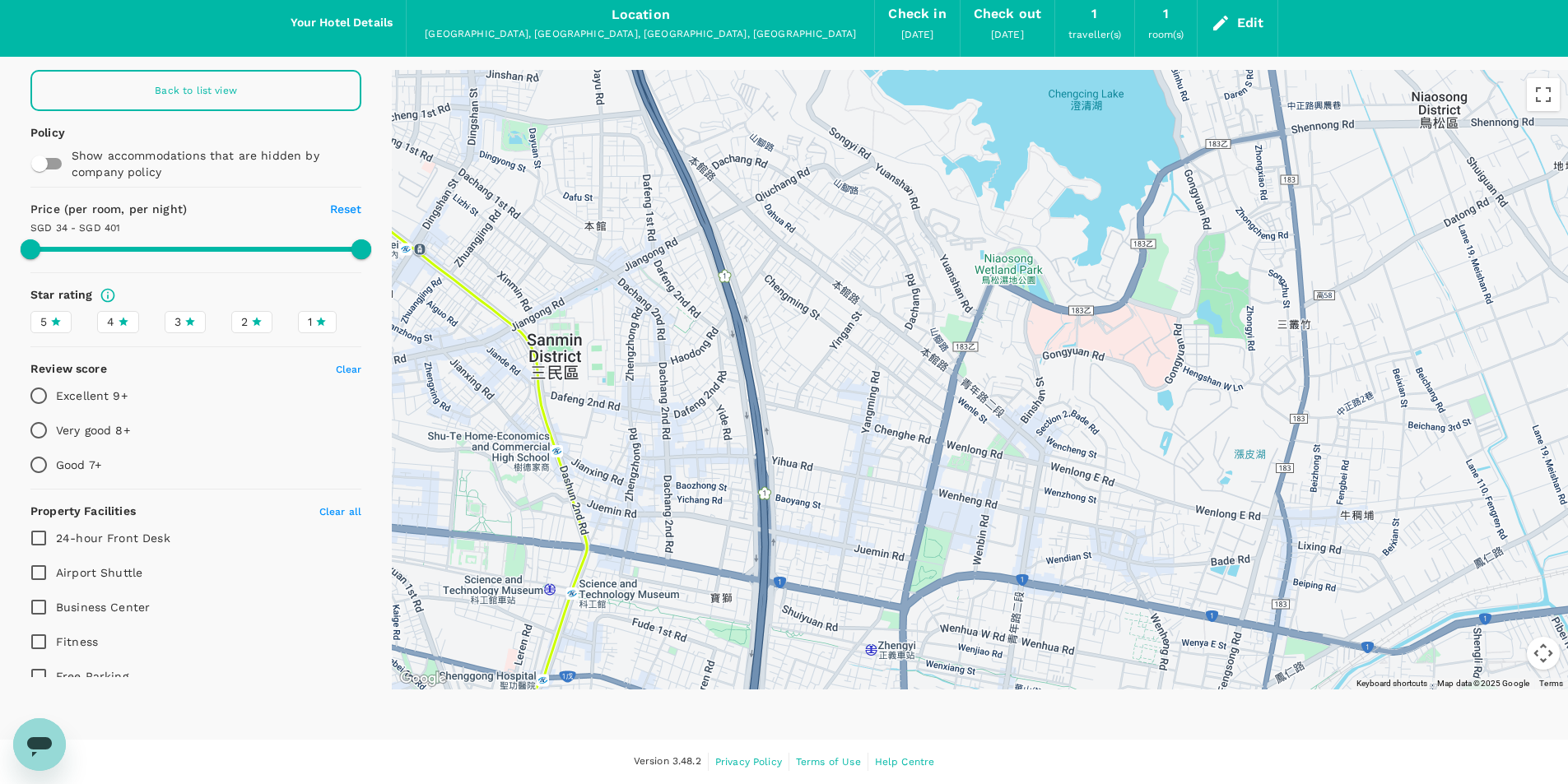 drag, startPoint x: 1066, startPoint y: 429, endPoint x: 1167, endPoint y: 194, distance: 255.7851 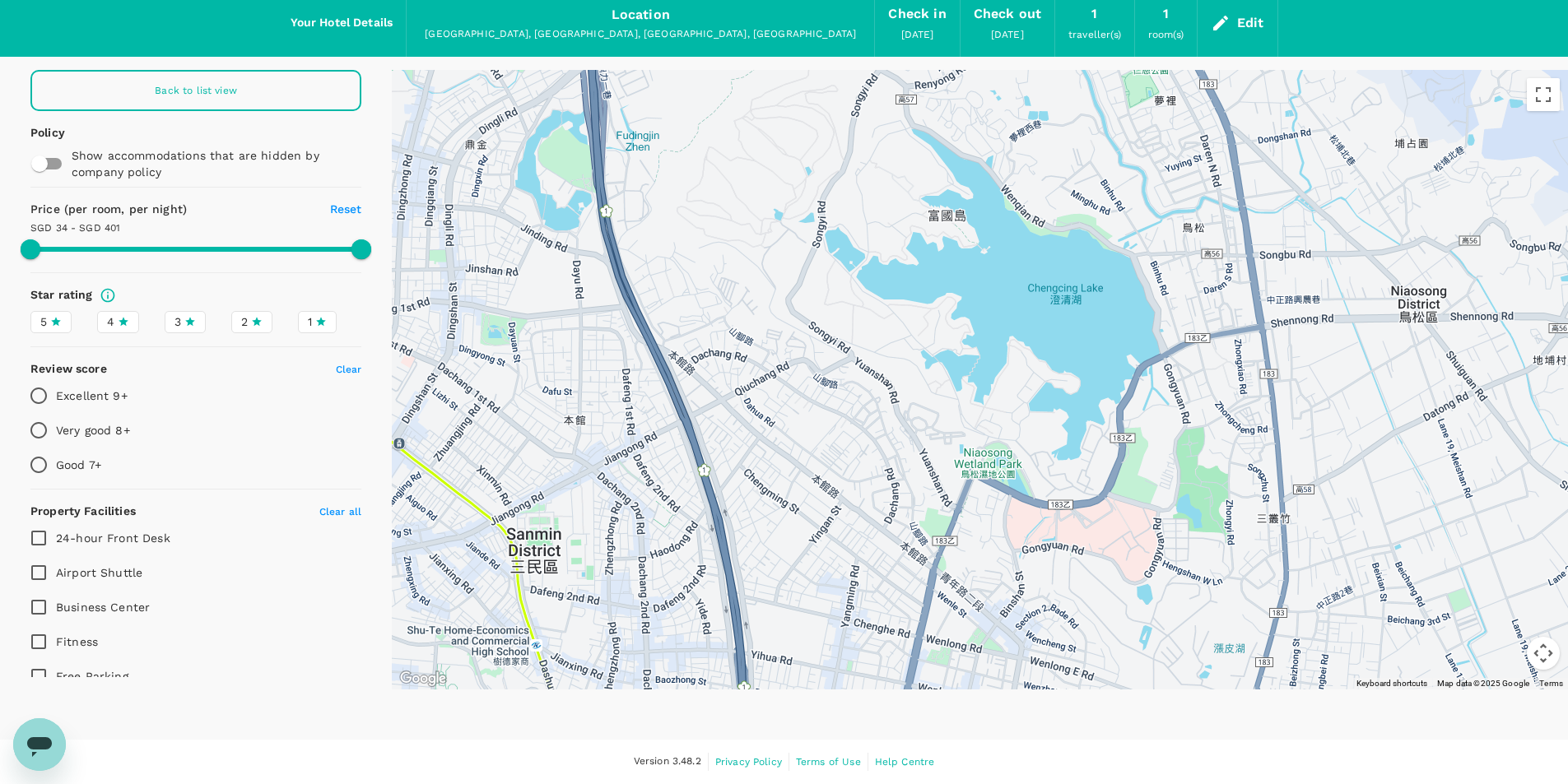 drag, startPoint x: 928, startPoint y: 264, endPoint x: 907, endPoint y: 473, distance: 210.05237 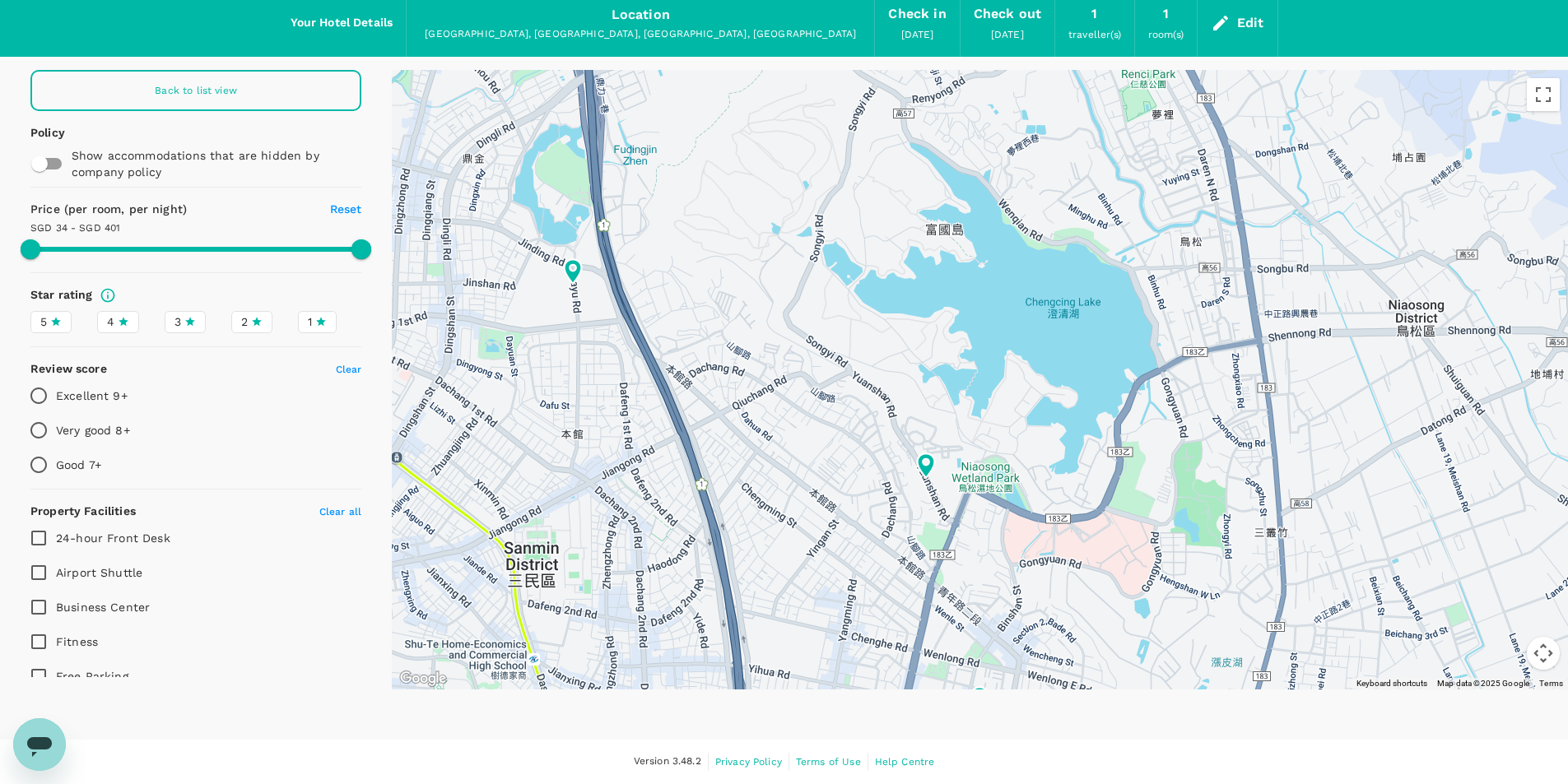 click at bounding box center [979, 379] 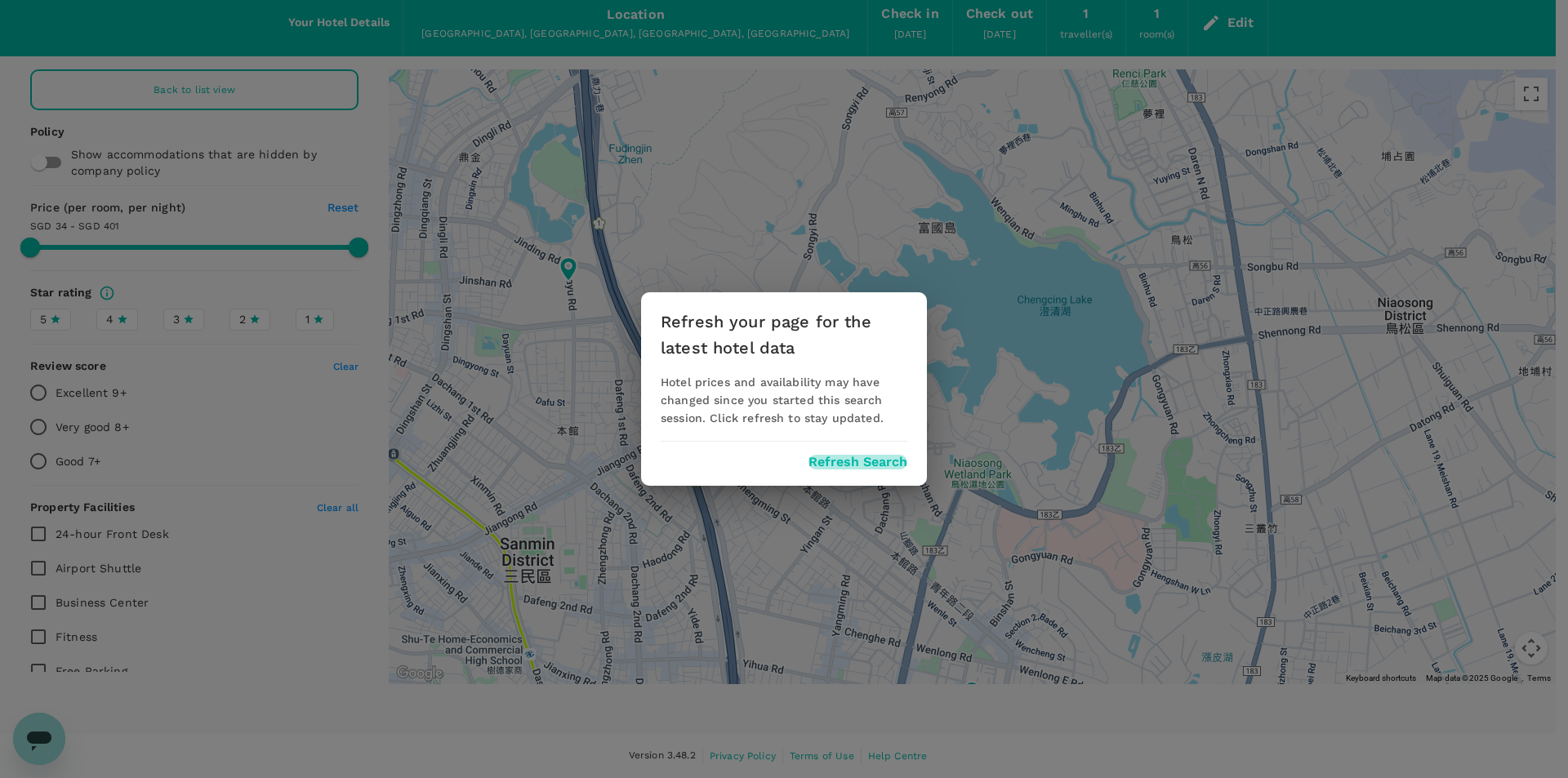 click on "Refresh Search" at bounding box center [858, 462] 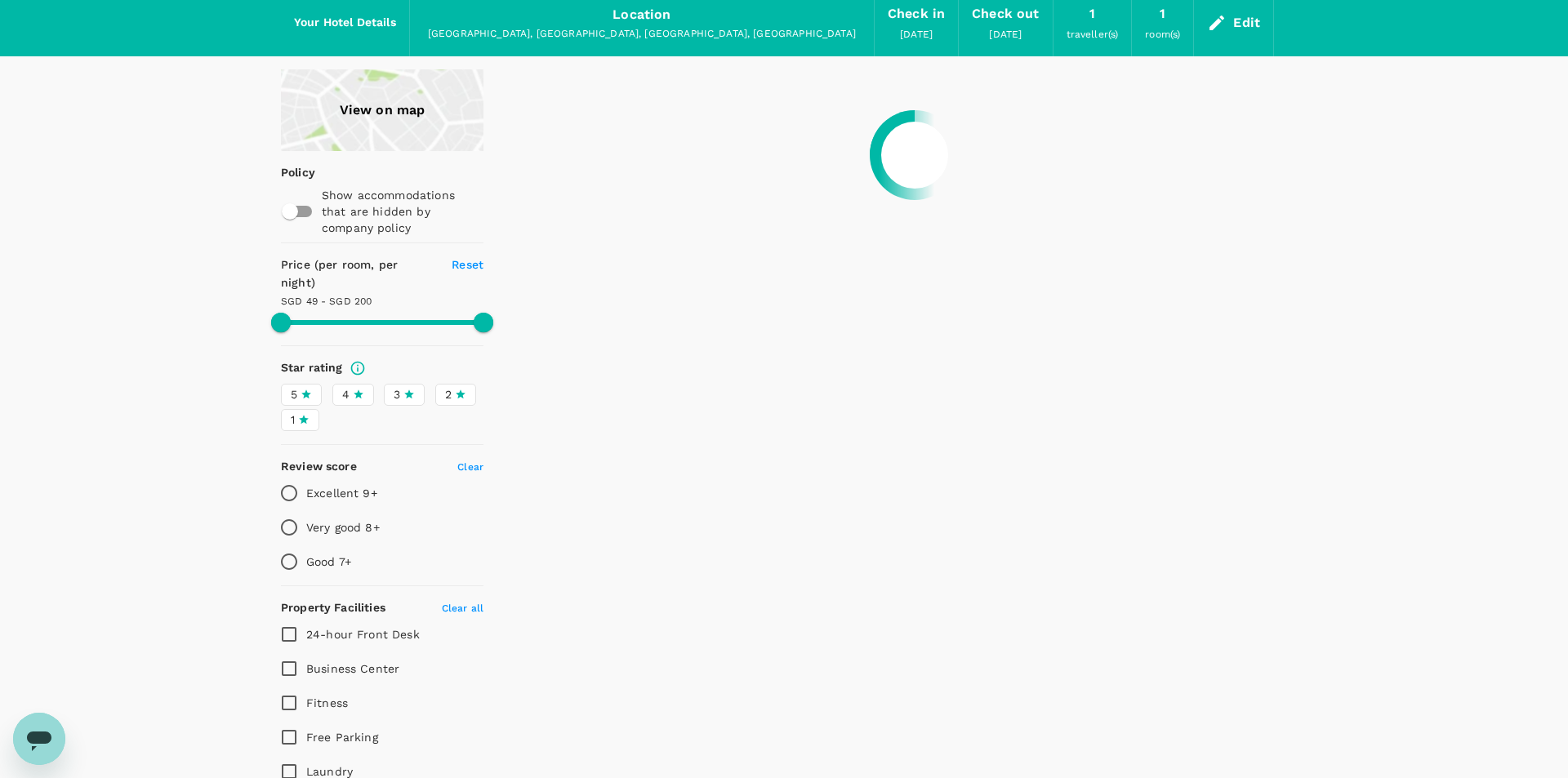 type on "200.12" 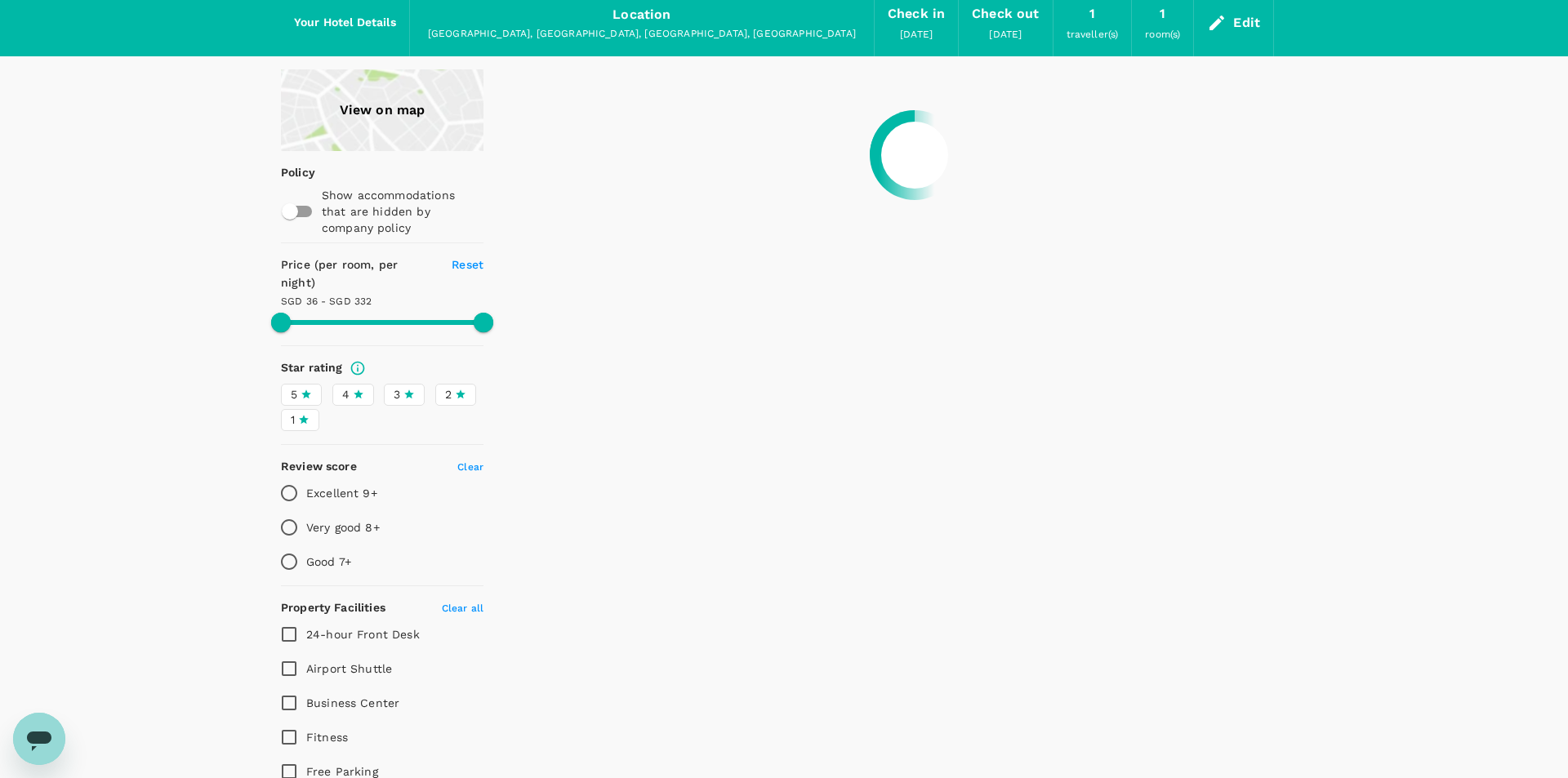 type on "331.23" 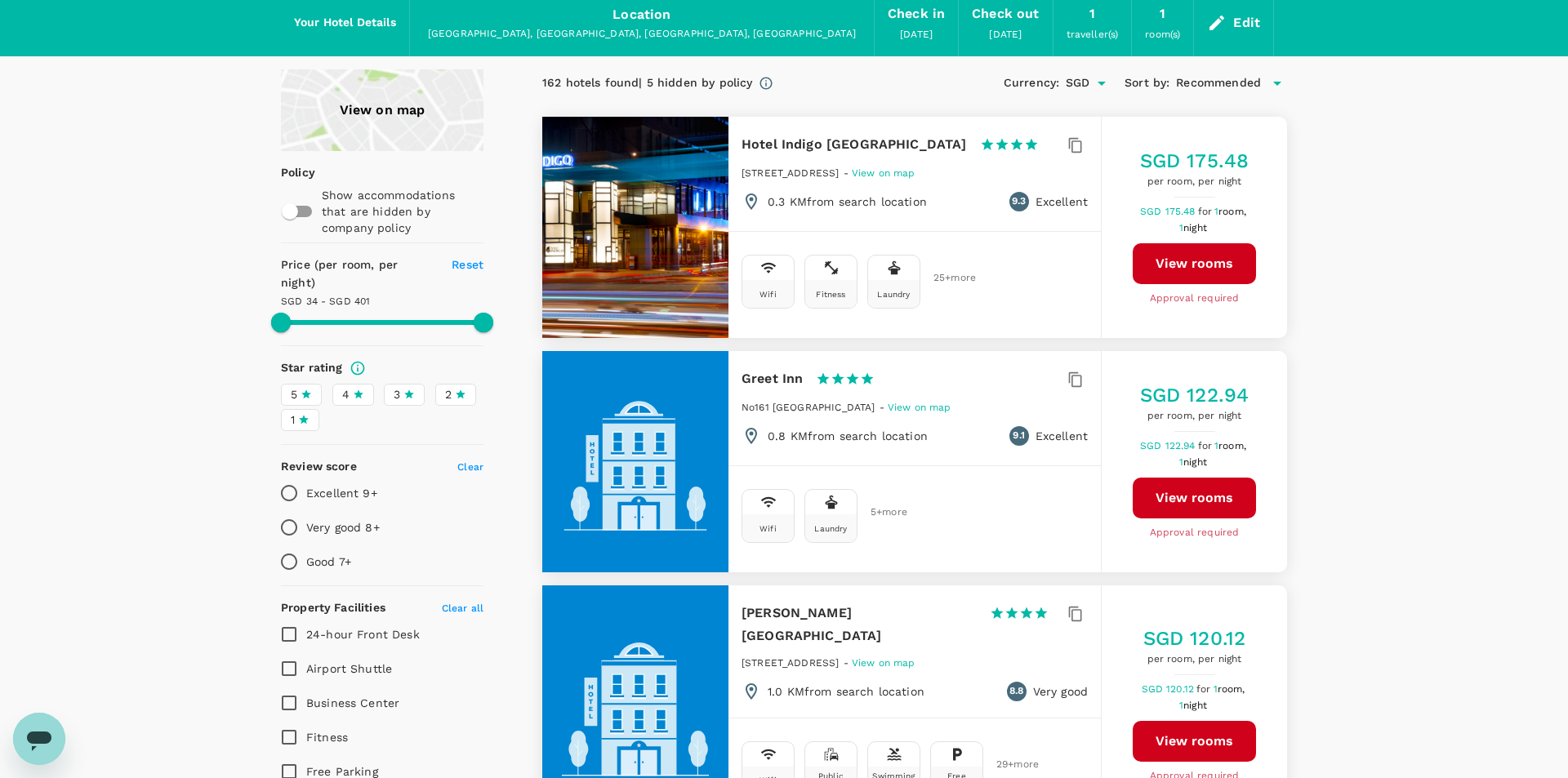 type on "400.23" 